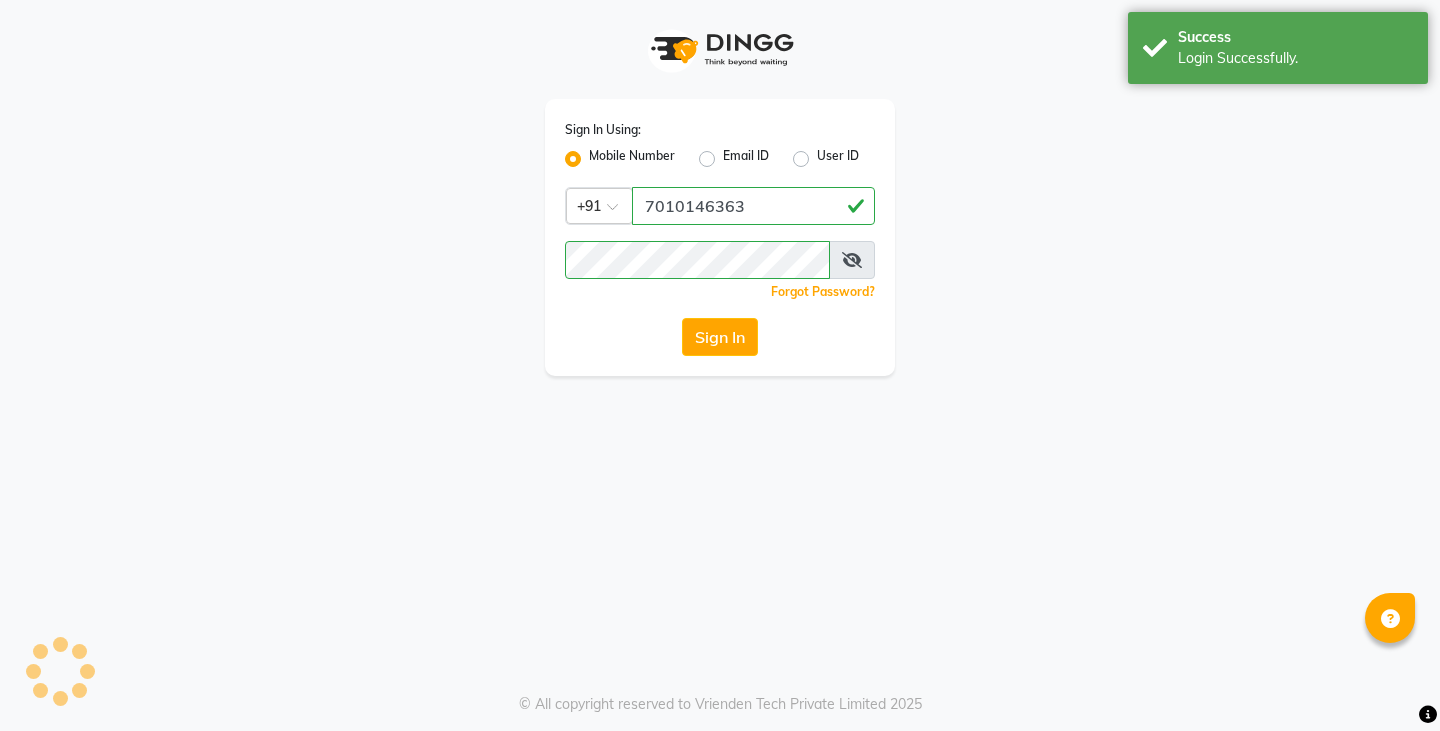 scroll, scrollTop: 0, scrollLeft: 0, axis: both 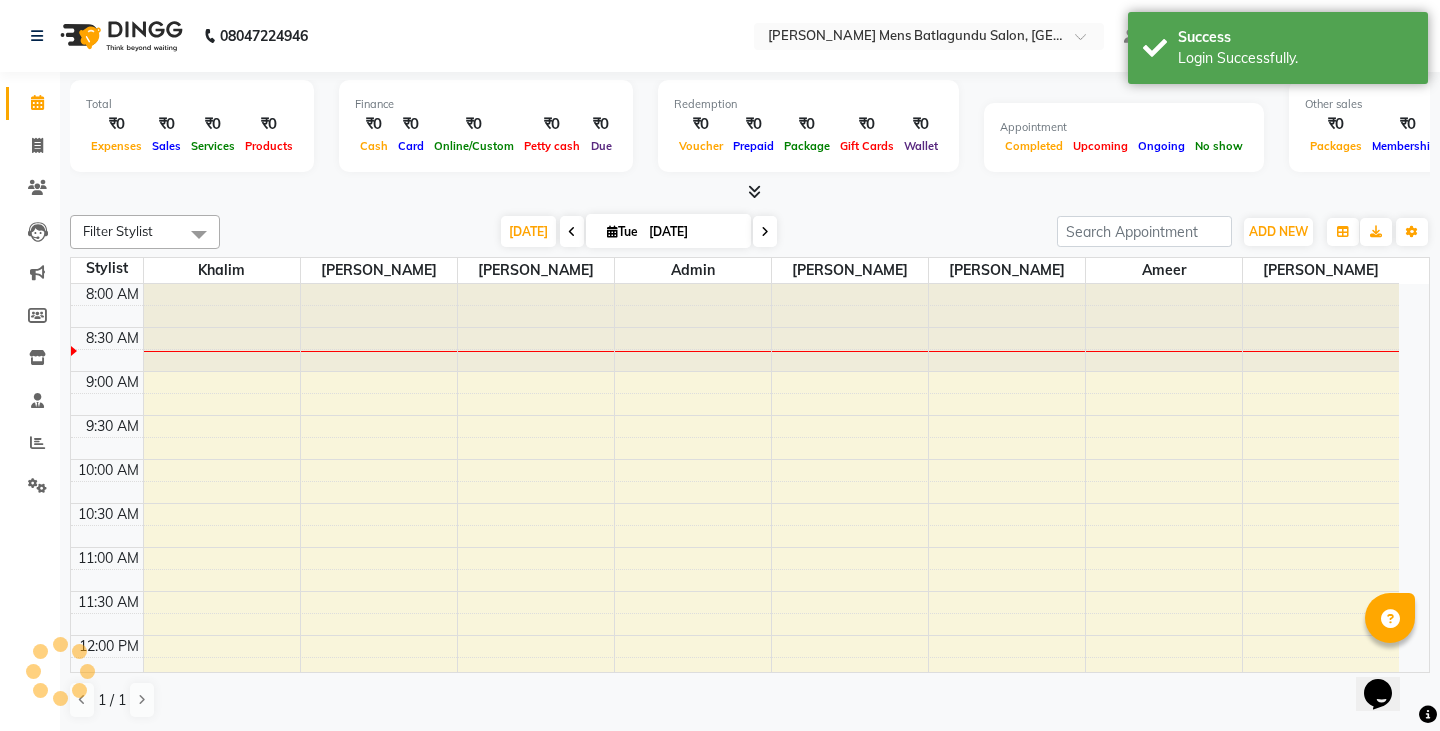 select on "en" 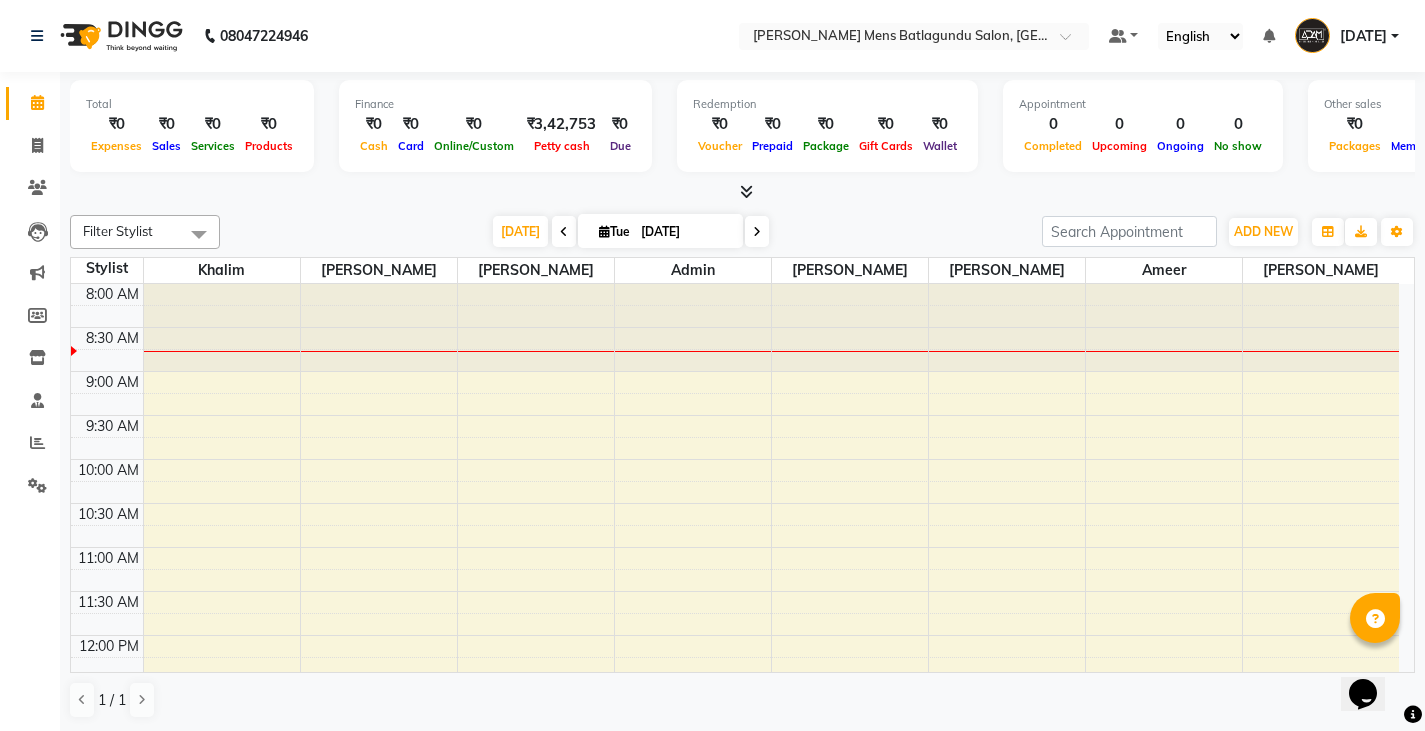 scroll, scrollTop: 1, scrollLeft: 0, axis: vertical 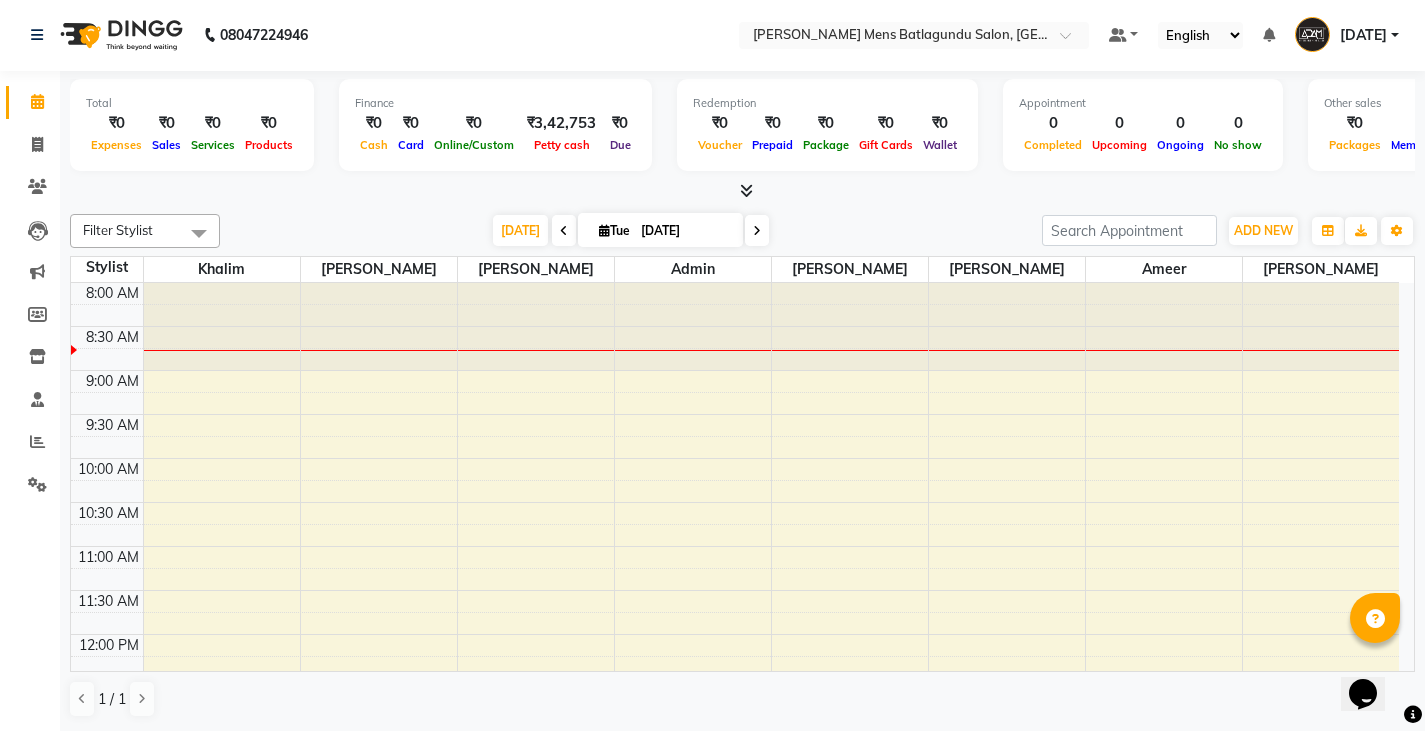 drag, startPoint x: 1424, startPoint y: 195, endPoint x: 1438, endPoint y: 199, distance: 14.56022 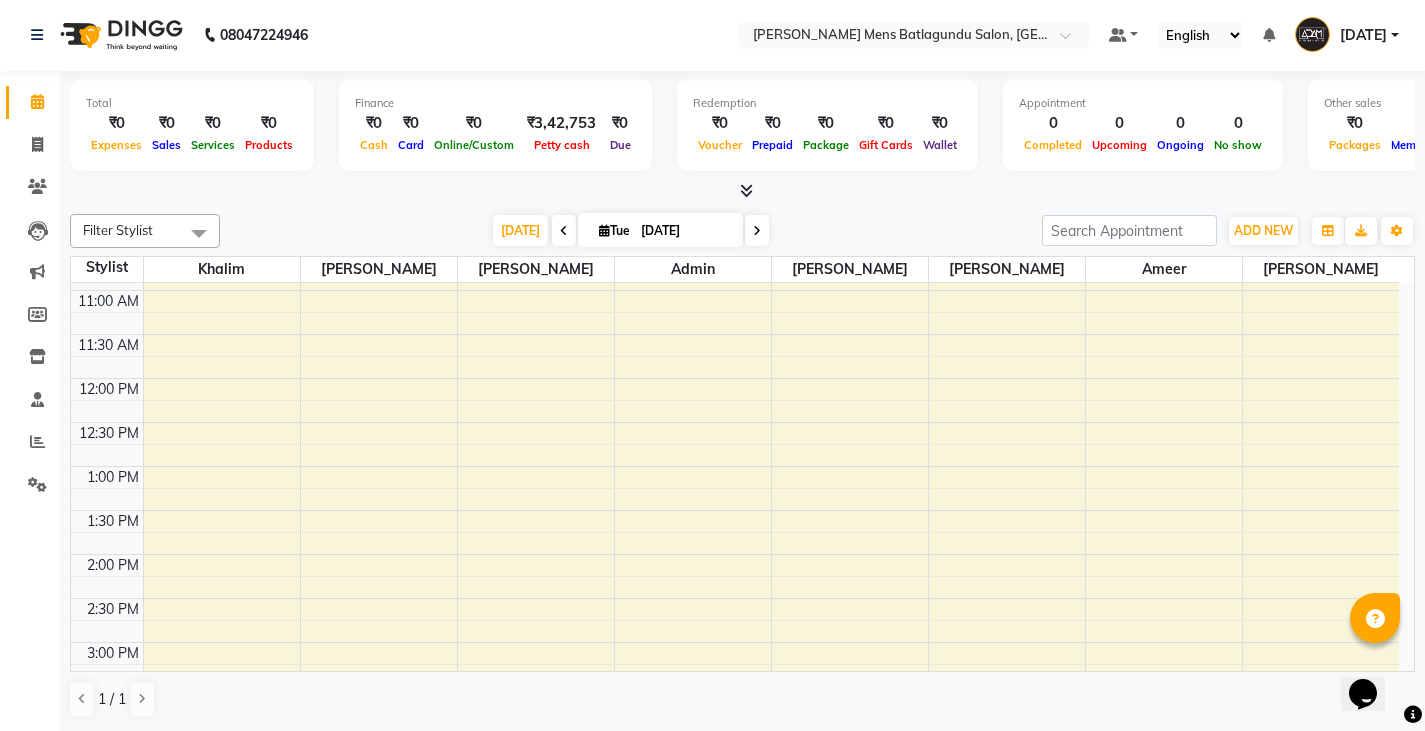 scroll, scrollTop: 0, scrollLeft: 0, axis: both 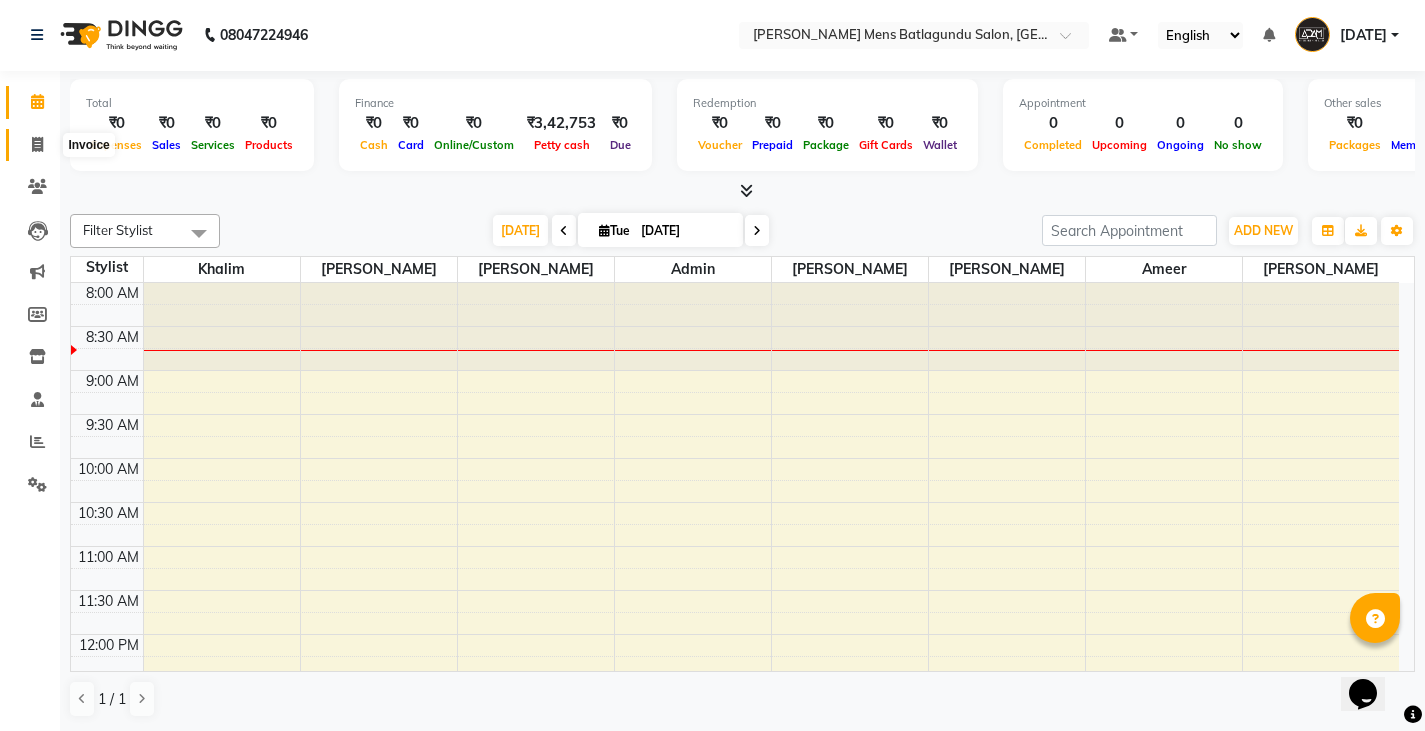 click 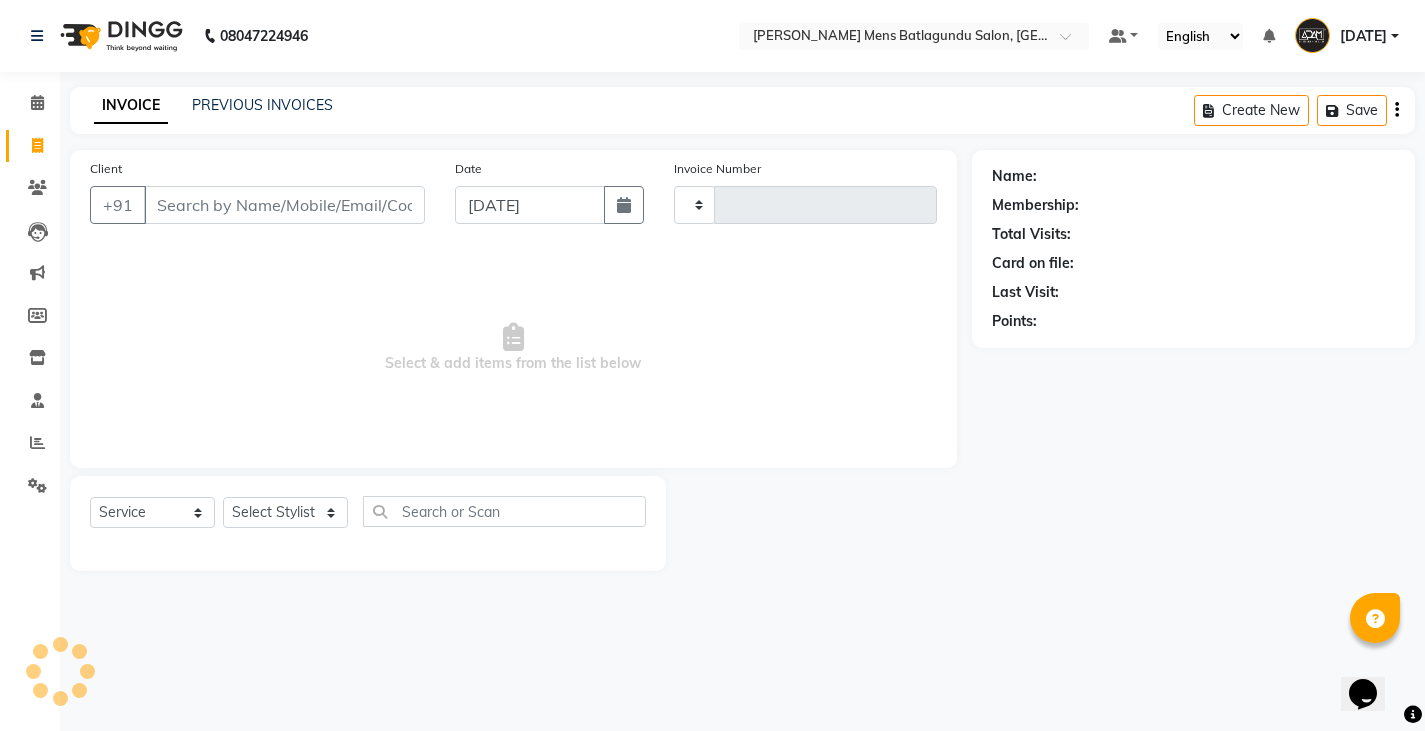scroll, scrollTop: 0, scrollLeft: 0, axis: both 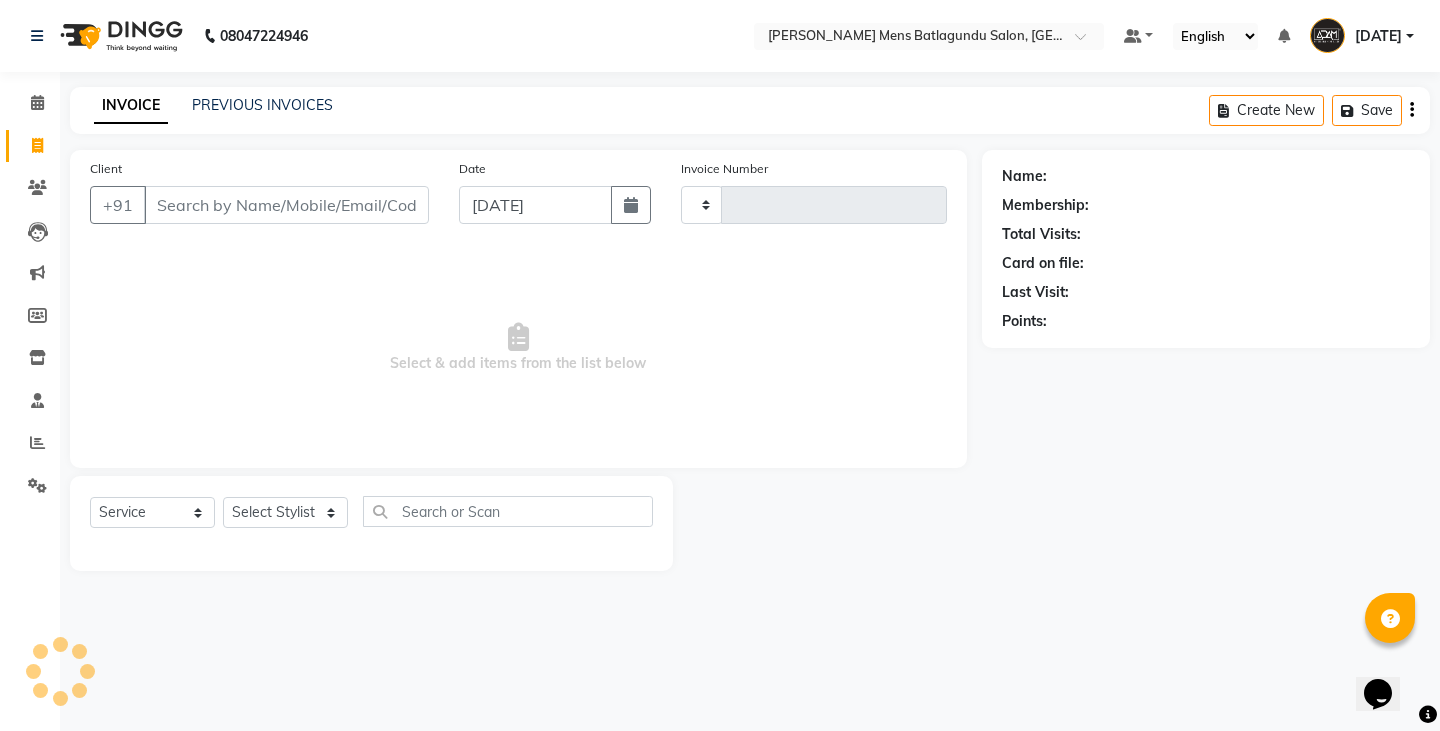 type on "1942" 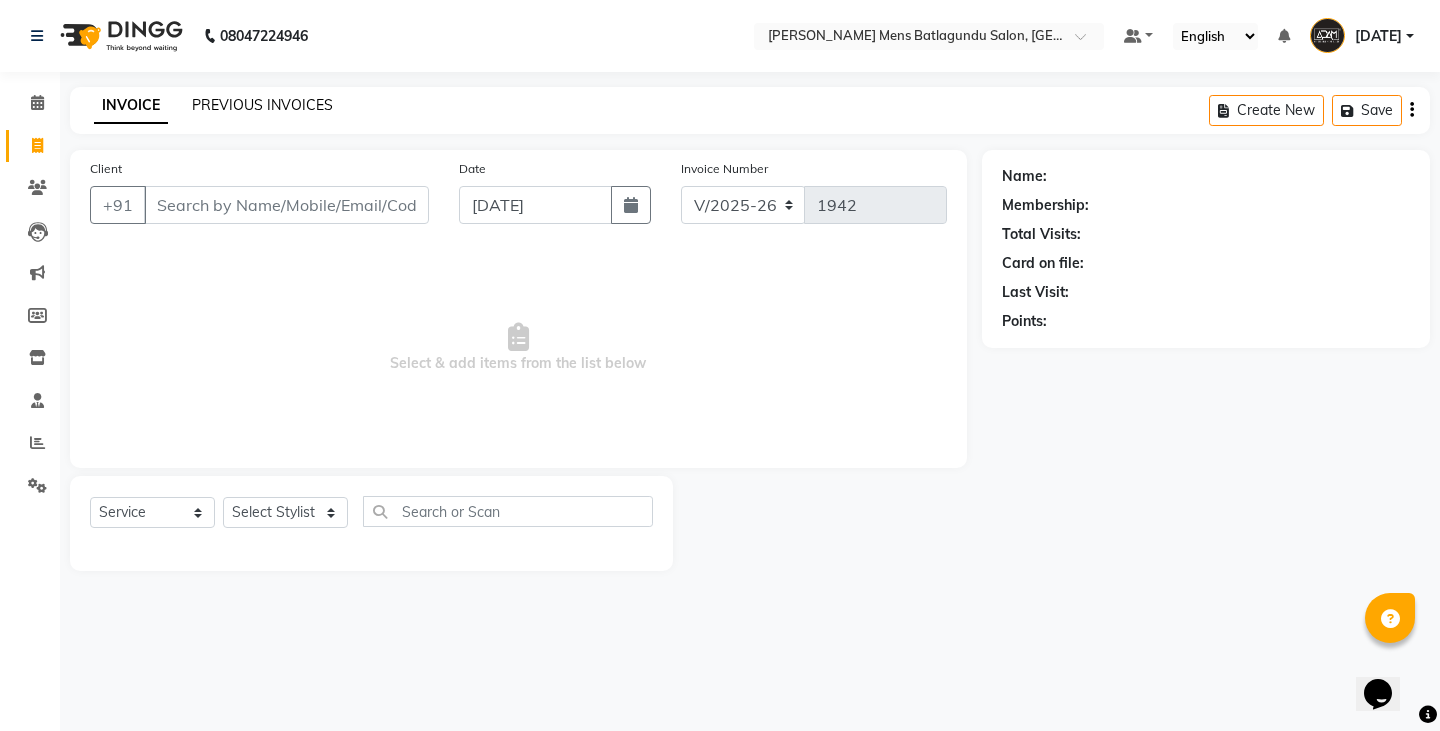 click on "PREVIOUS INVOICES" 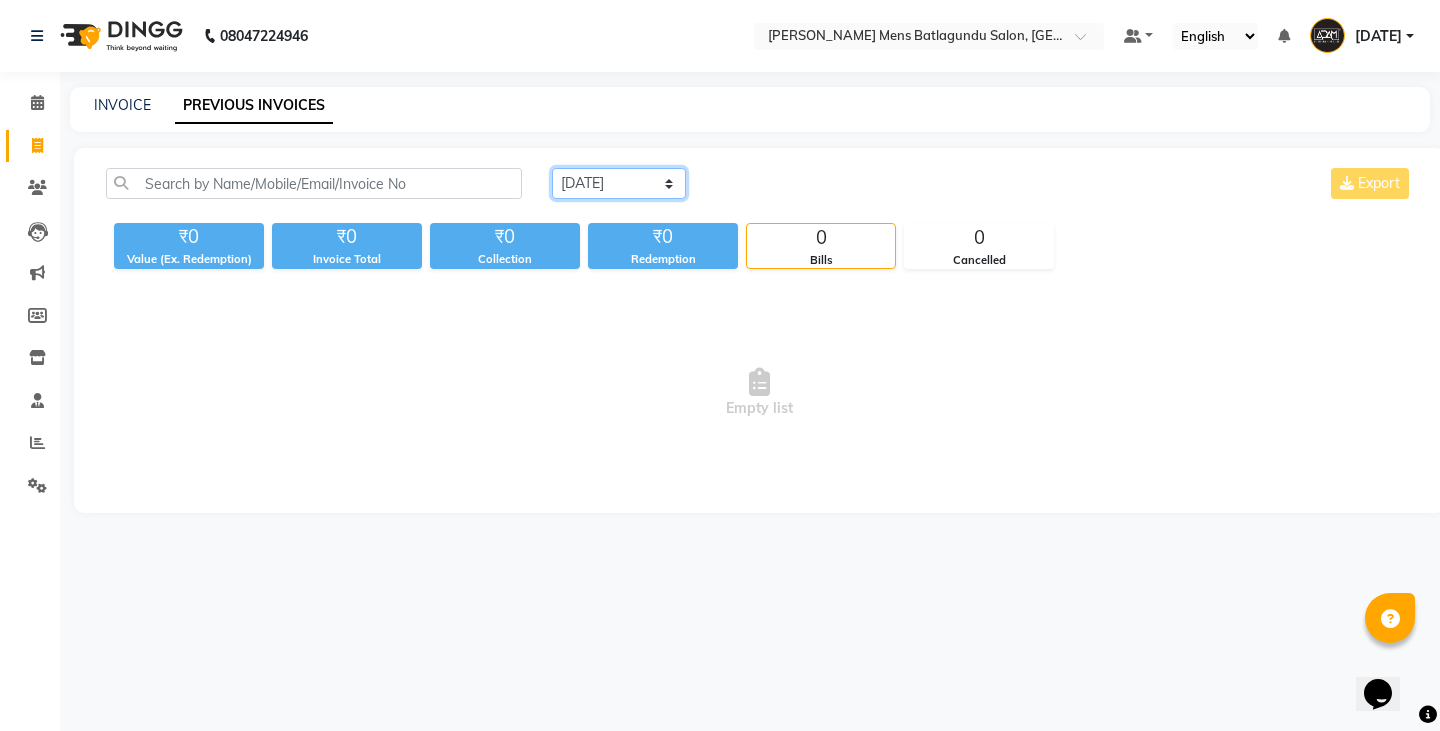 click on "[DATE] [DATE] Custom Range" 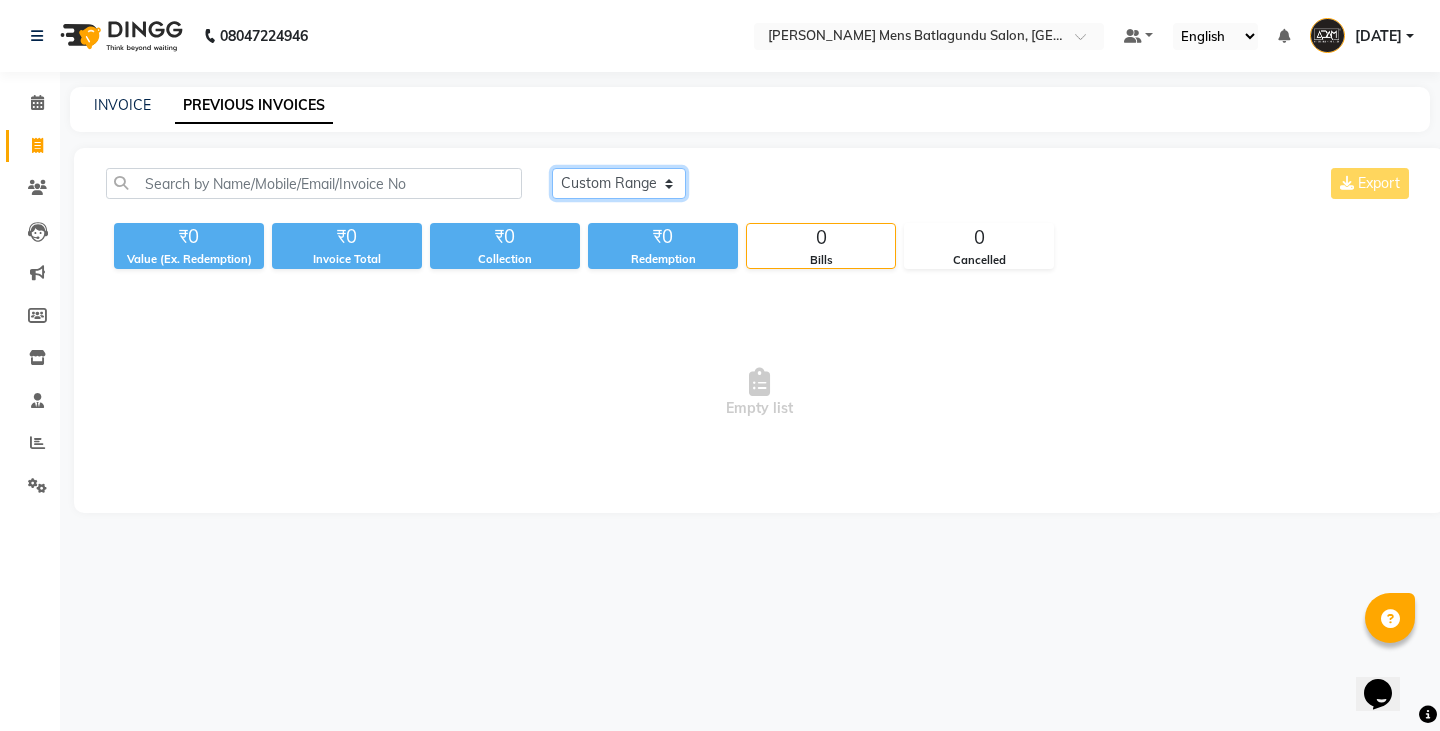 click on "[DATE] [DATE] Custom Range" 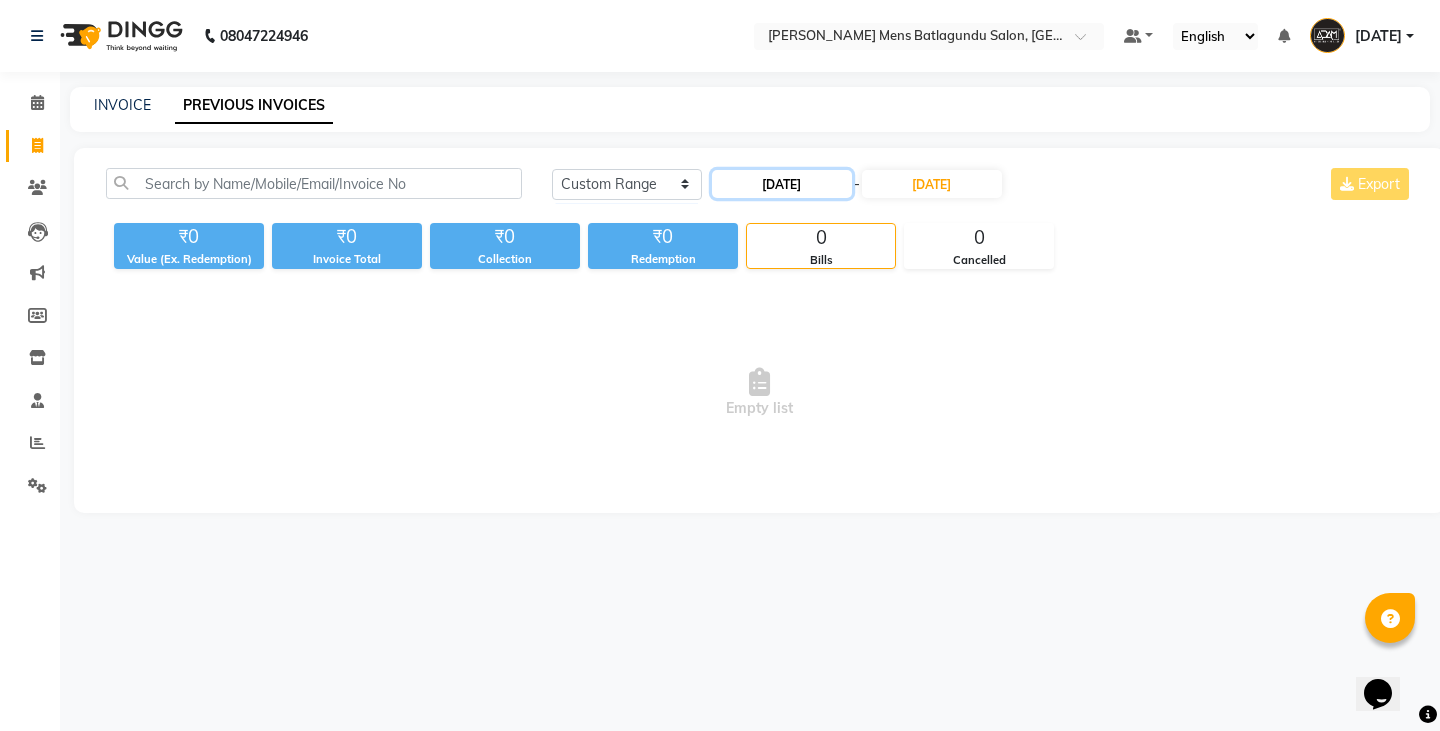 click on "[DATE]" 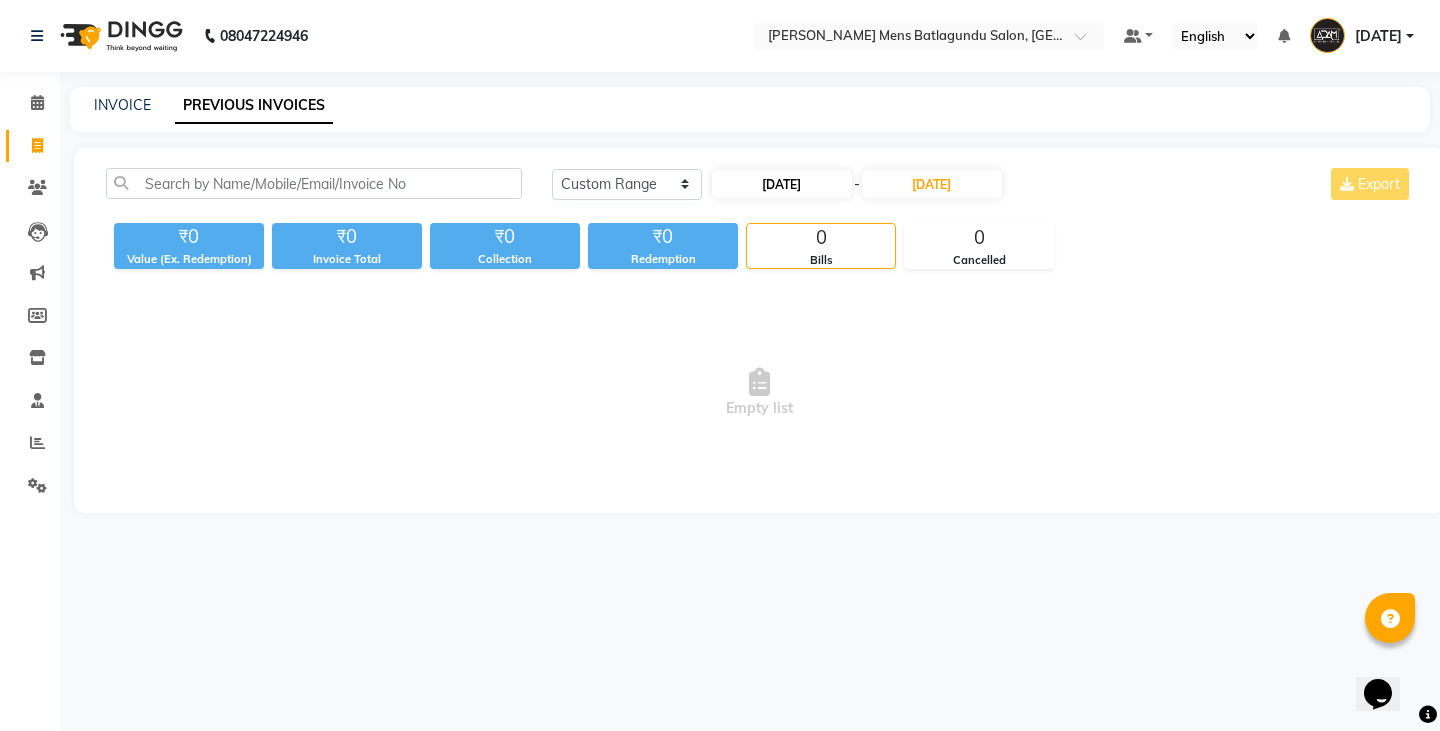 select on "7" 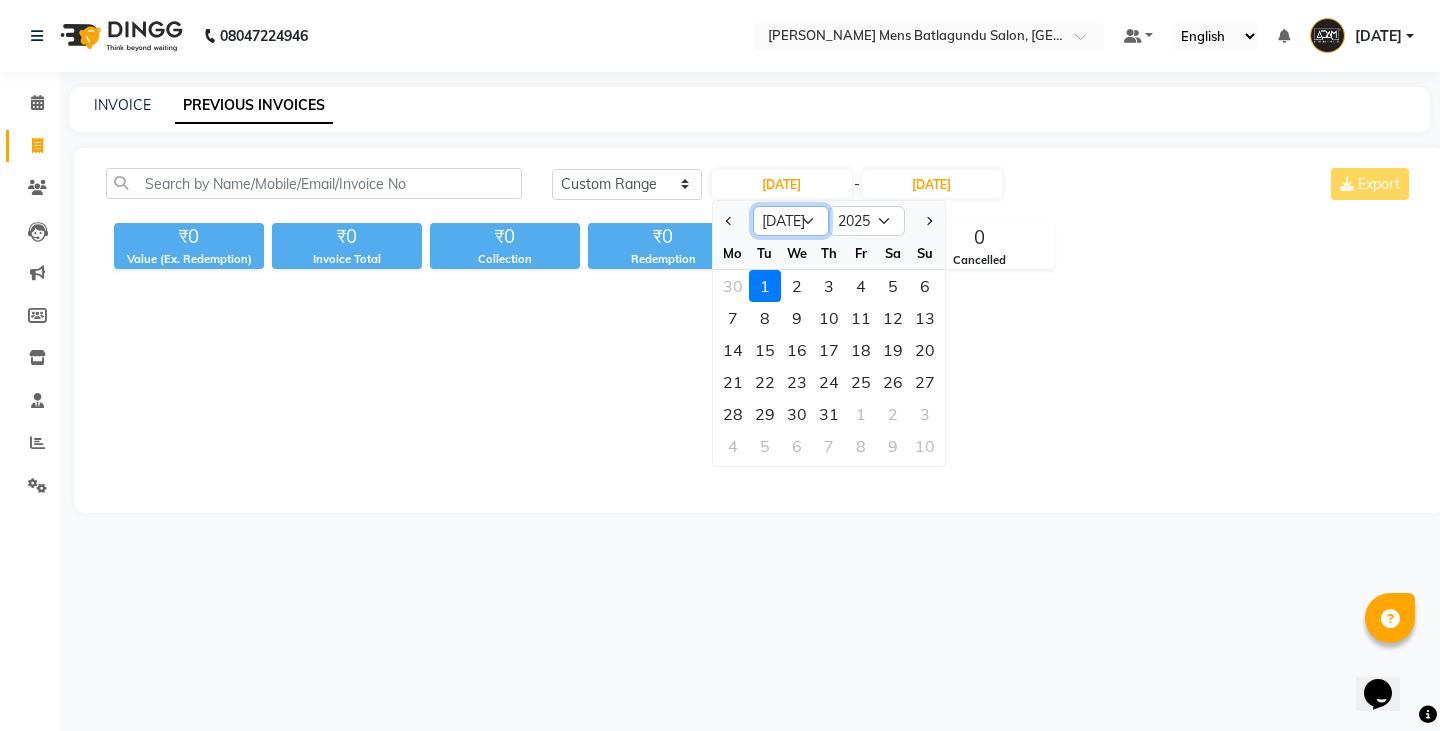 click on "Jan Feb Mar Apr May Jun [DATE] Aug Sep Oct Nov Dec" 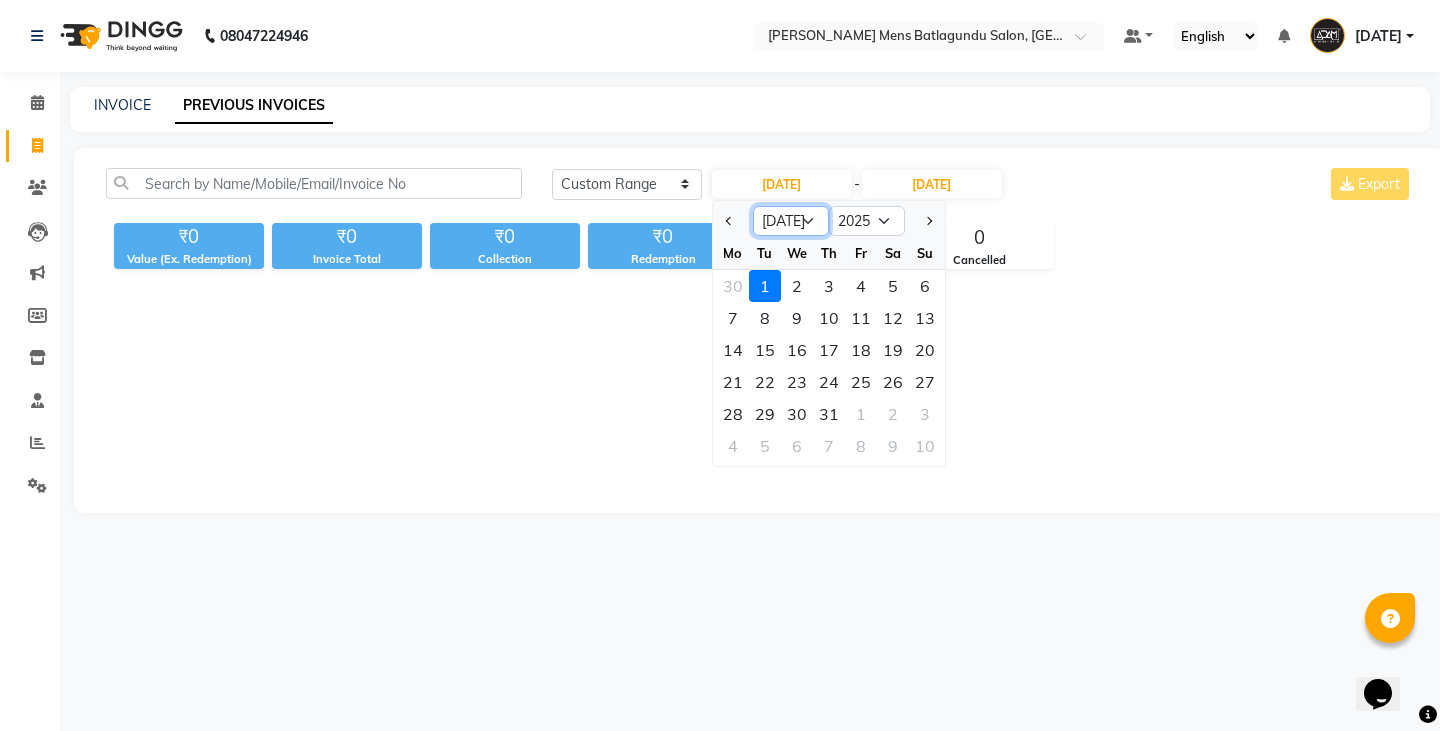 select on "6" 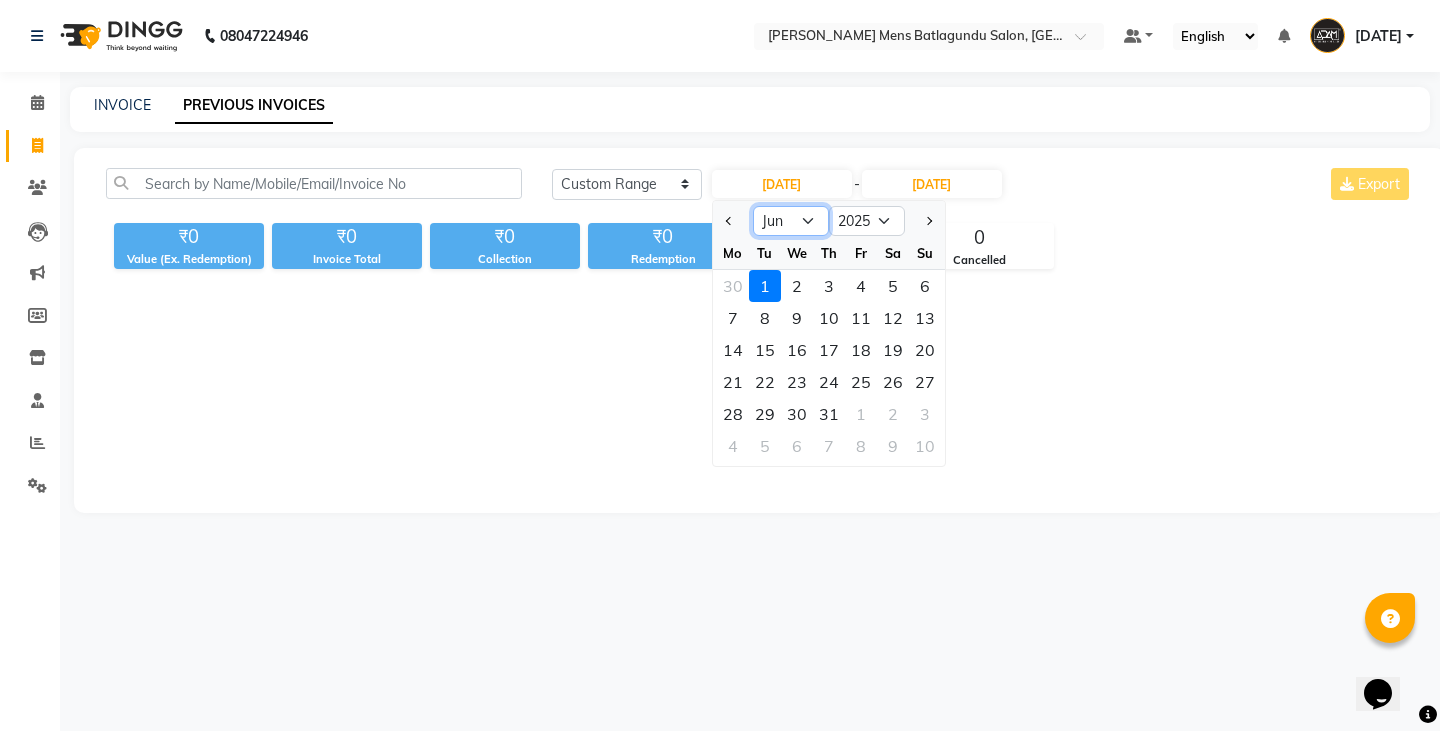 click on "Jan Feb Mar Apr May Jun [DATE] Aug Sep Oct Nov Dec" 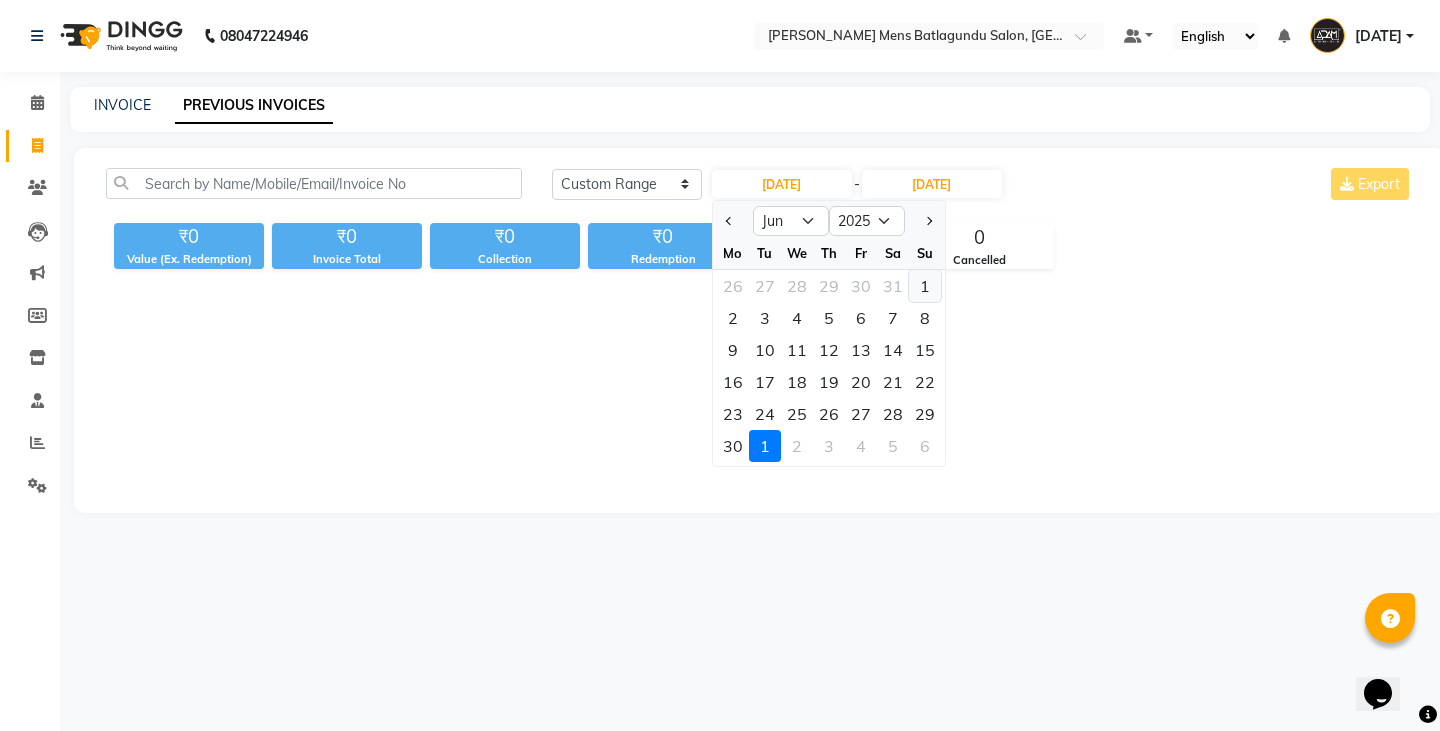 click on "1" 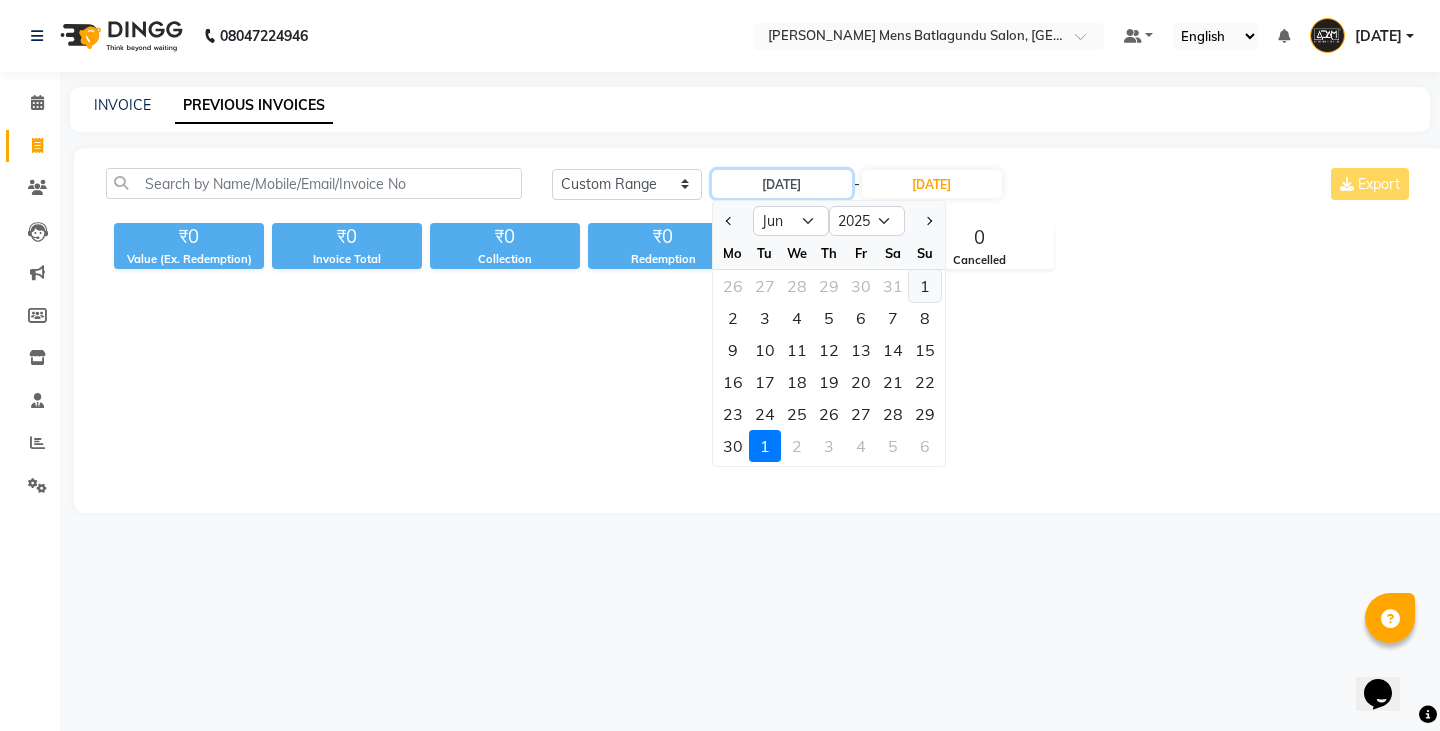 type on "[DATE]" 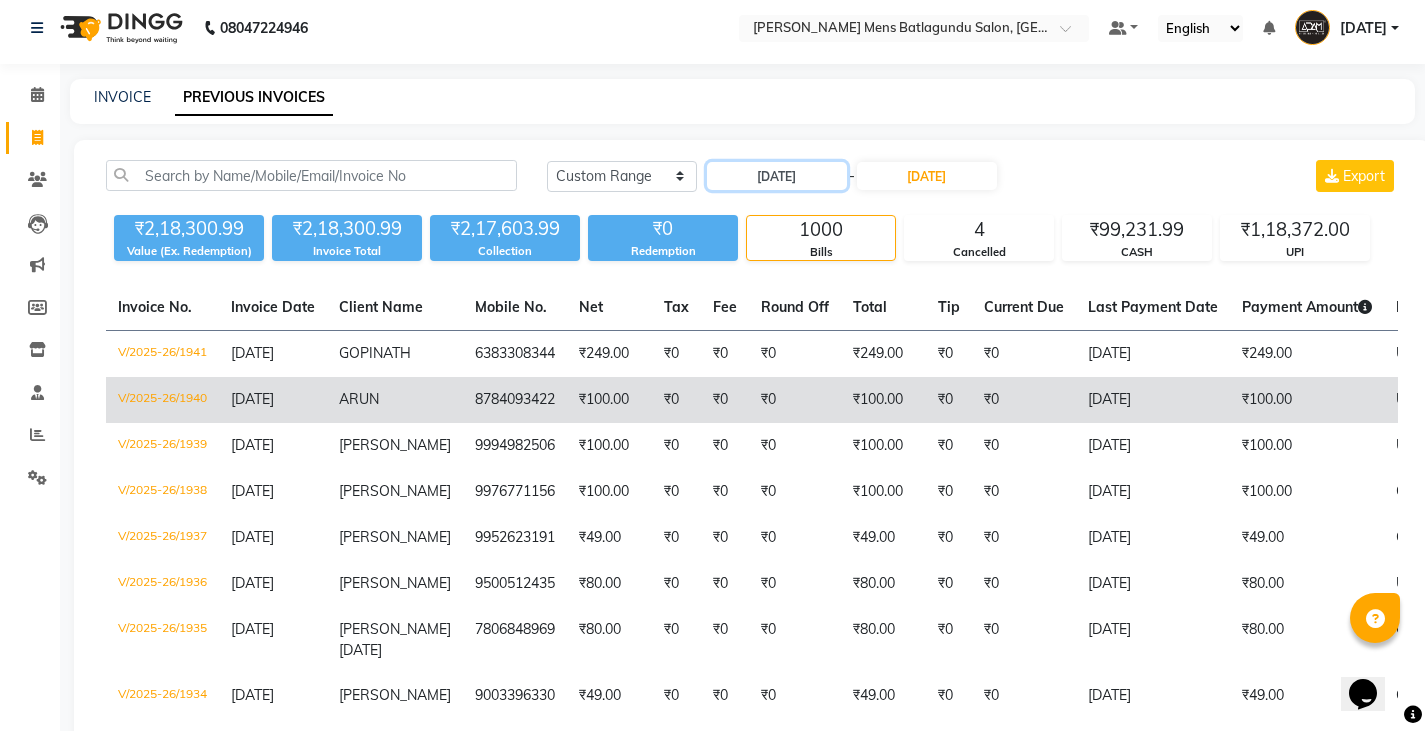 scroll, scrollTop: 0, scrollLeft: 0, axis: both 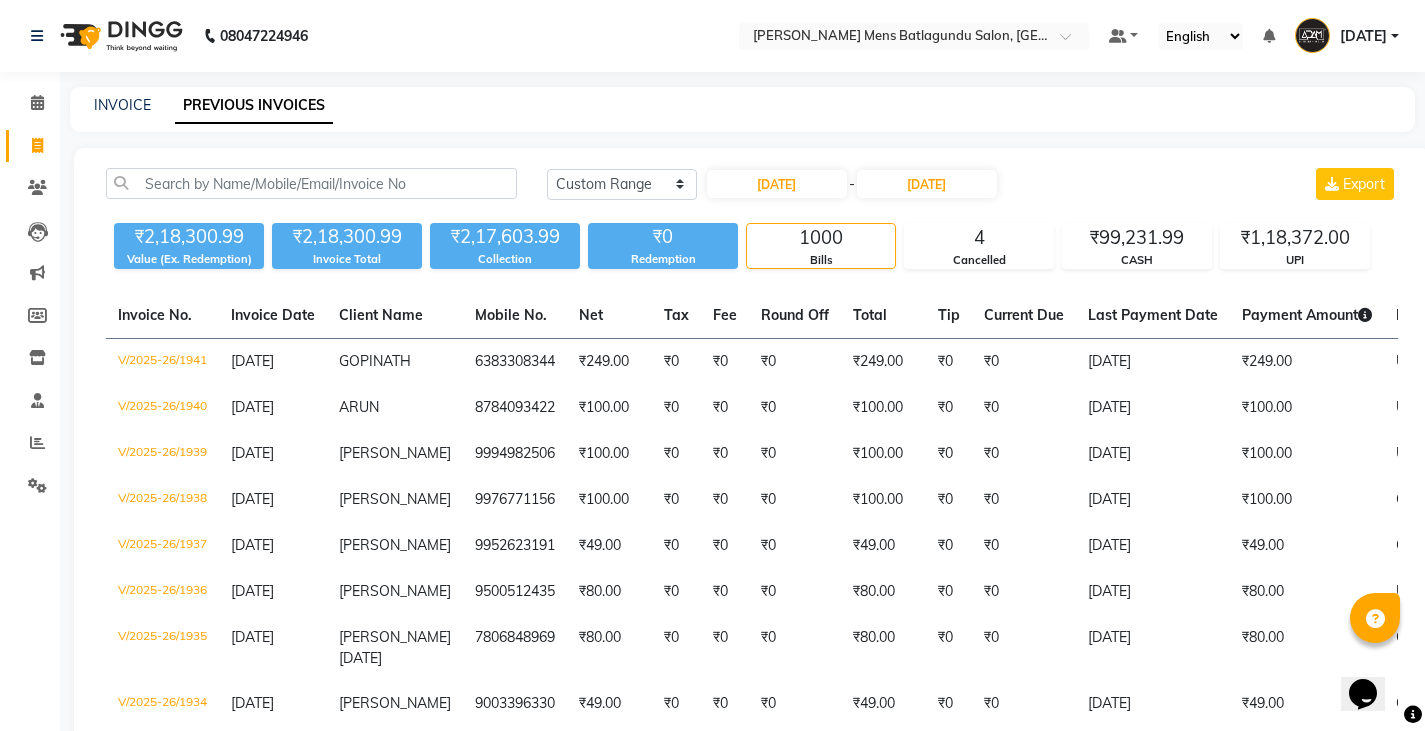 click on "₹2,17,603.99" 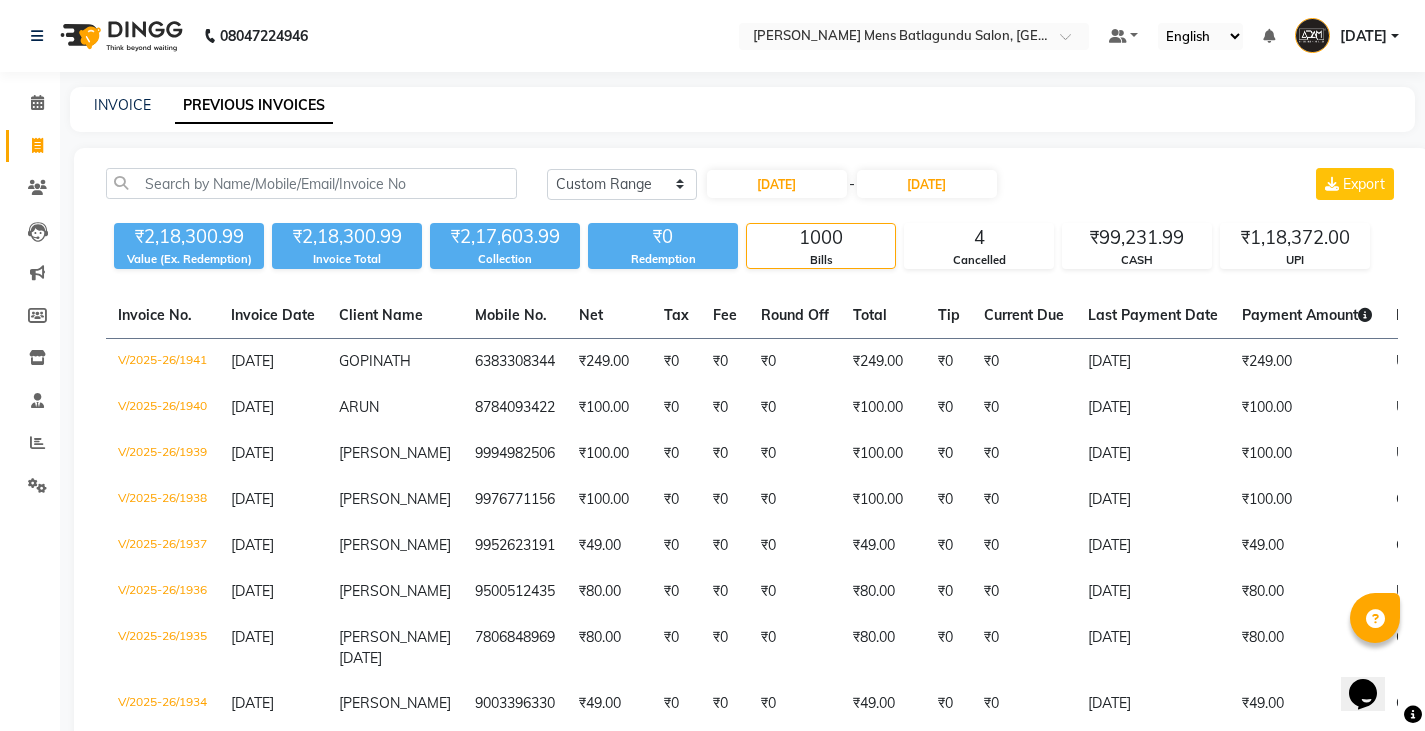 click on "Value (Ex. Redemption)" 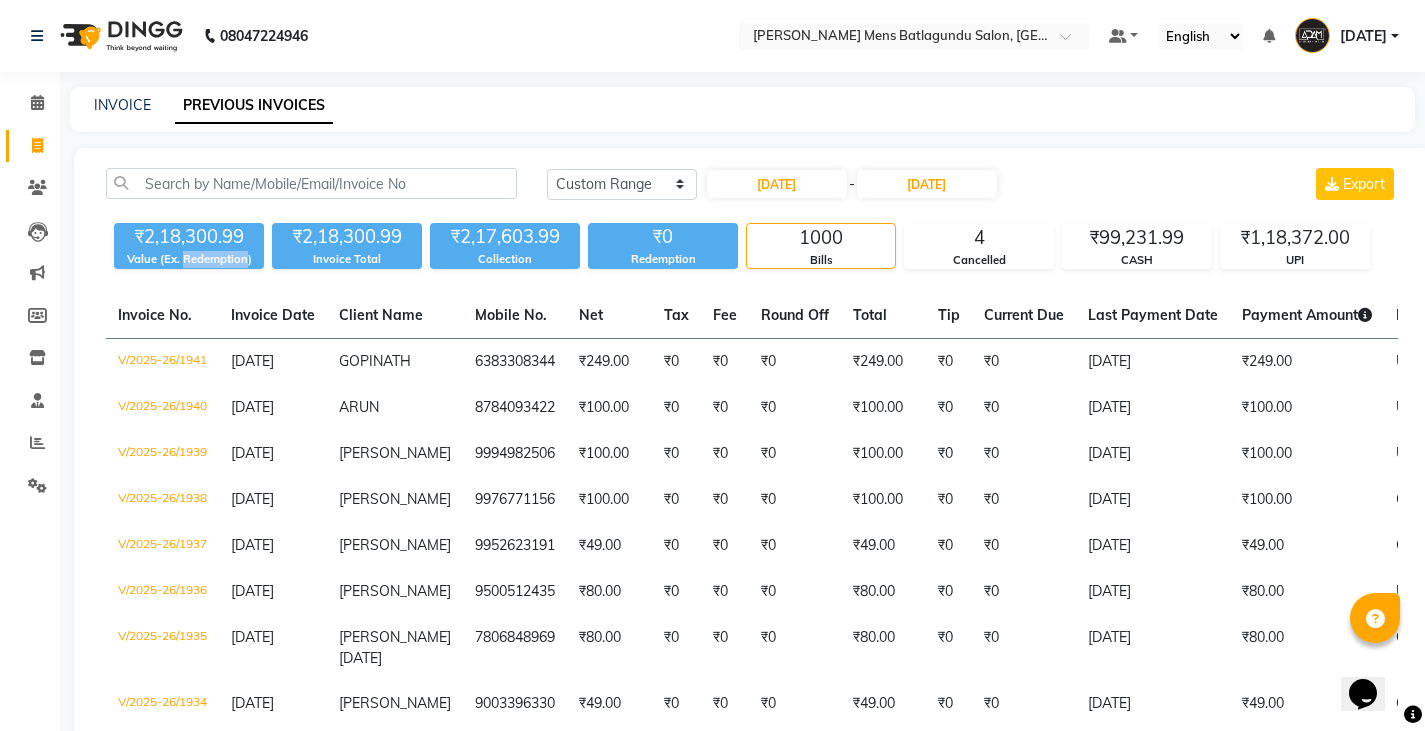 click on "Value (Ex. Redemption)" 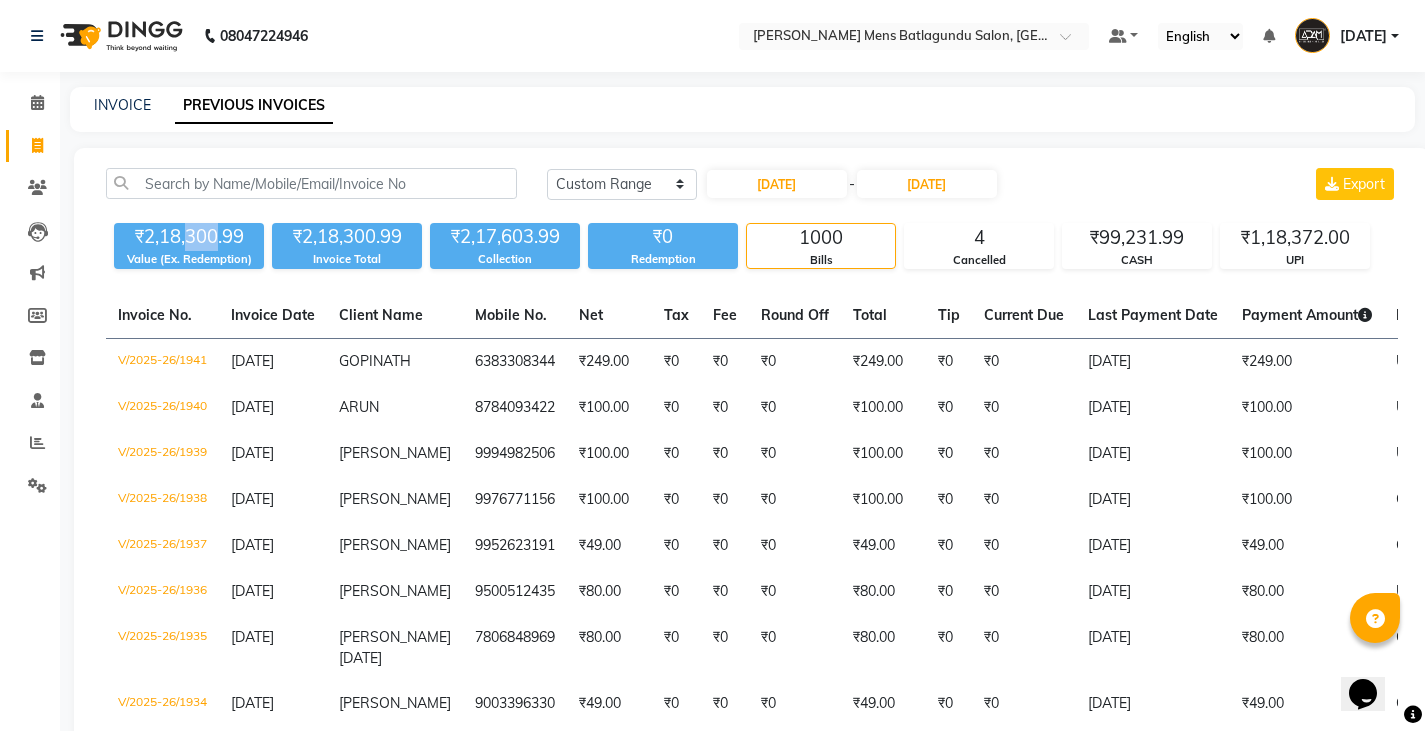 drag, startPoint x: 188, startPoint y: 232, endPoint x: 219, endPoint y: 236, distance: 31.257 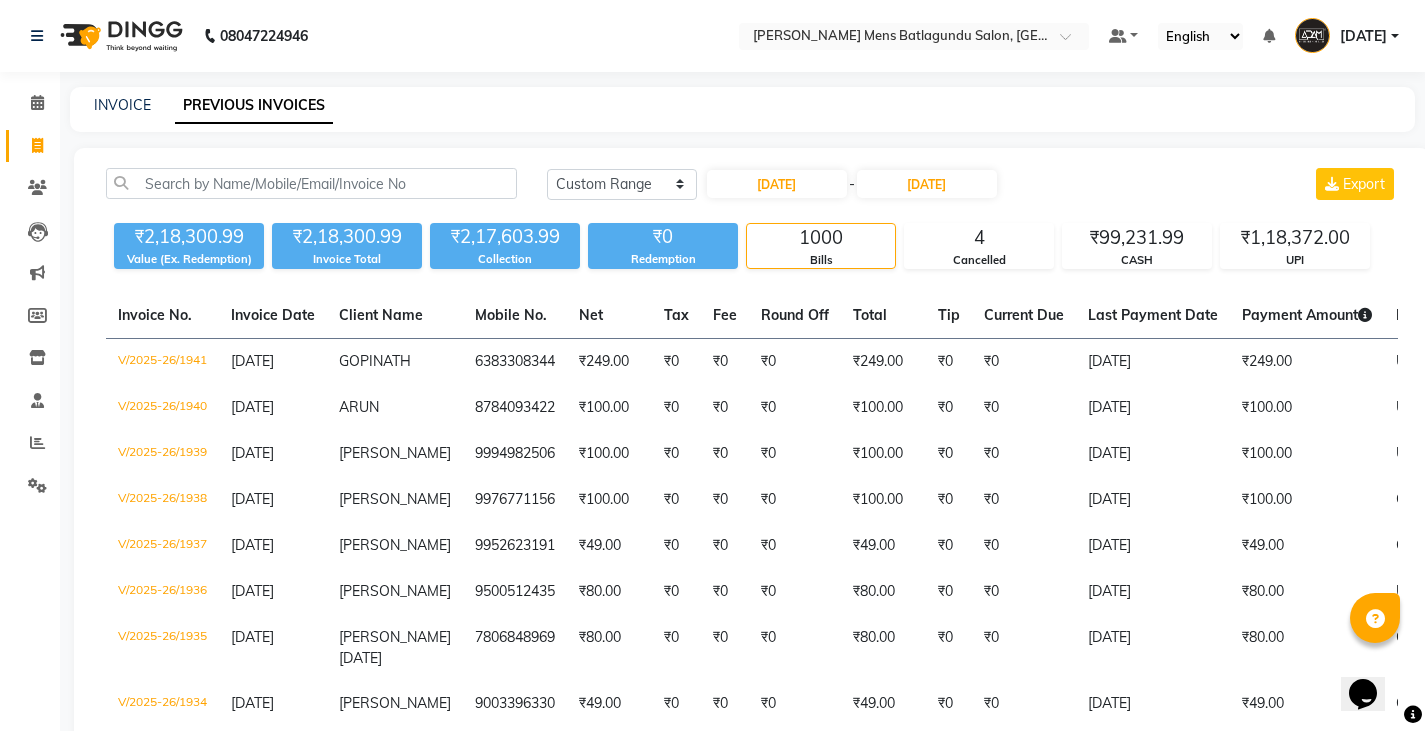 click on "Value (Ex. Redemption)" 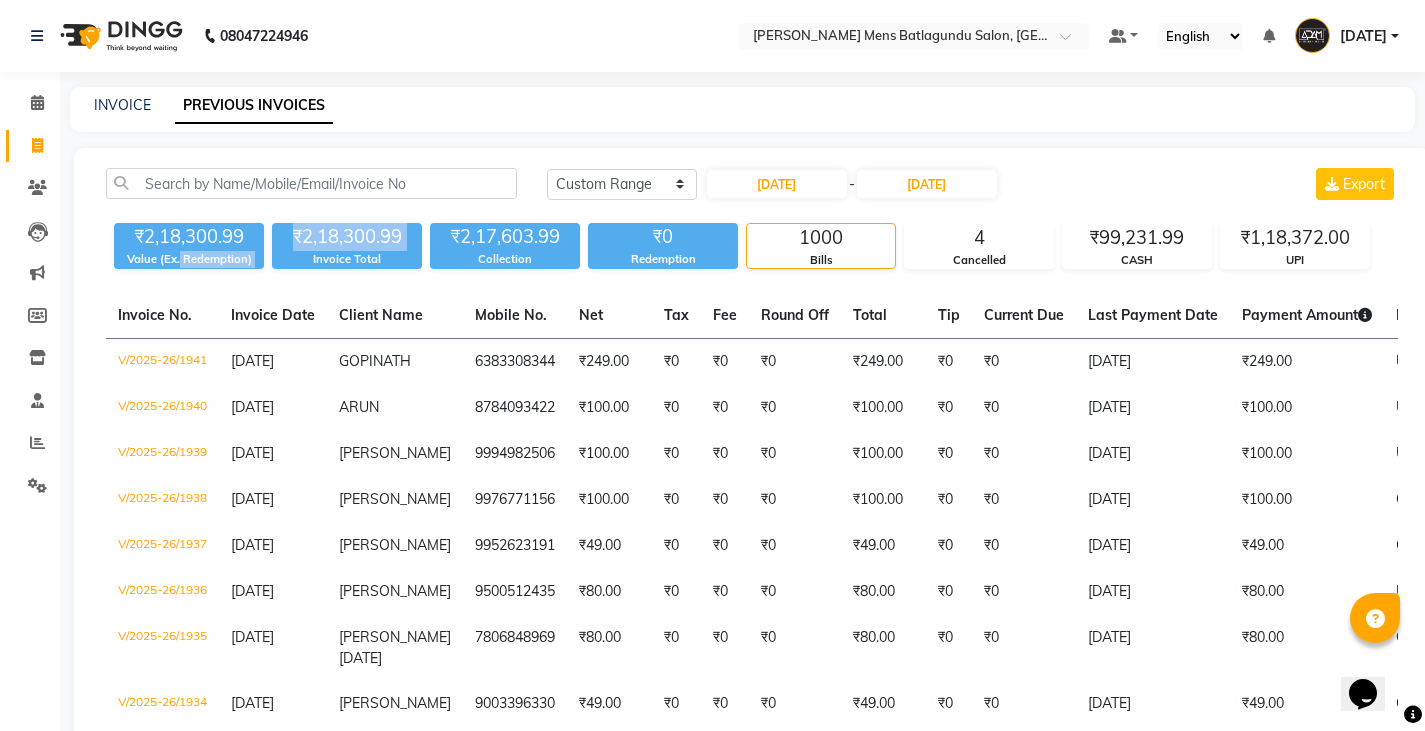 drag, startPoint x: 180, startPoint y: 263, endPoint x: 276, endPoint y: 264, distance: 96.00521 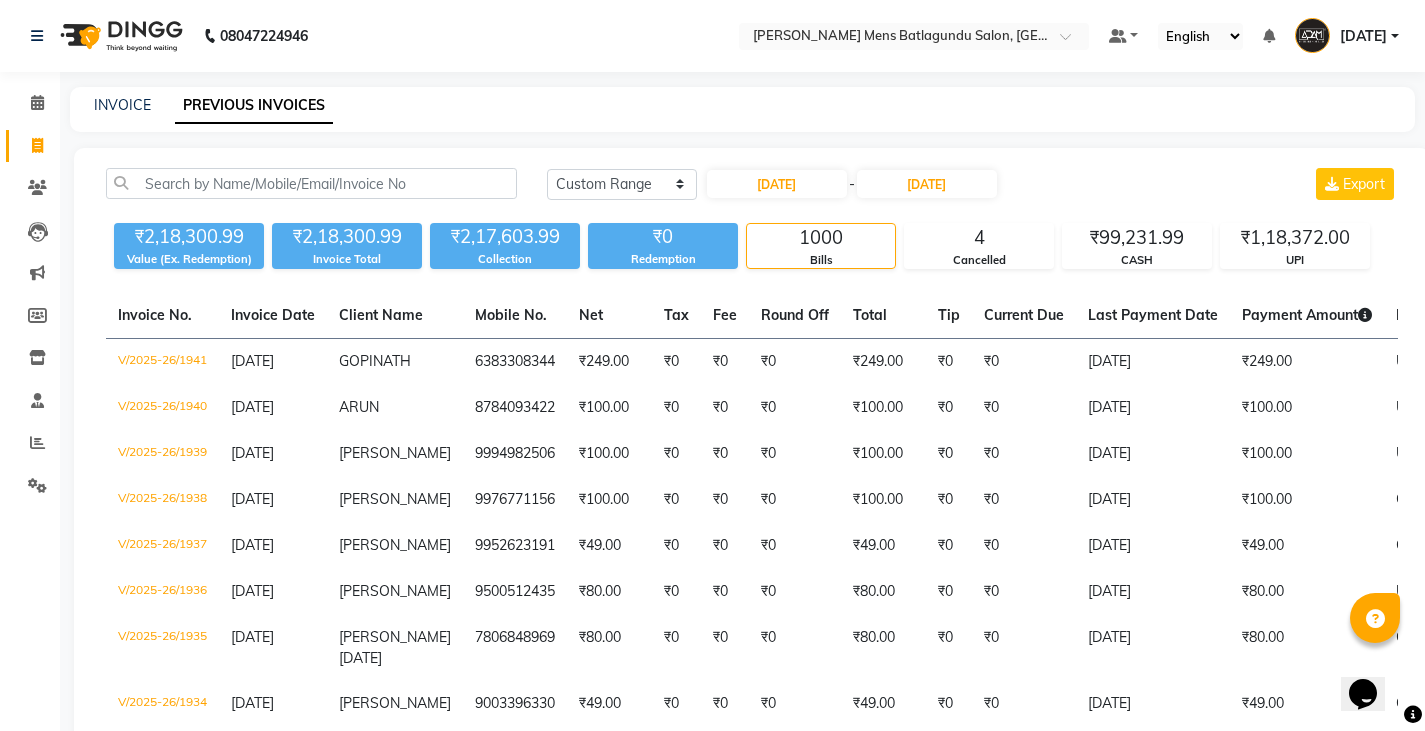 click on "Invoice Total" 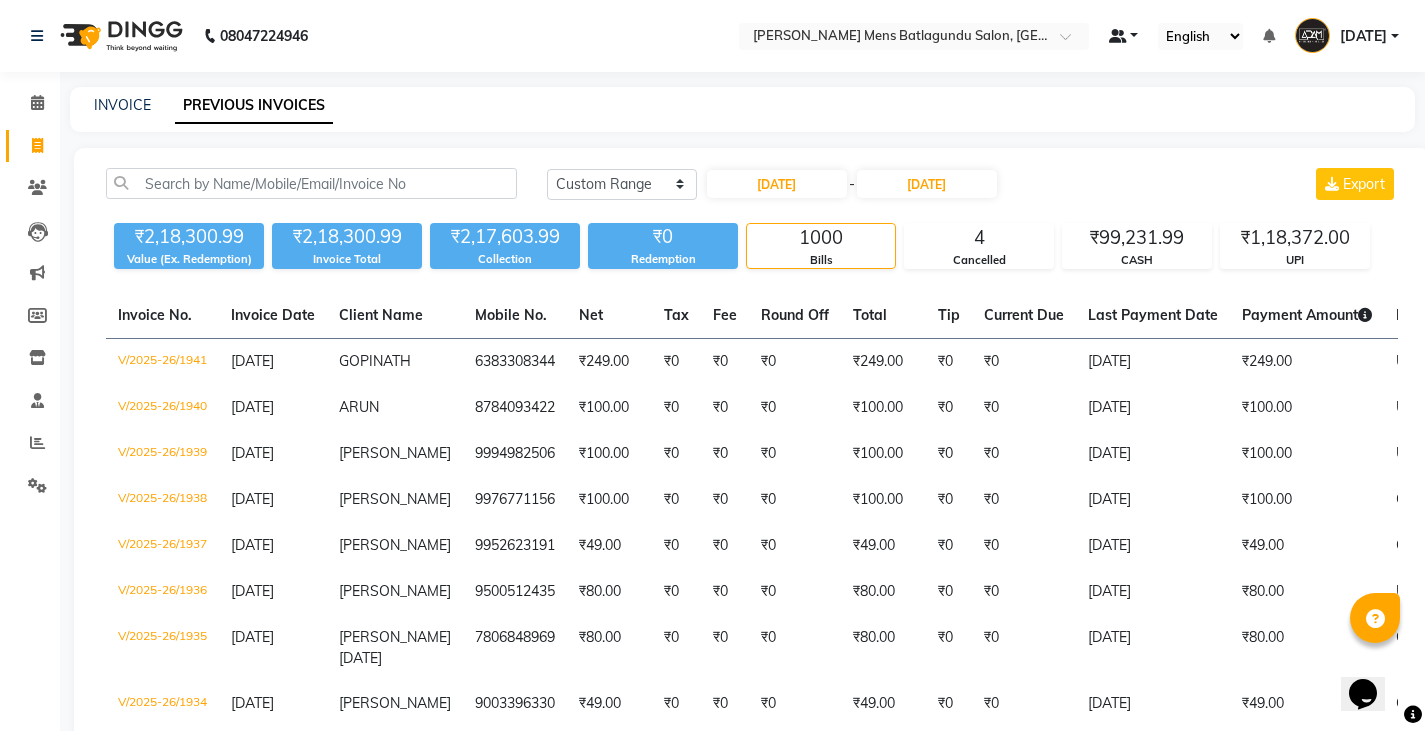 click at bounding box center [1118, 36] 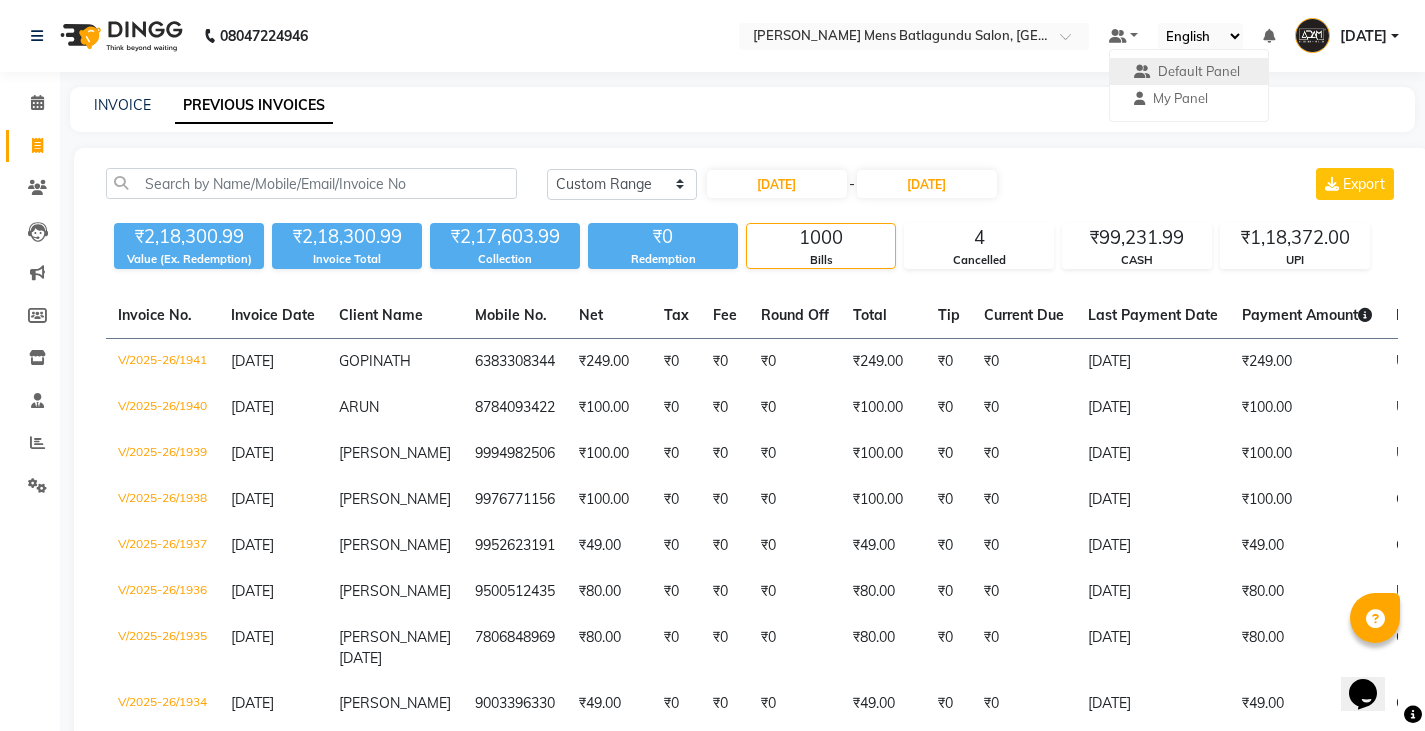 click on "08047224946 Select Location ×  [PERSON_NAME] Mens   Batlagundu   Salon, Batlagundu  Default Panel My Panel English ENGLISH Español العربية मराठी हिंदी ગુજરાતી தமிழ் 中文 Notifications nothing to show [DATE] Manage Profile Change Password Sign out  Version:3.14.0  ☀  [PERSON_NAME] AFFORDABLE MENS   Batlagundu   Salon, Batlagundu   Calendar  Invoice  Clients  Leads   Marketing  Members  Inventory  Staff  Reports  Settings Completed InProgress Upcoming Dropped Tentative Check-In Confirm Bookings Generate Report Segments Page Builder INVOICE PREVIOUS INVOICES [DATE] [DATE] Custom Range [DATE] - [DATE] Export ₹2,18,300.99 Value (Ex. Redemption) ₹2,18,300.99 Invoice Total  ₹2,17,603.99 Collection ₹0 Redemption 1000 Bills 4 Cancelled ₹99,231.99 CASH ₹1,18,372.00 UPI  Invoice No.   Invoice Date   Client Name   Mobile No.   Net   Tax   Fee   Round Off   Total   Tip   Current Due   Last Payment Date   Payment Amount   Payment Methods   Status" at bounding box center [712, 2564] 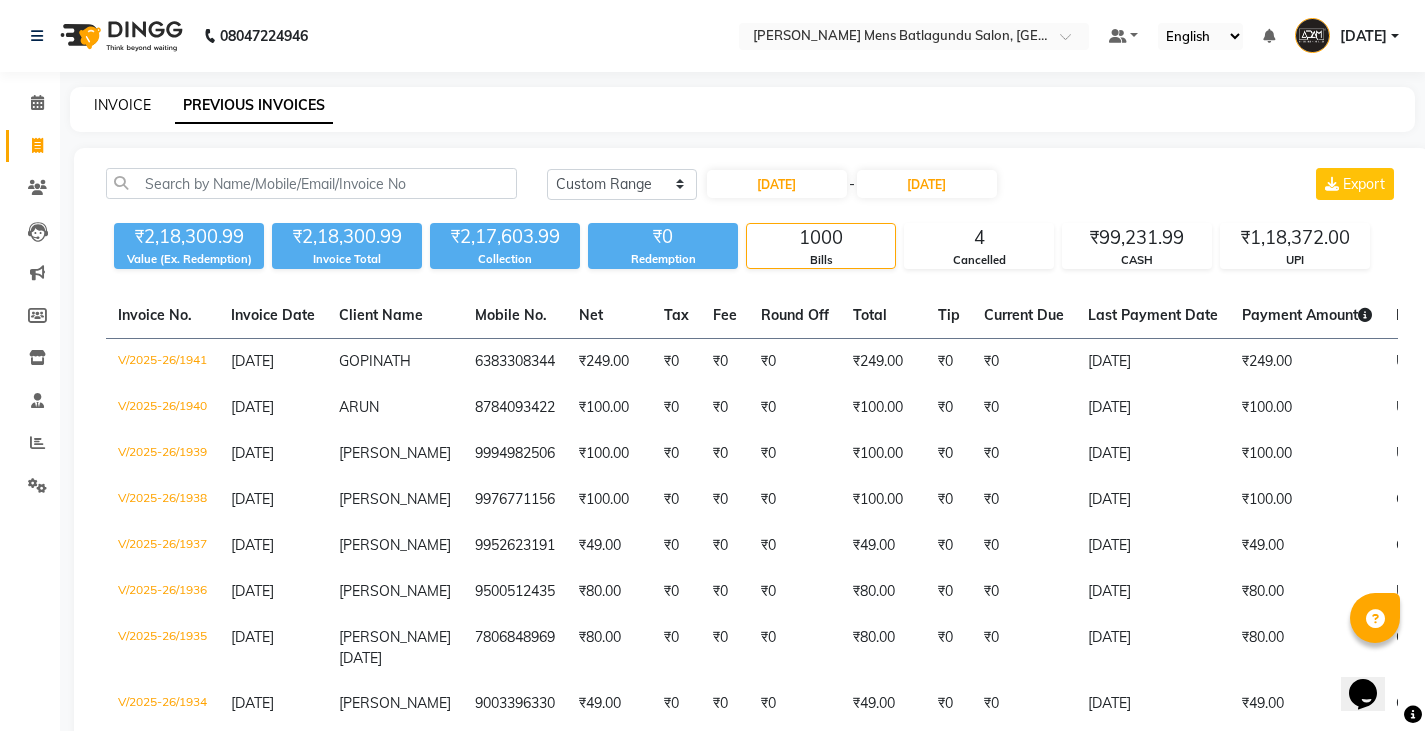 click on "INVOICE" 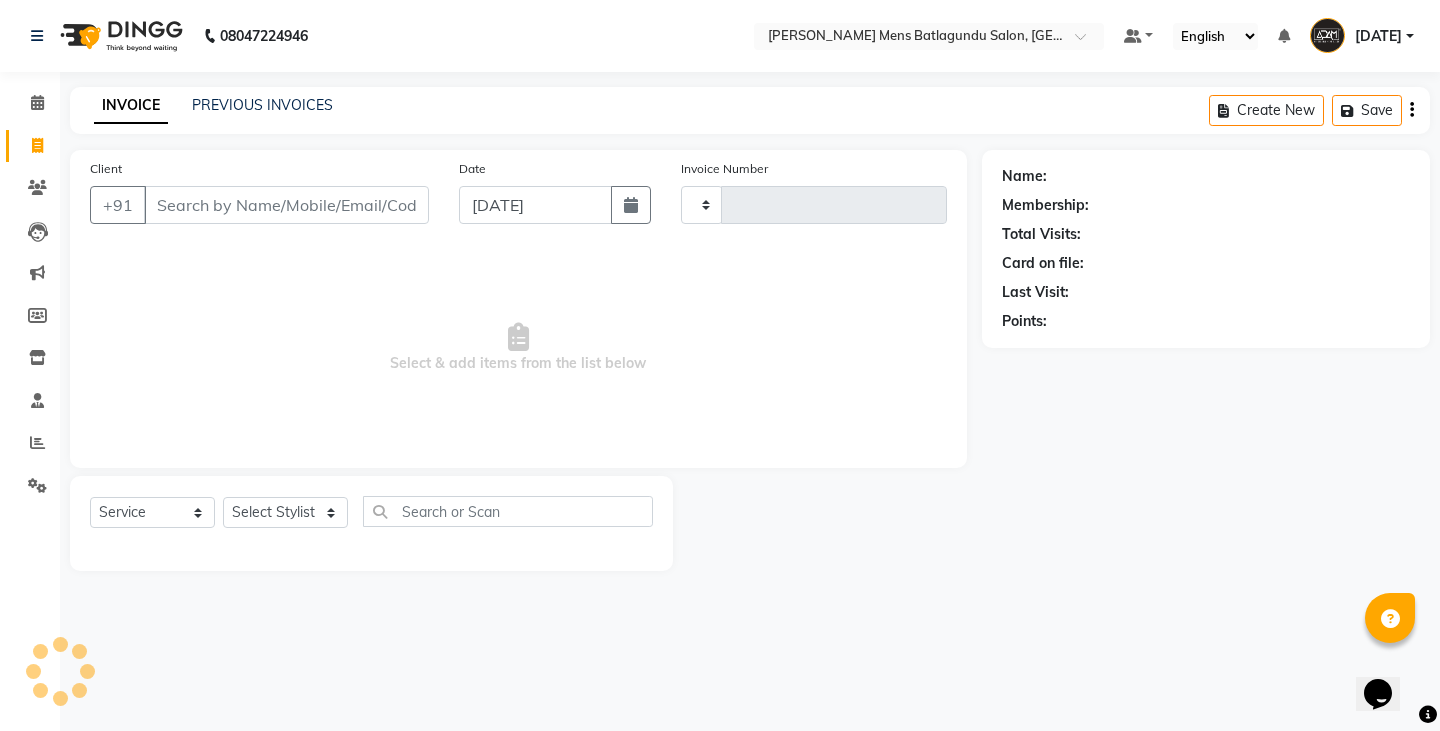 type on "1942" 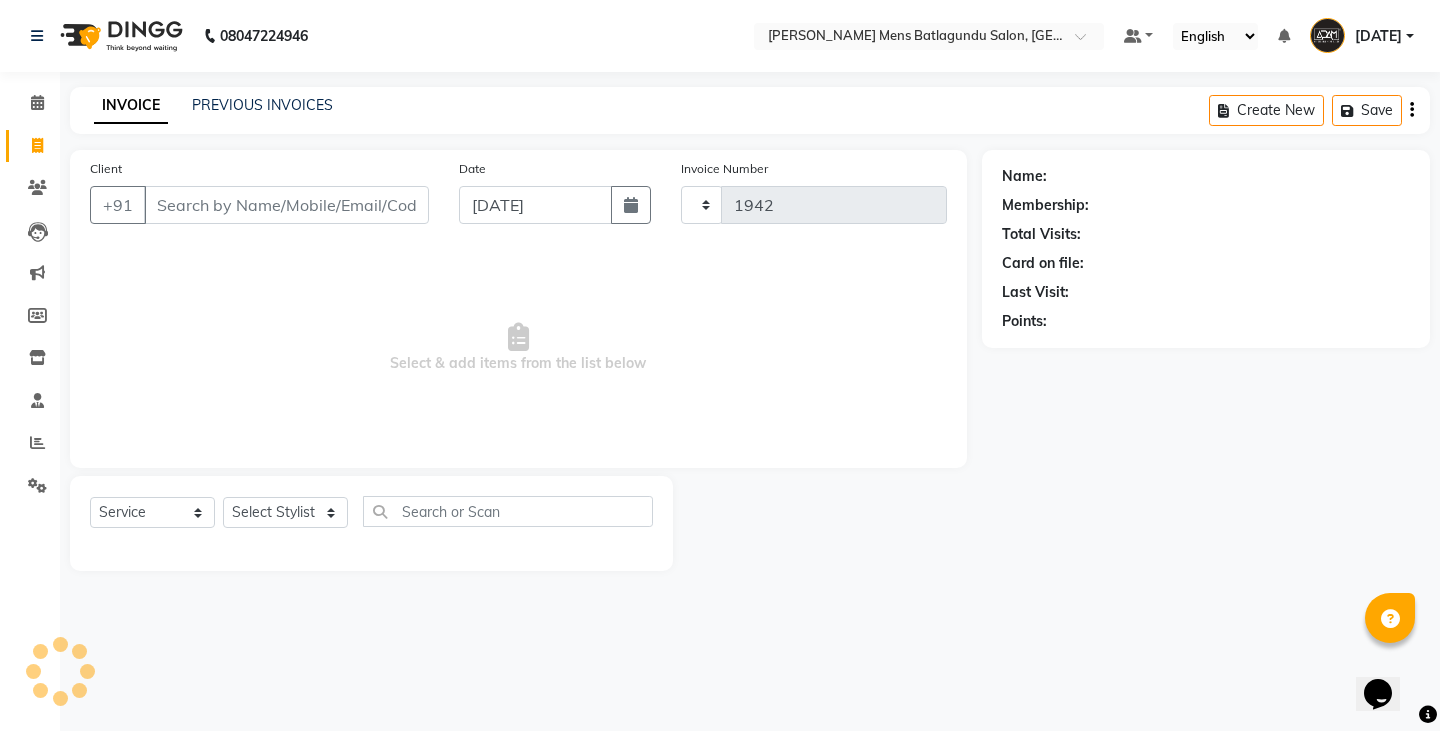 select on "8213" 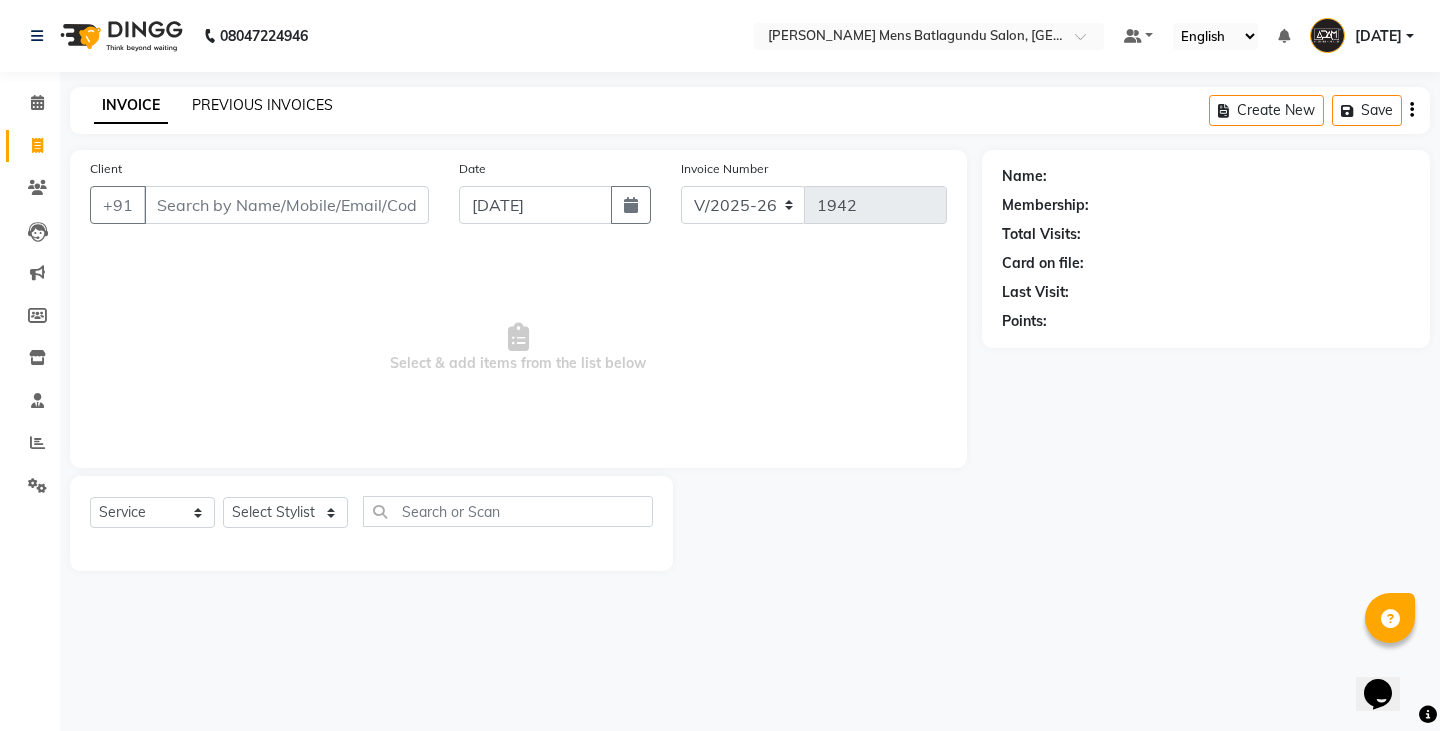 click on "PREVIOUS INVOICES" 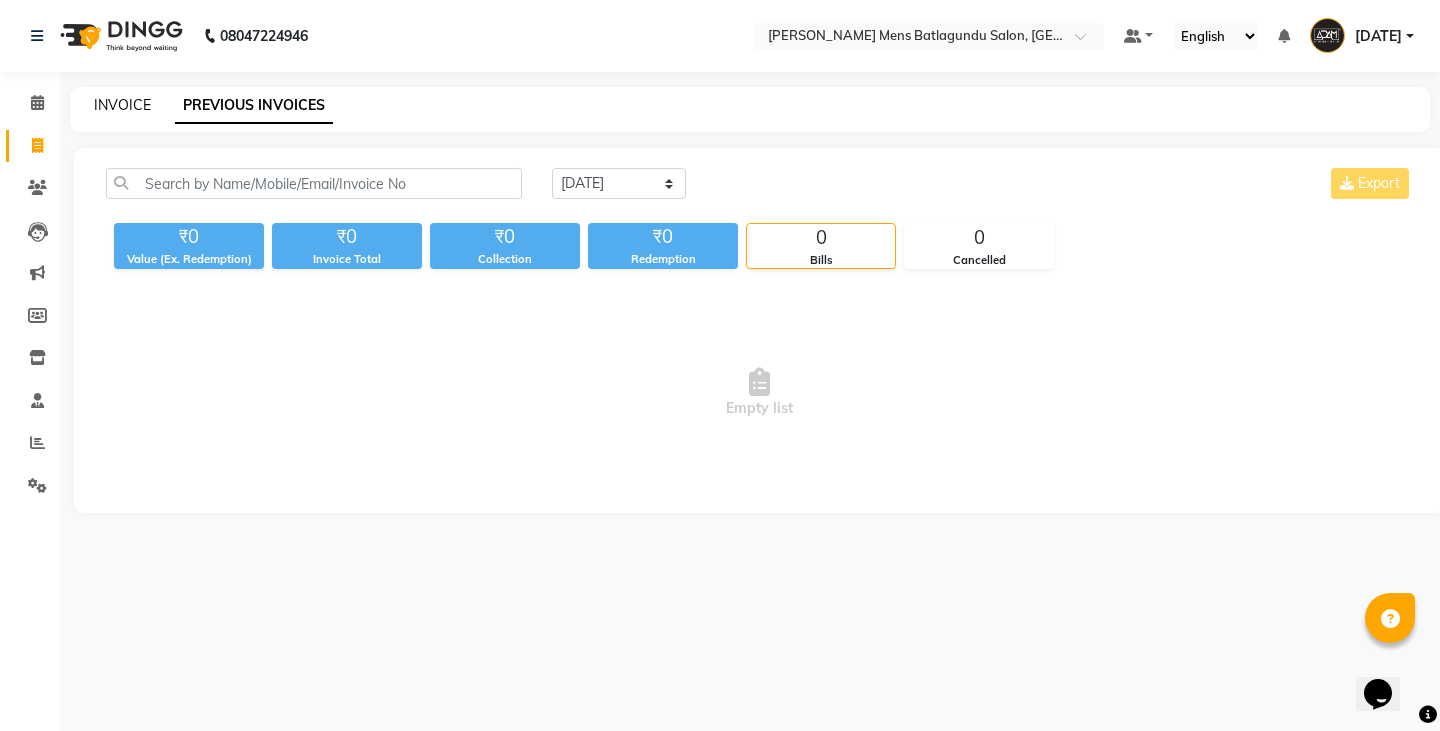 click on "INVOICE" 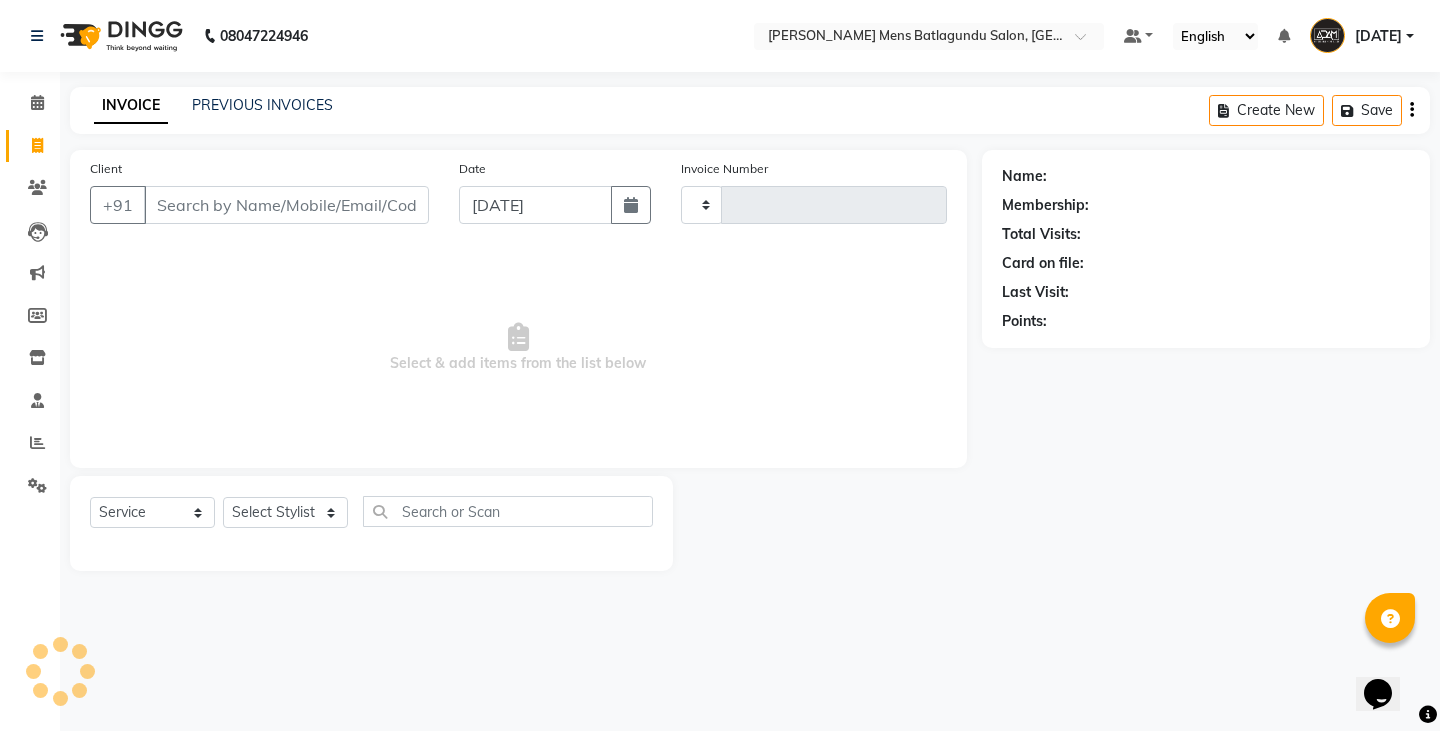 type on "1942" 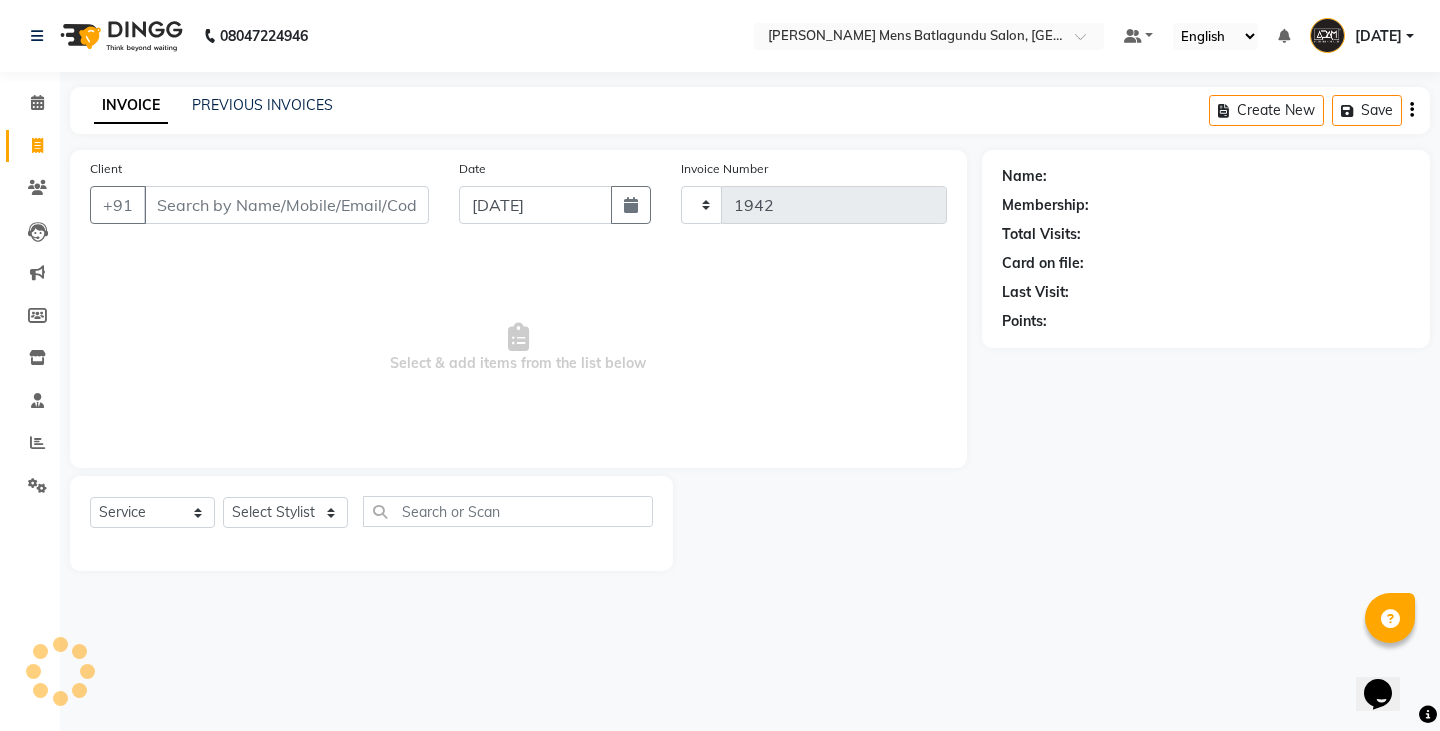 select on "8213" 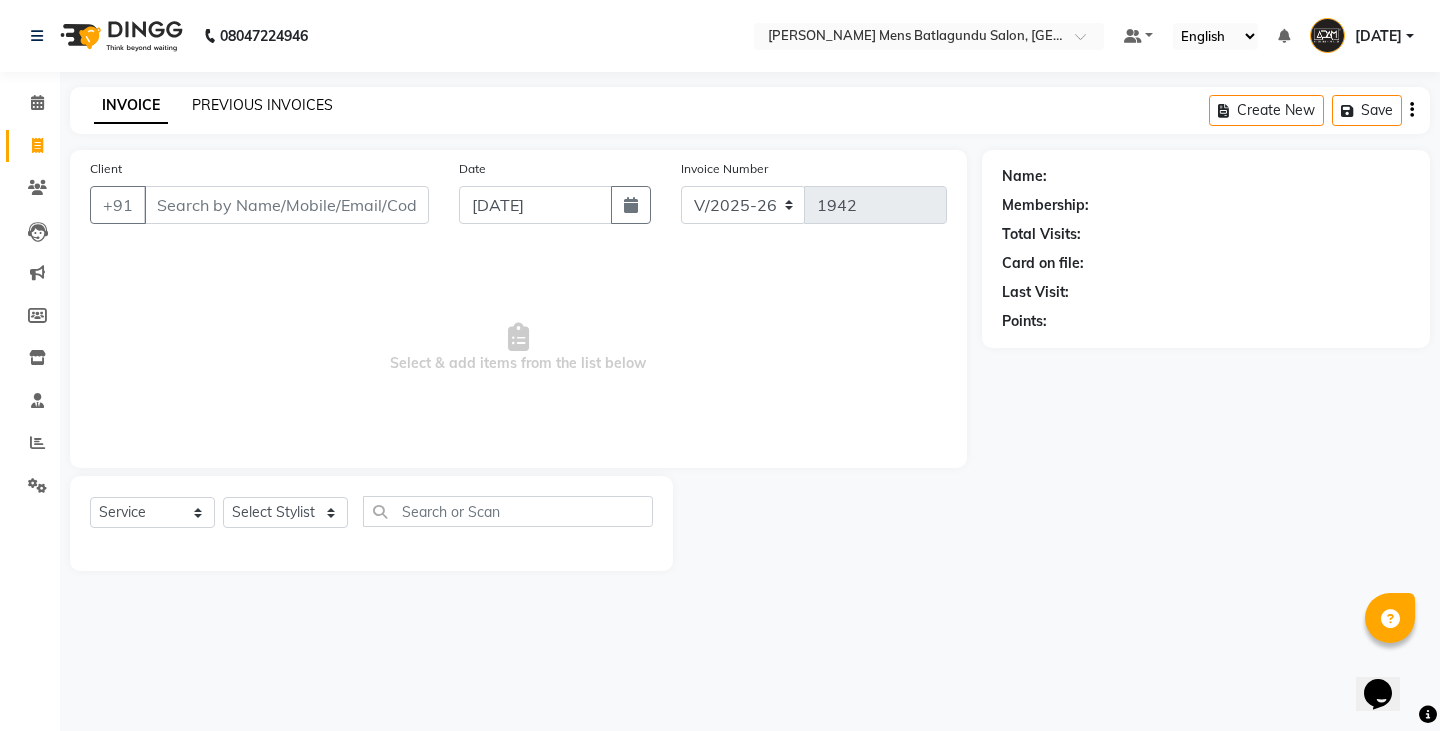 click on "PREVIOUS INVOICES" 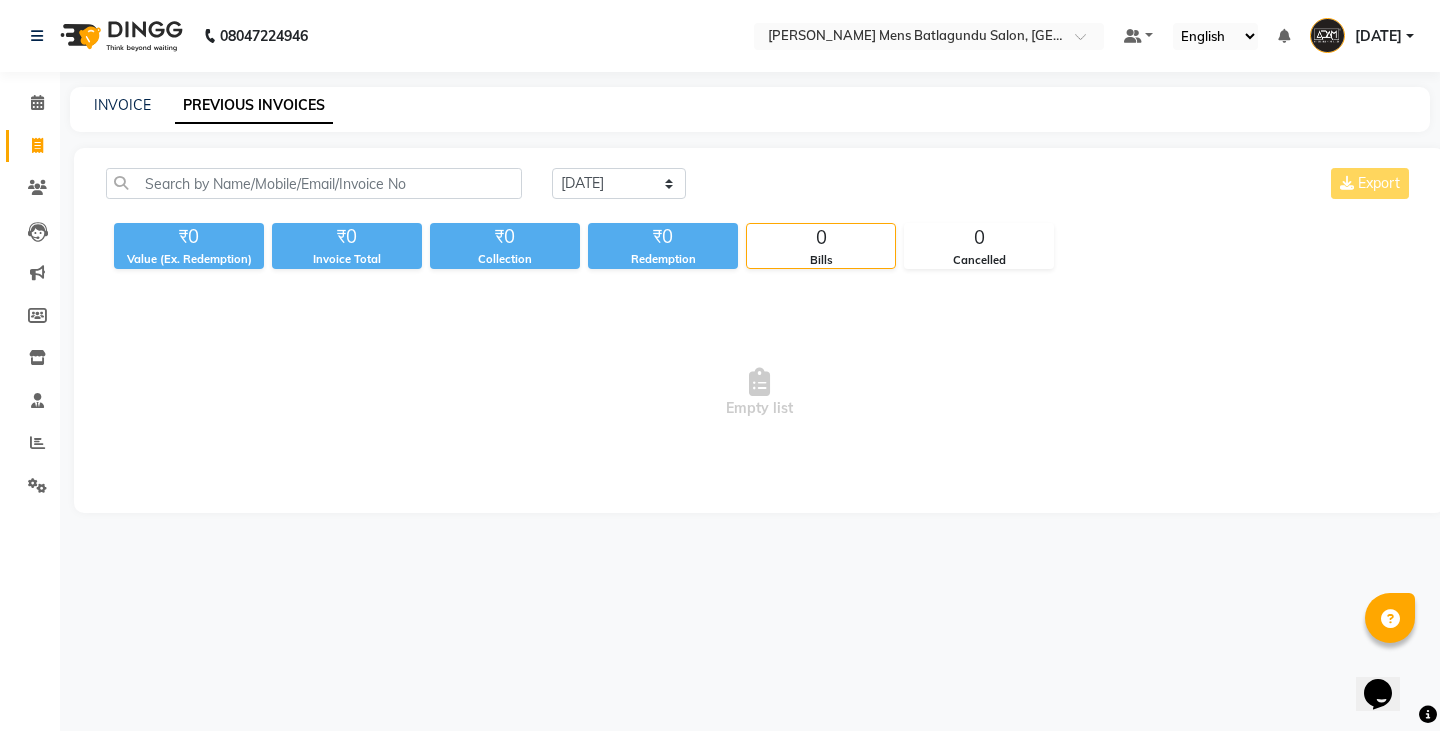 click on "PREVIOUS INVOICES" 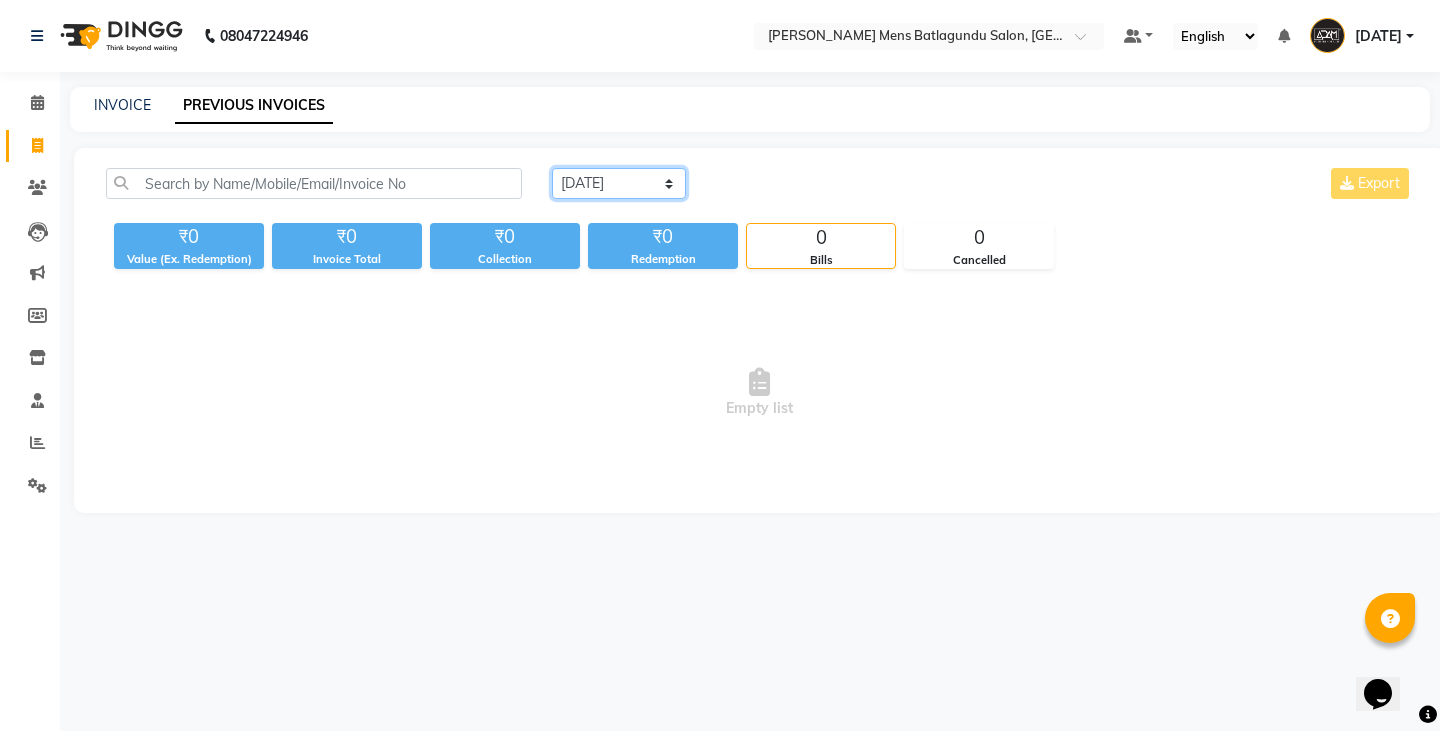 click on "[DATE] [DATE] Custom Range" 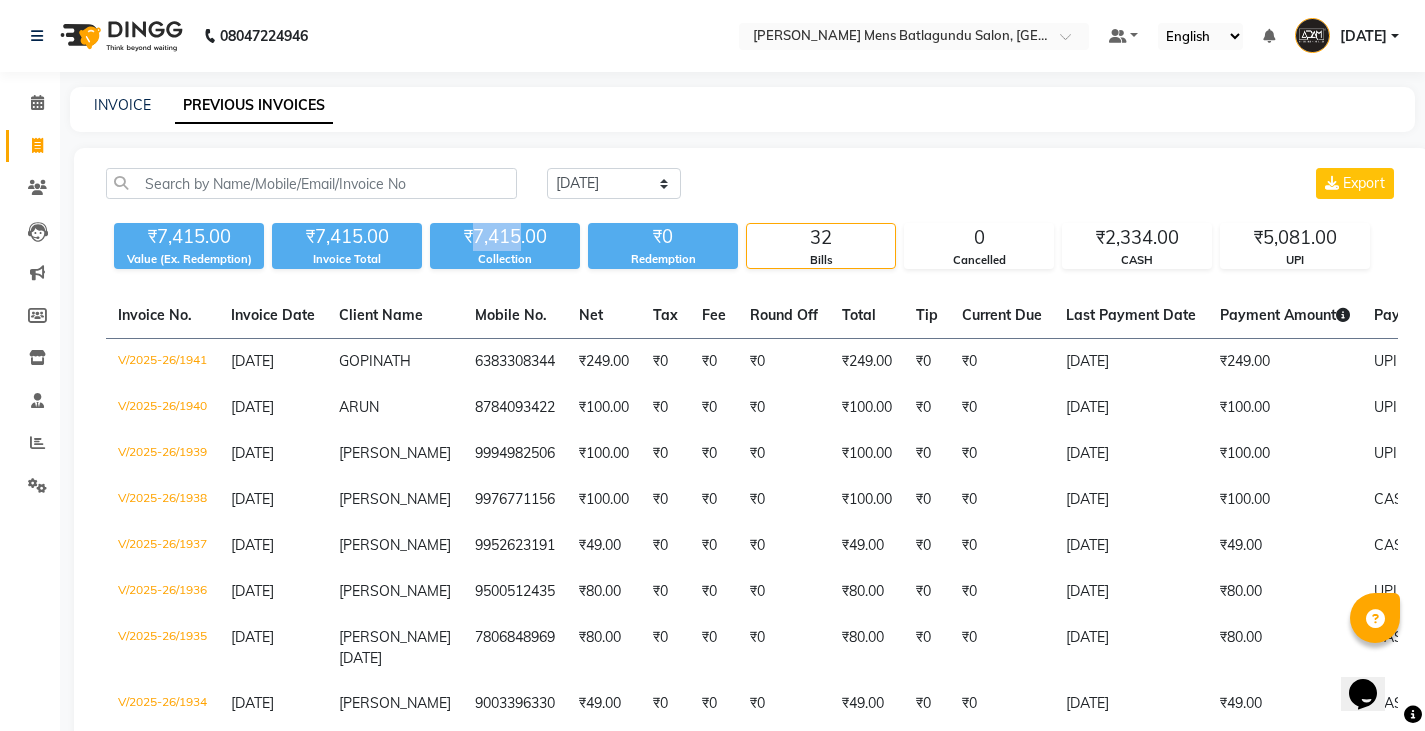 drag, startPoint x: 476, startPoint y: 230, endPoint x: 518, endPoint y: 235, distance: 42.296574 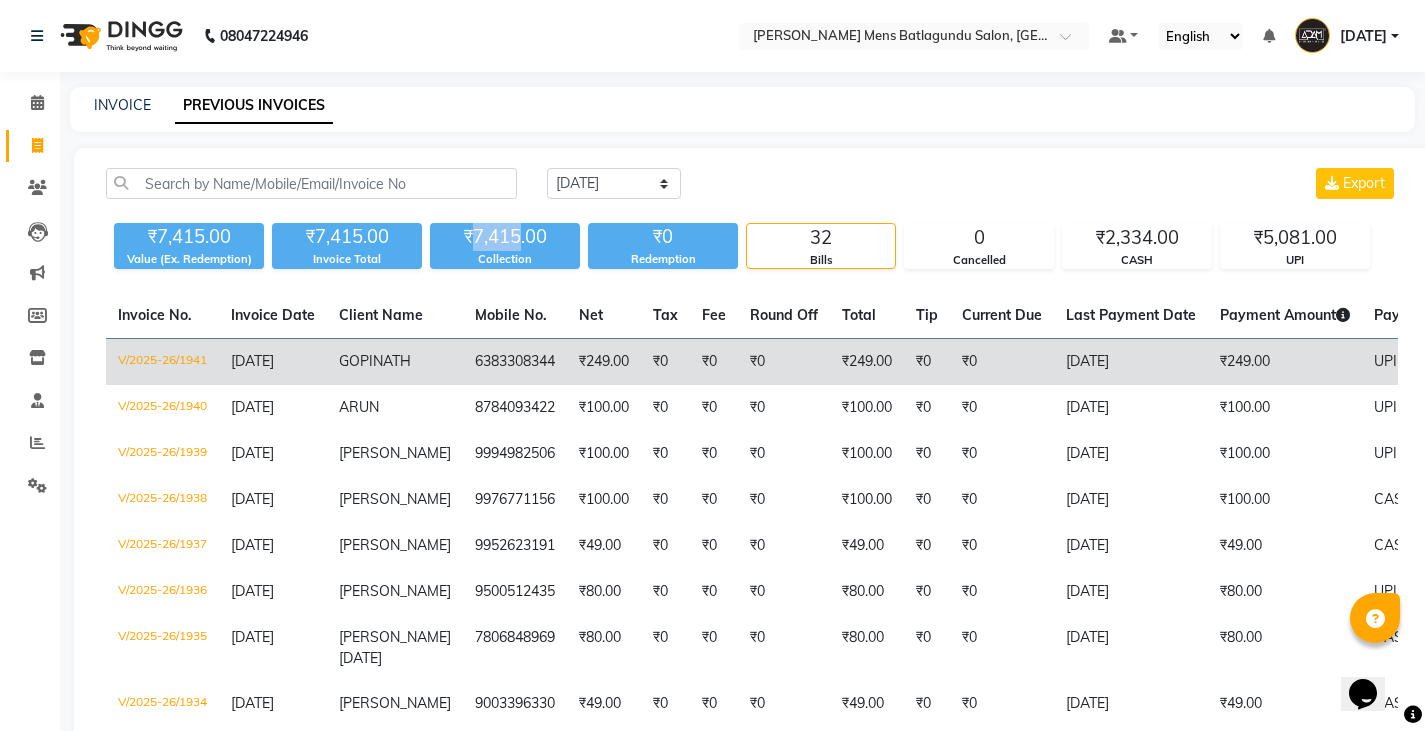 copy on "7,415" 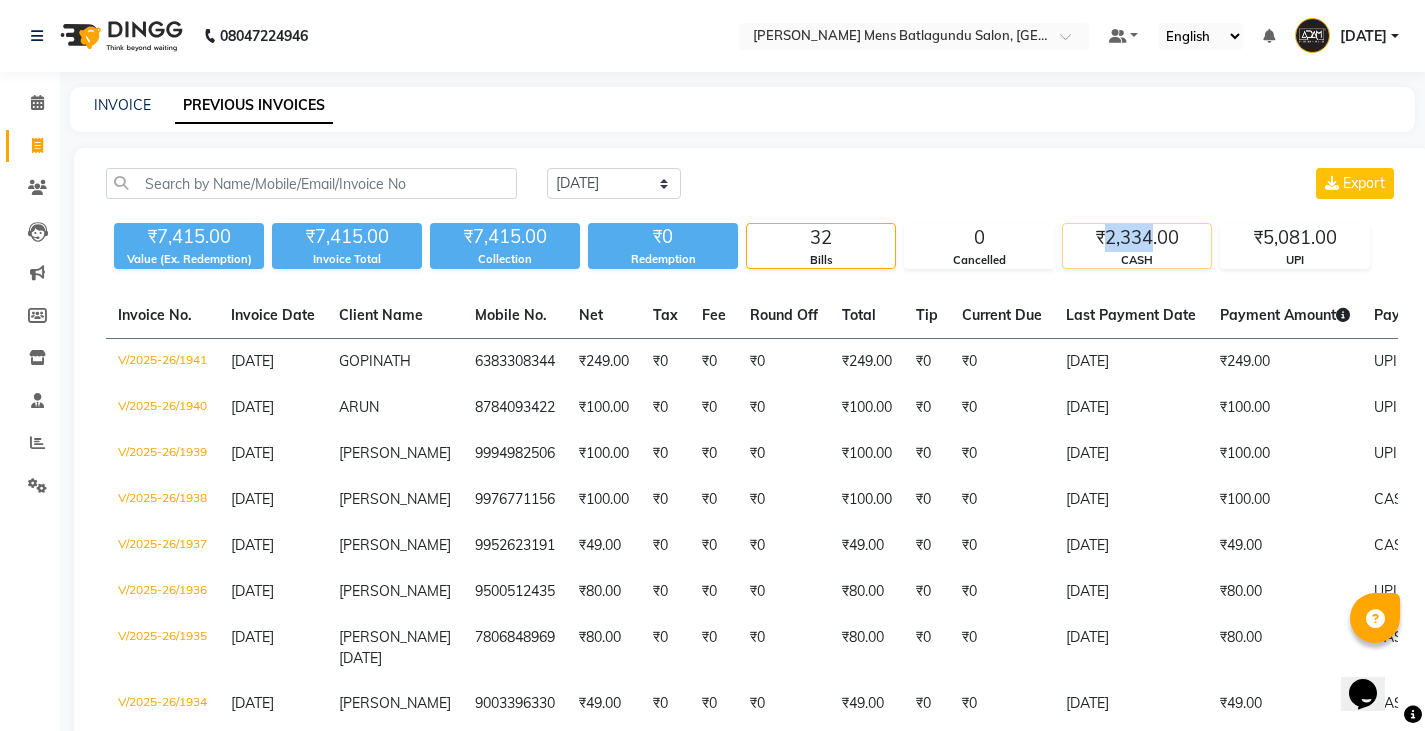 drag, startPoint x: 1108, startPoint y: 240, endPoint x: 1154, endPoint y: 243, distance: 46.09772 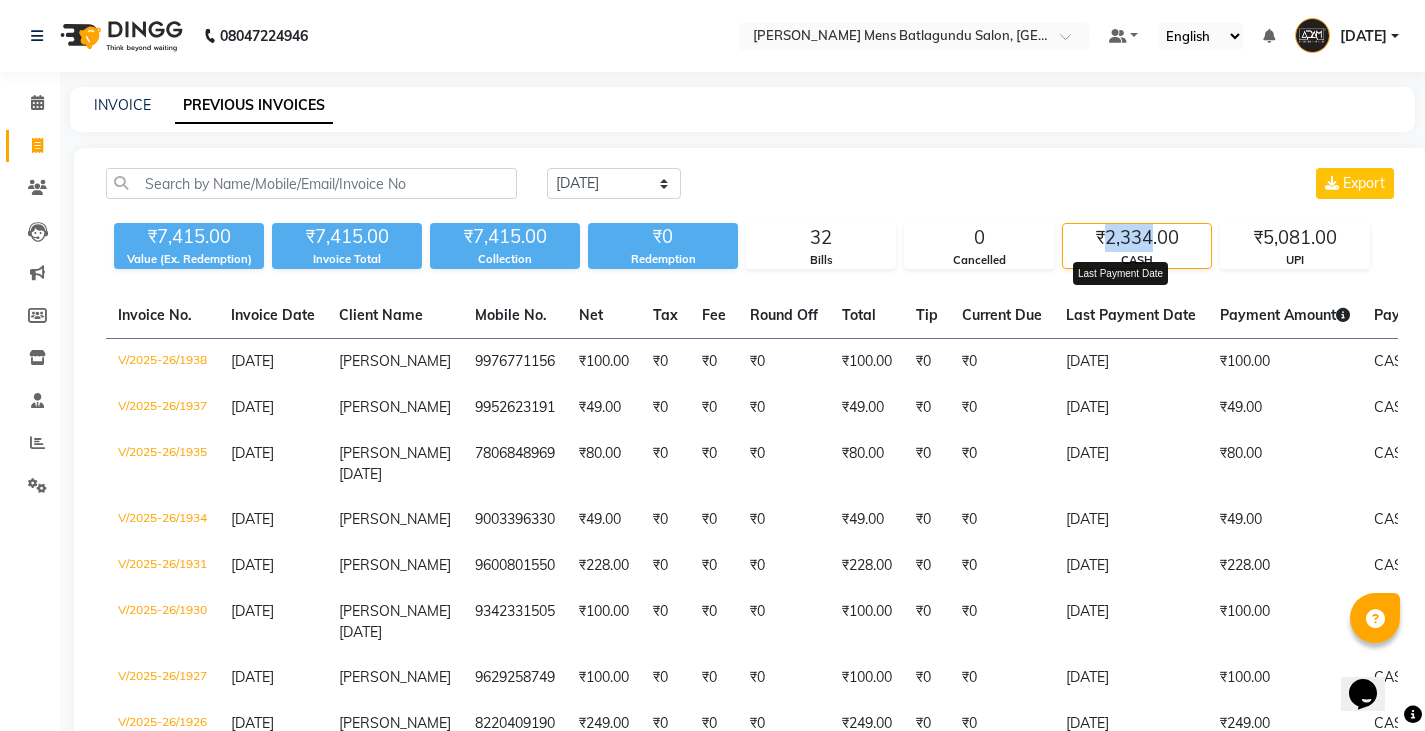 copy on "2,334" 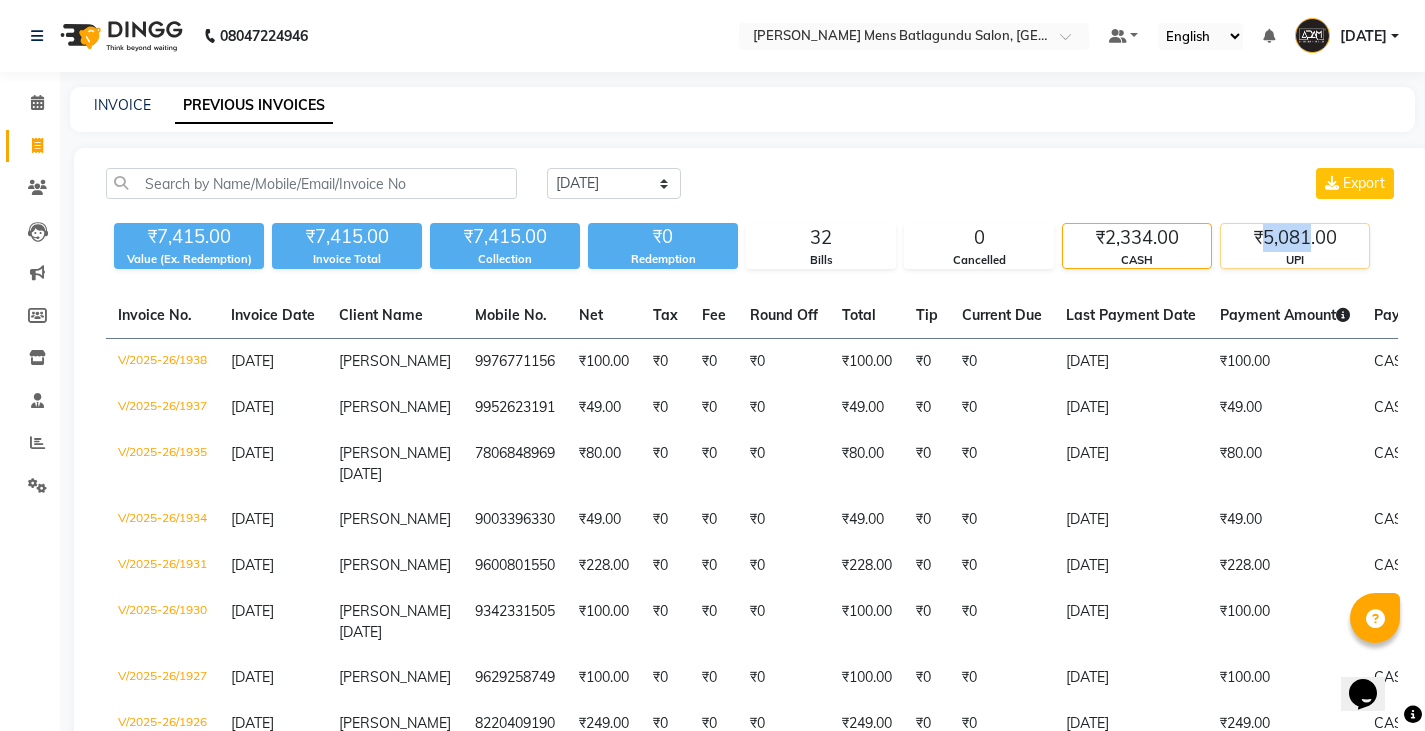 drag, startPoint x: 1268, startPoint y: 238, endPoint x: 1309, endPoint y: 249, distance: 42.44997 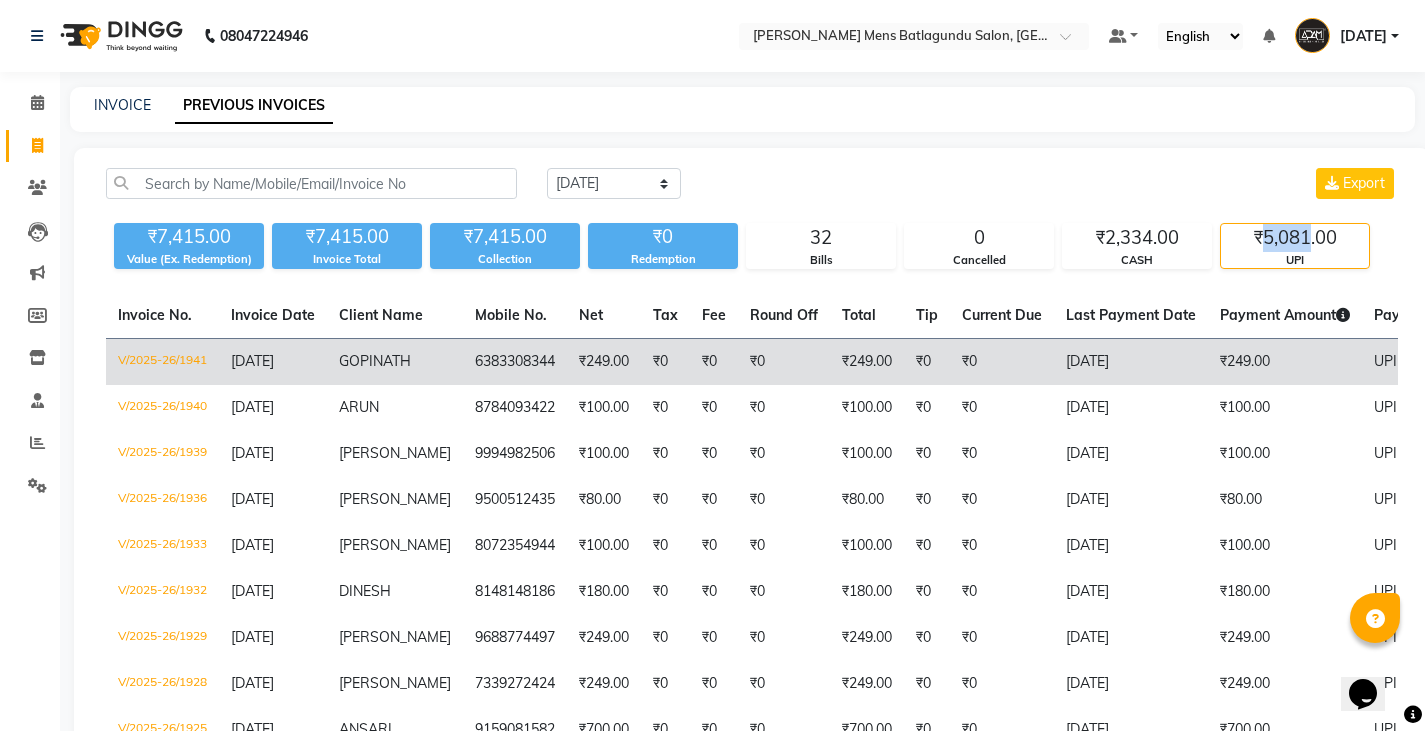 copy on "5,081" 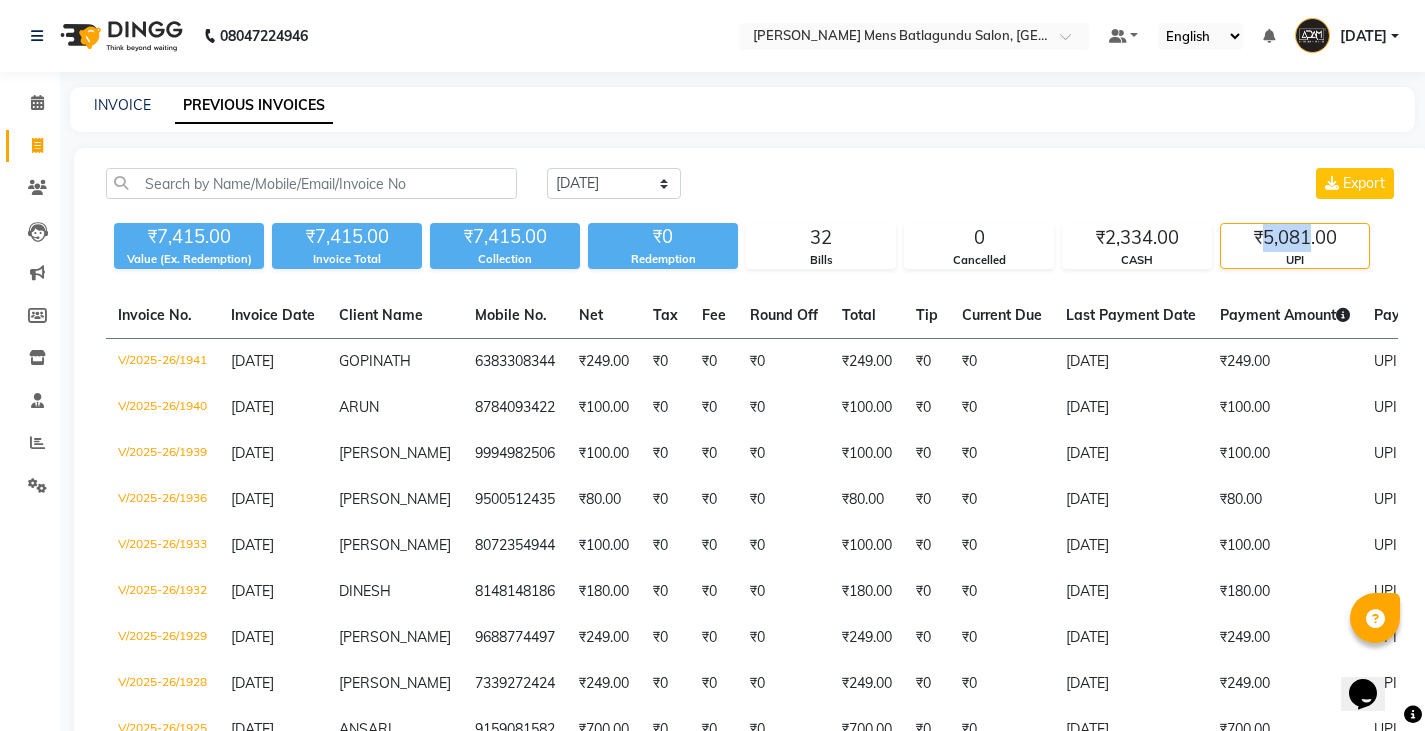 copy on "5,081" 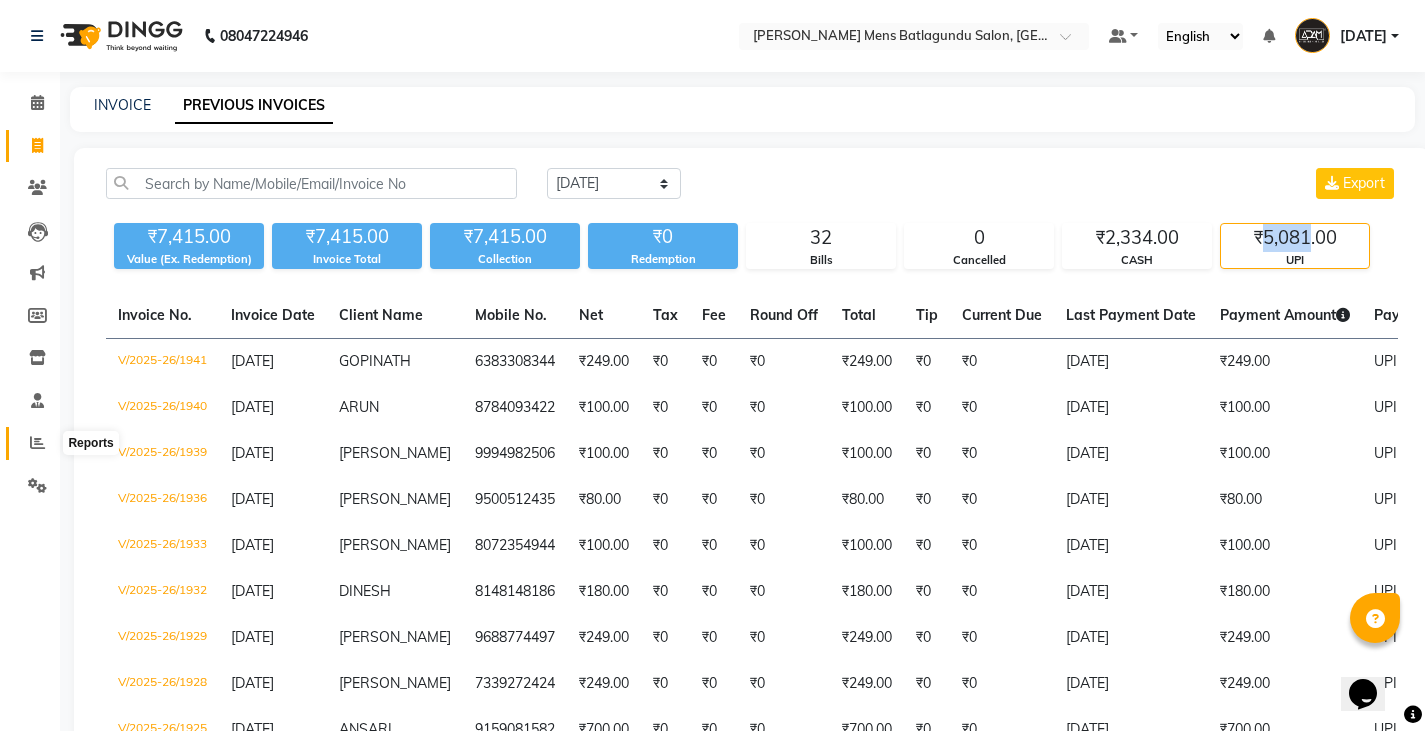 click 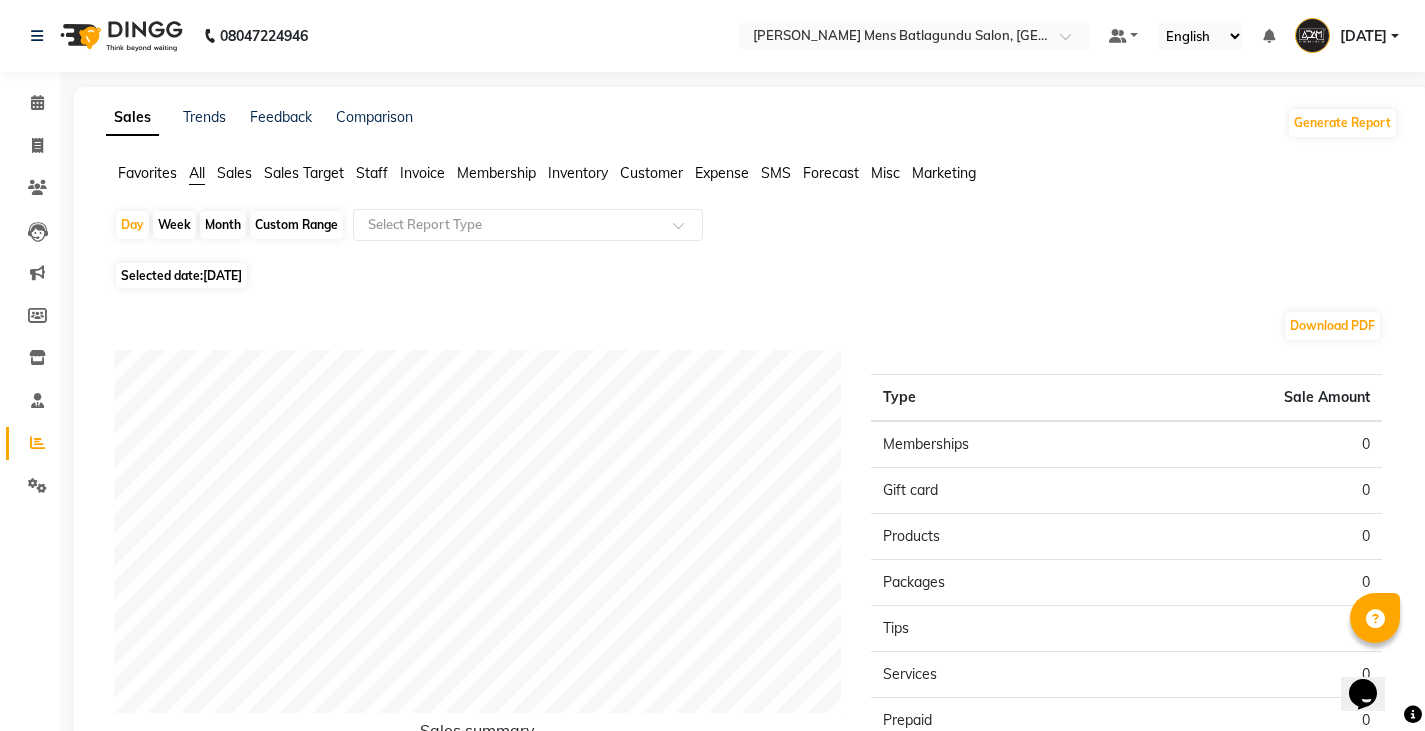 click on "Staff" 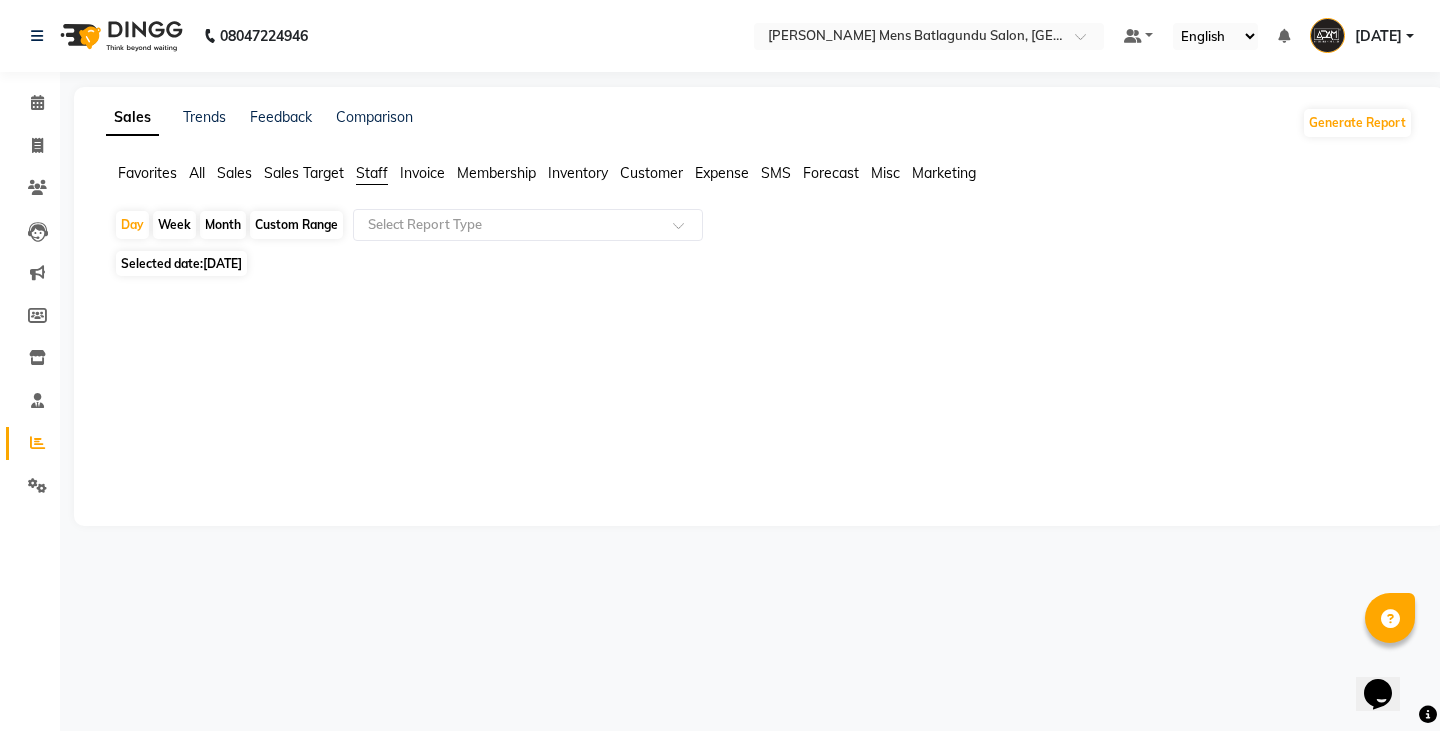 click on "[DATE]" 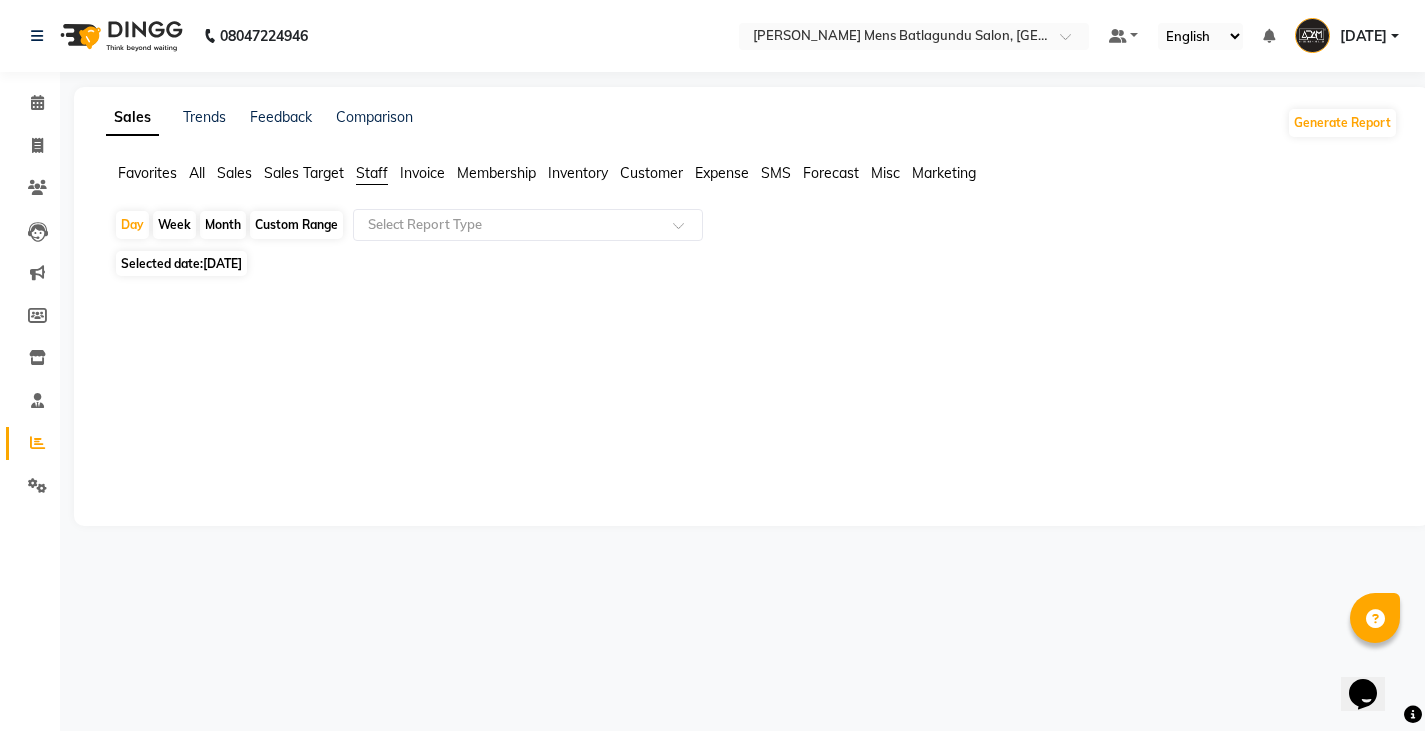 select on "7" 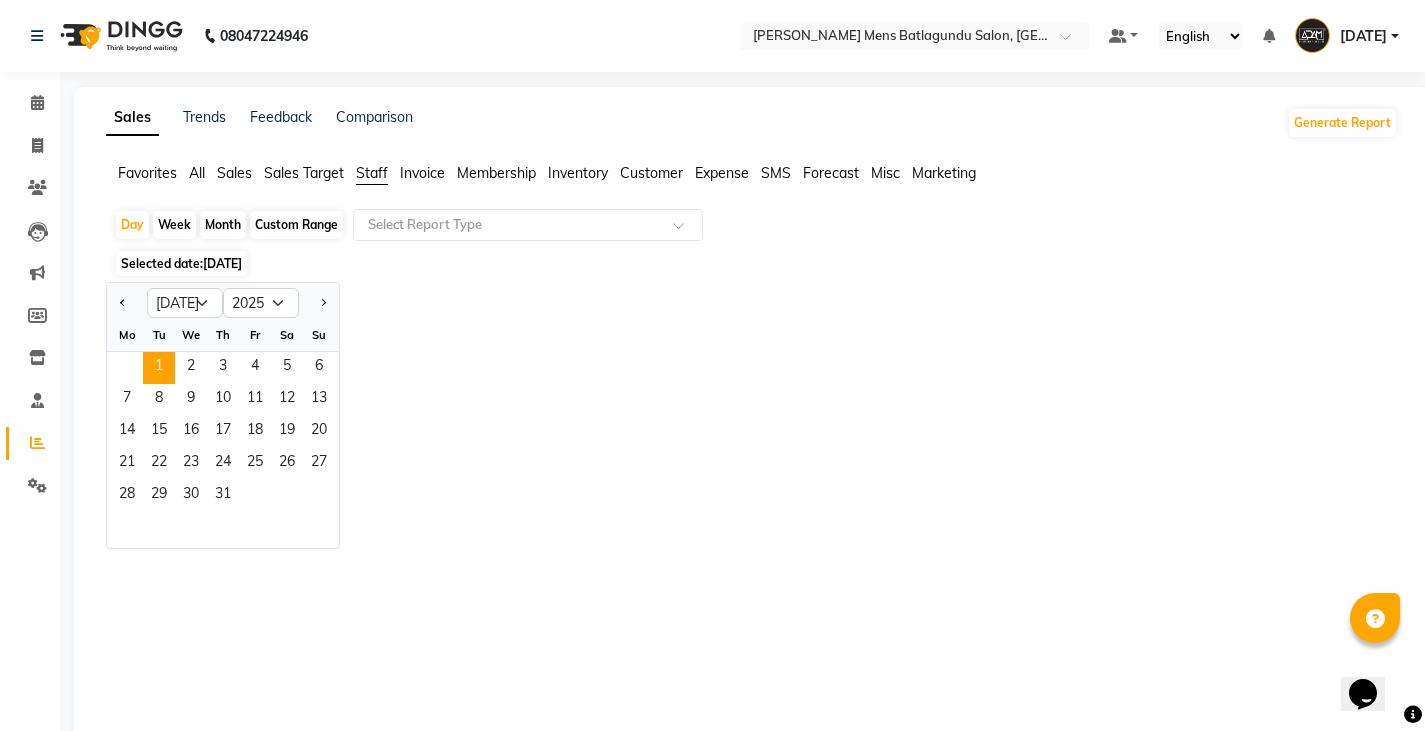 click on "Favorites All Sales Sales Target Staff Invoice Membership Inventory Customer Expense SMS Forecast Misc Marketing  Day   Week   Month   Custom Range  Select Report Type Selected date:  [DATE]  Jan Feb Mar Apr May Jun [DATE] Aug Sep Oct Nov [DATE] 2016 2017 2018 2019 2020 2021 2022 2023 2024 2025 2026 2027 2028 2029 2030 2031 2032 2033 2034 2035 Mo Tu We Th Fr Sa Su  1   2   3   4   5   6   7   8   9   10   11   12   13   14   15   16   17   18   19   20   21   22   23   24   25   26   27   28   29   30   31  ★ [PERSON_NAME] as Favorite  Choose how you'd like to save "" report to favorites  Save to Personal Favorites:   Only you can see this report in your favorites tab. Share with Organization:   Everyone in your organization can see this report in their favorites tab.  Save to Favorites" 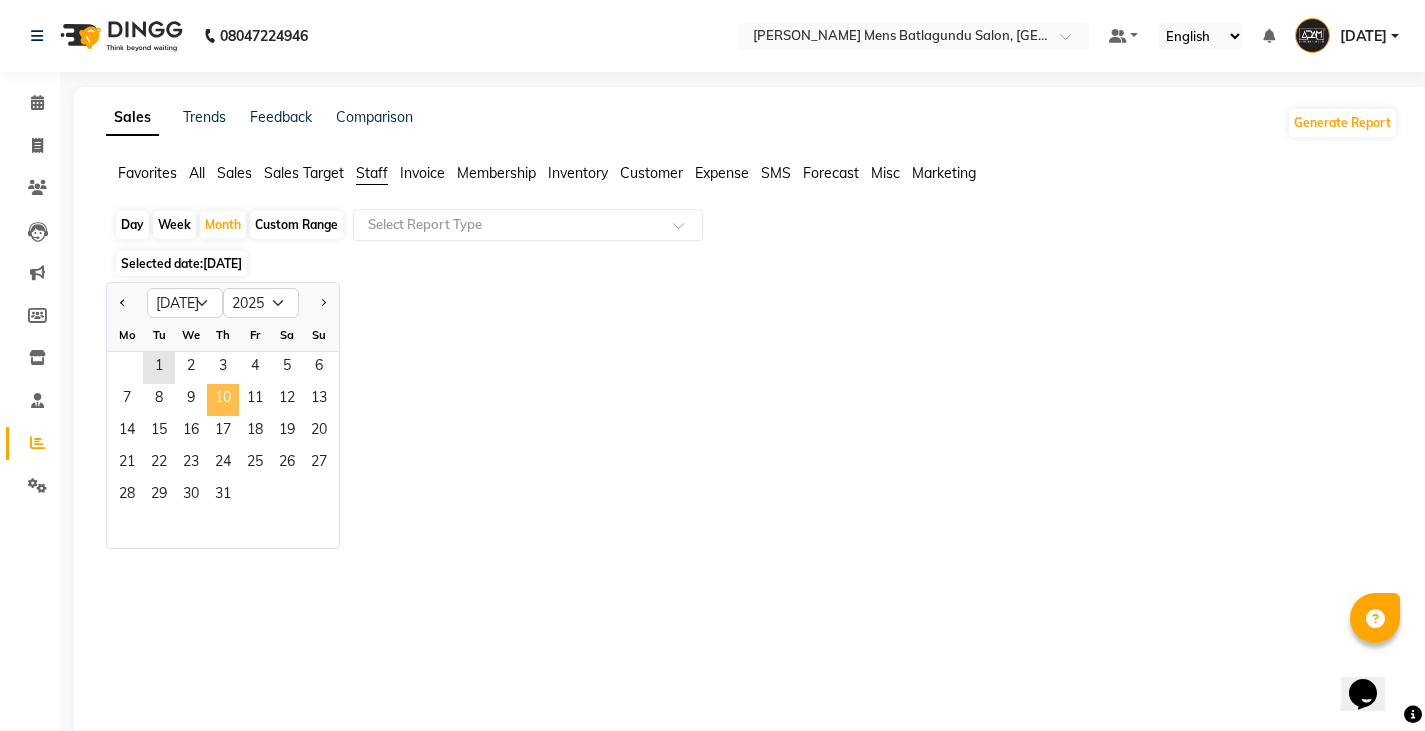 click on "10" 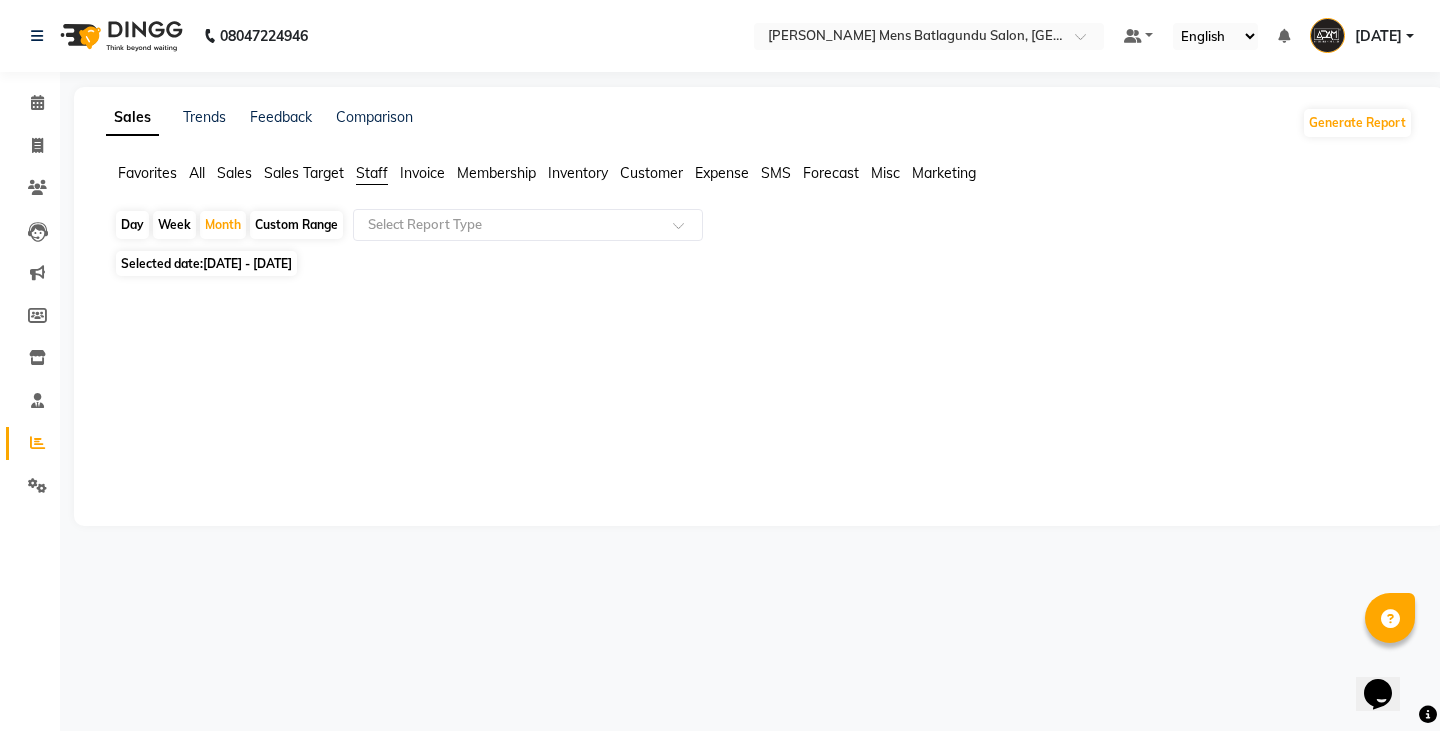 click on "[DATE] - [DATE]" 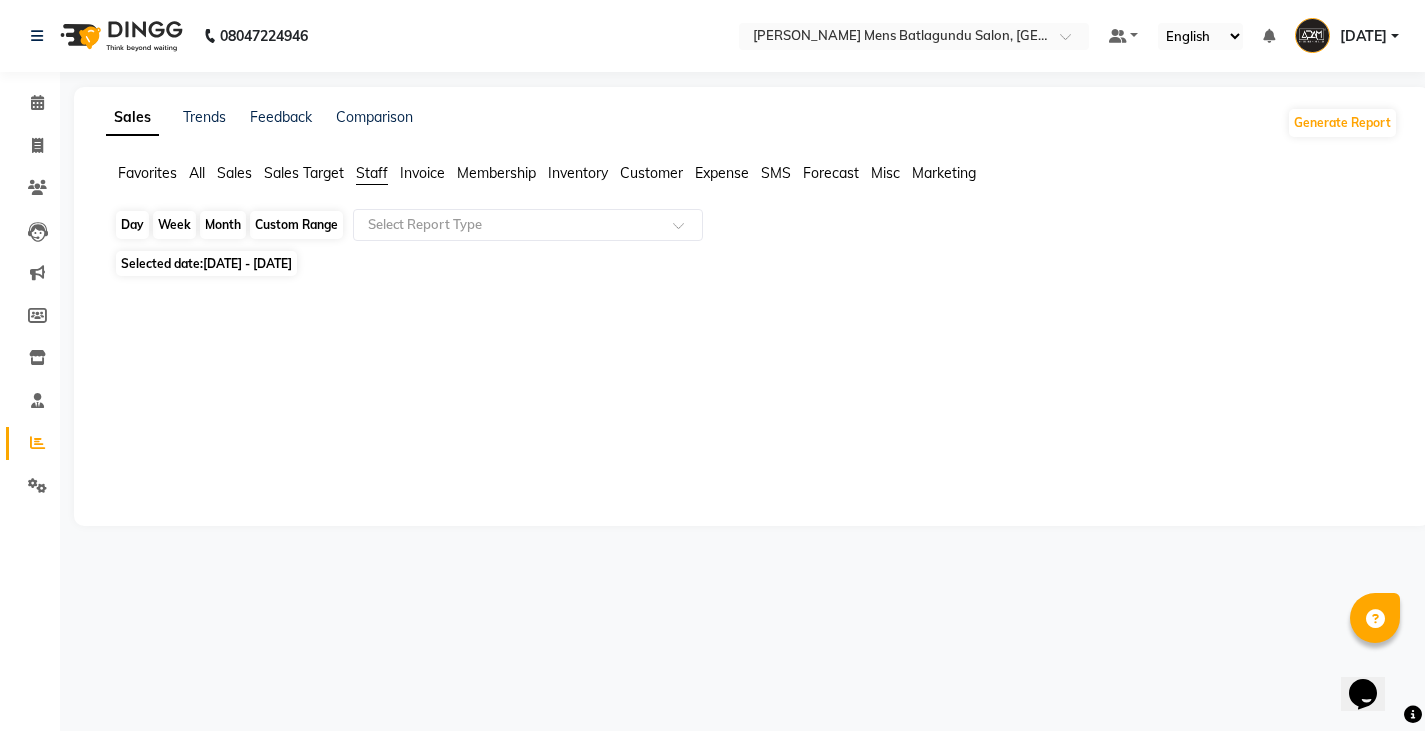 select on "7" 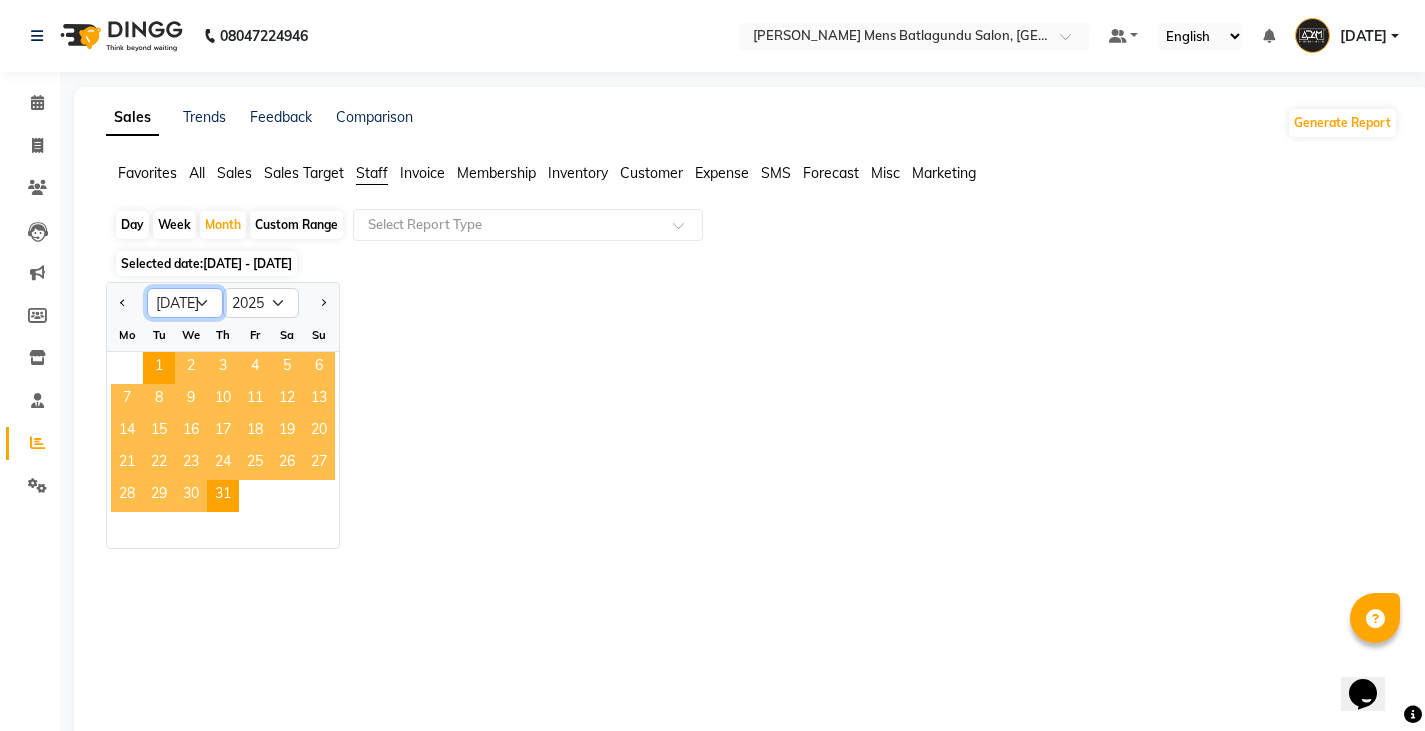 click on "Jan Feb Mar Apr May Jun [DATE] Aug Sep Oct Nov Dec" 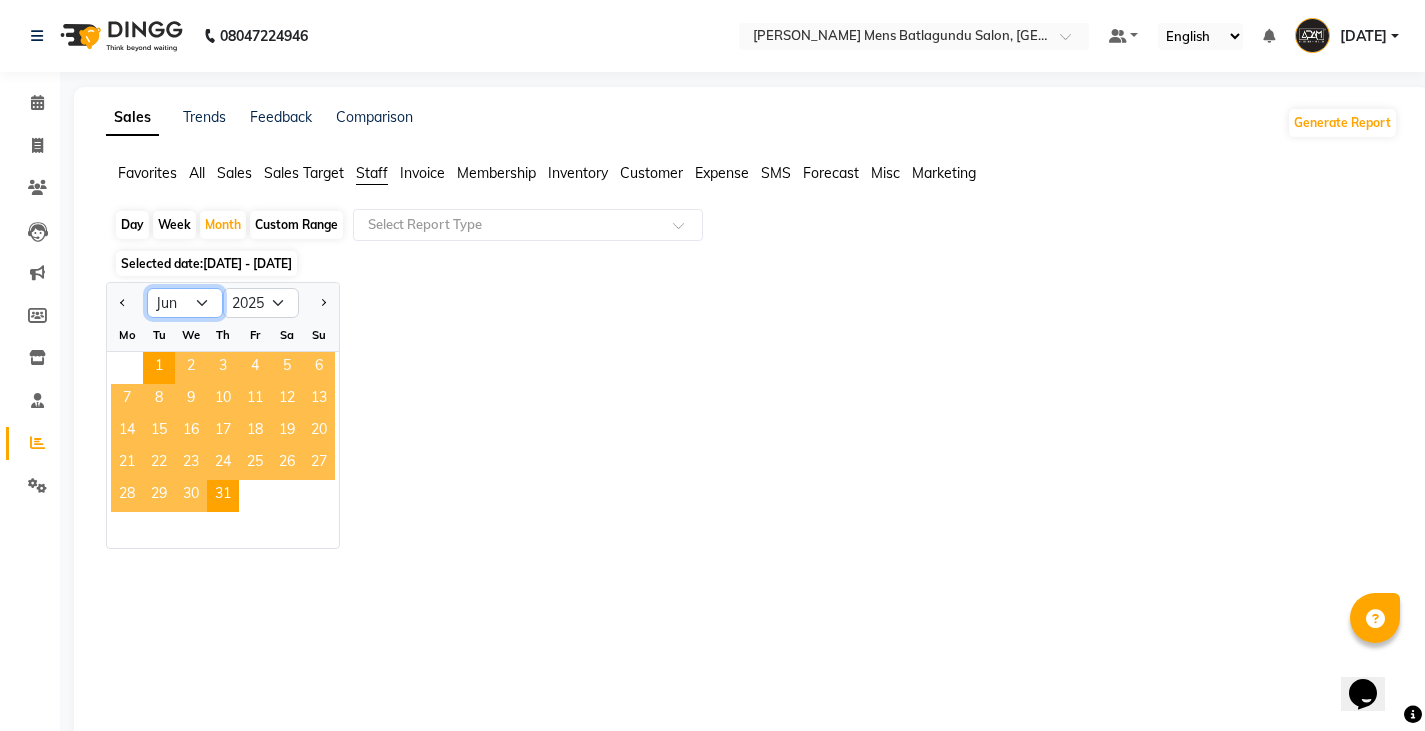 click on "Jan Feb Mar Apr May Jun [DATE] Aug Sep Oct Nov Dec" 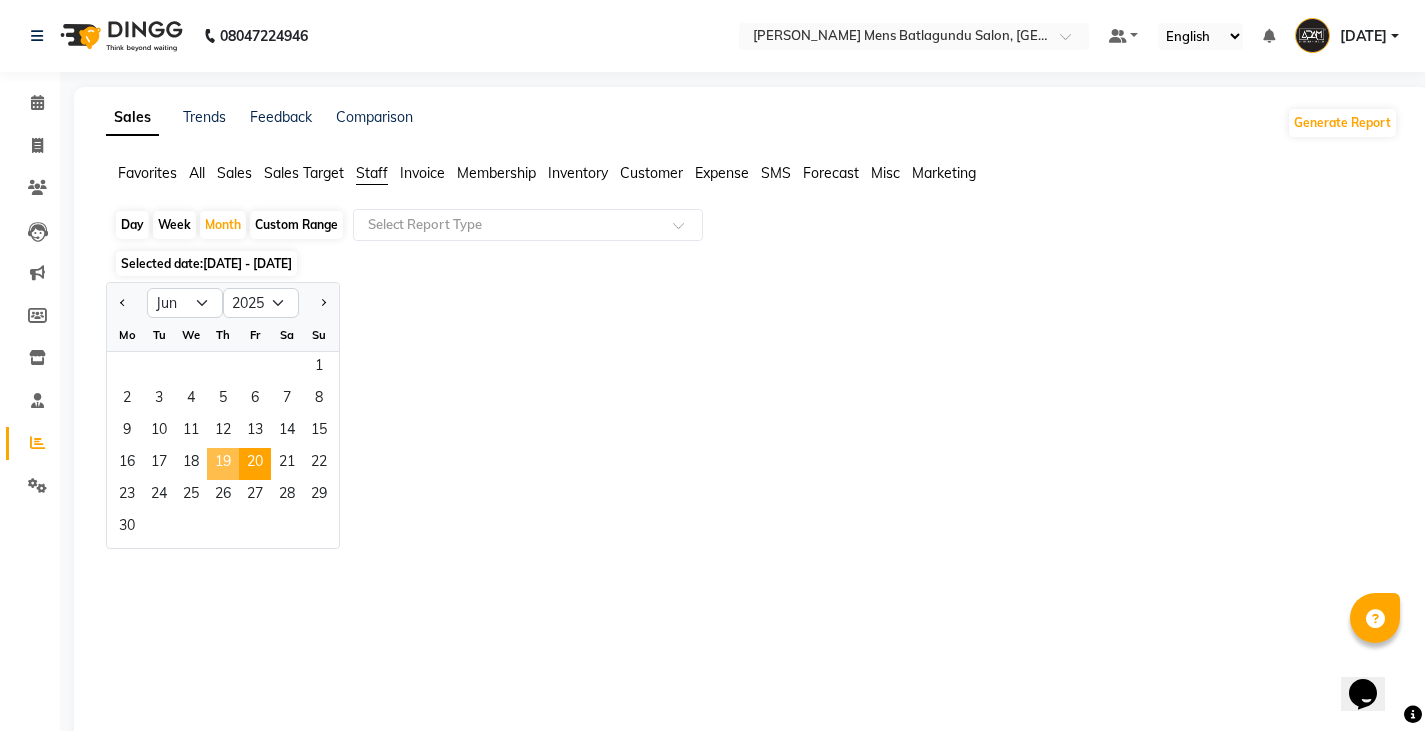 click on "20" 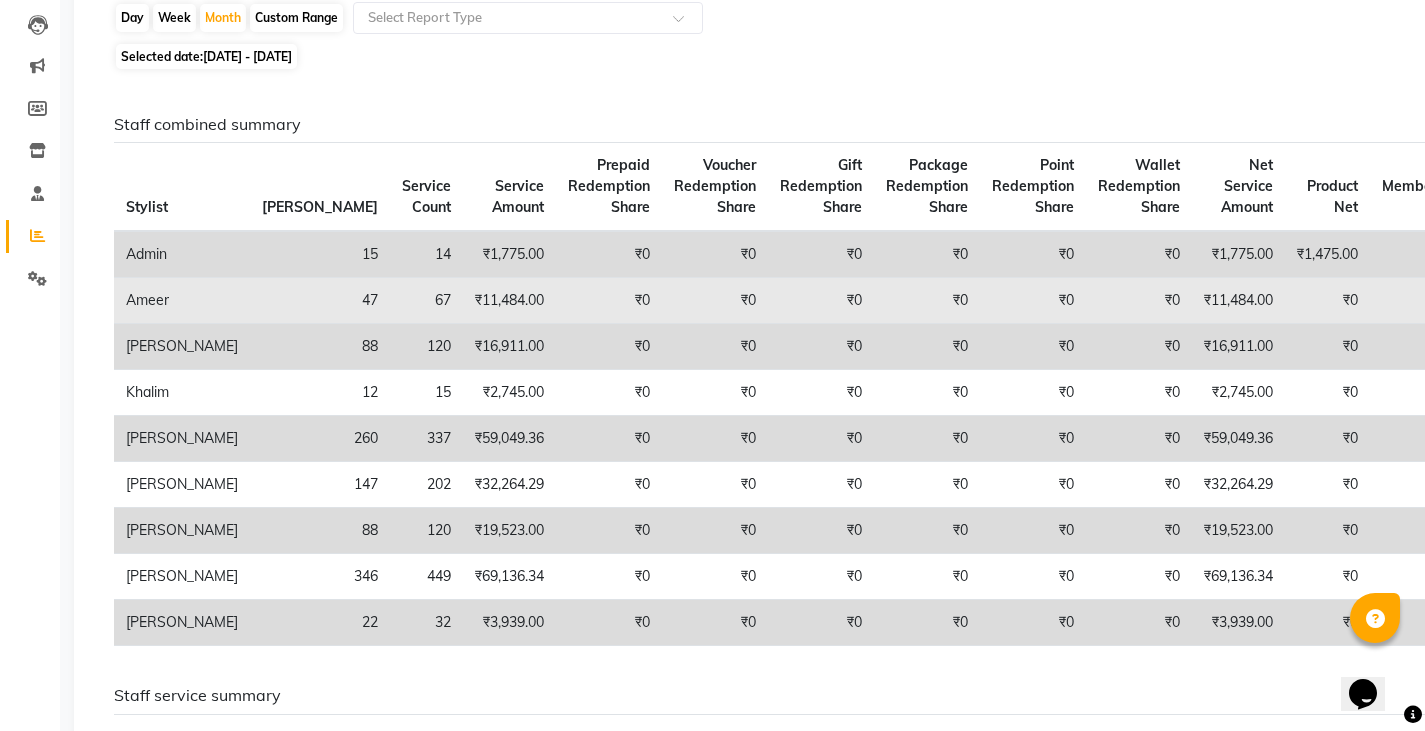 scroll, scrollTop: 0, scrollLeft: 0, axis: both 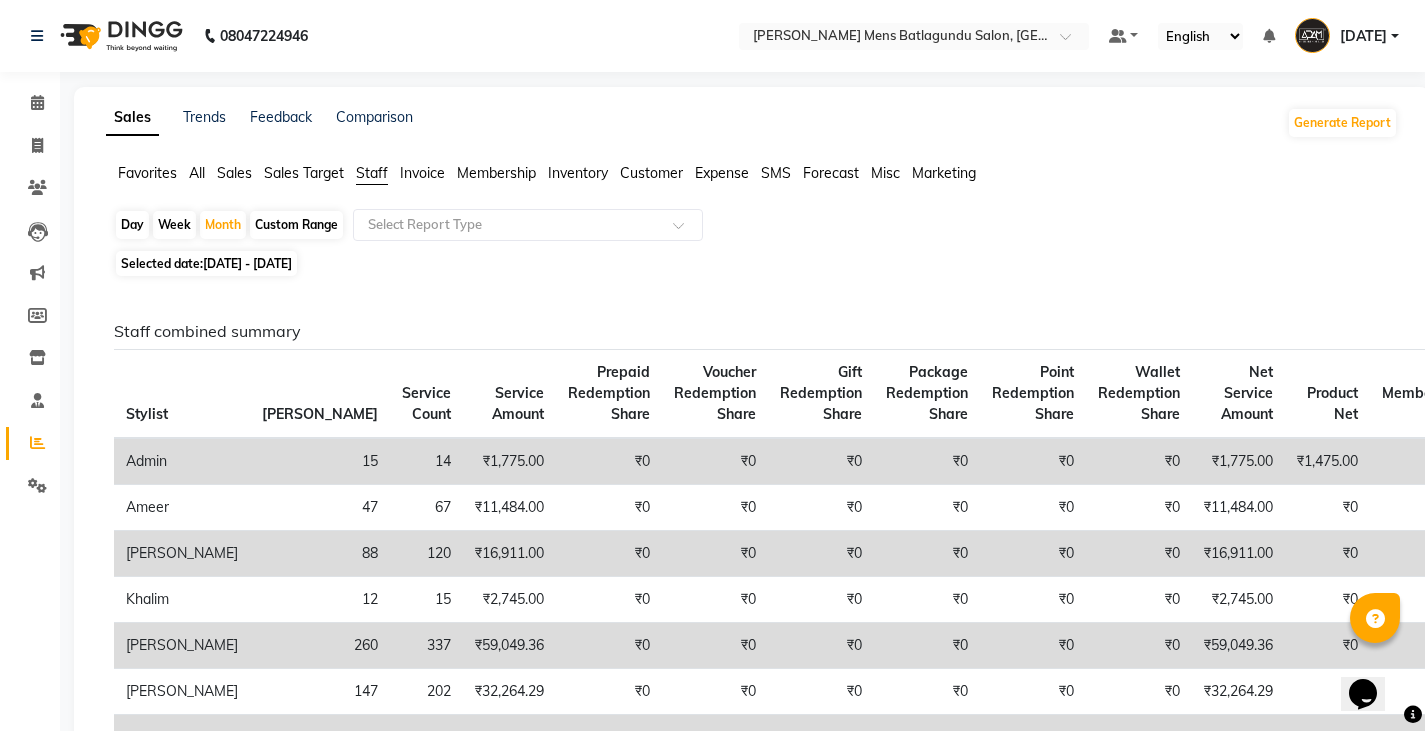 click on "Favorites All Sales Sales Target Staff Invoice Membership Inventory Customer Expense SMS Forecast Misc Marketing" 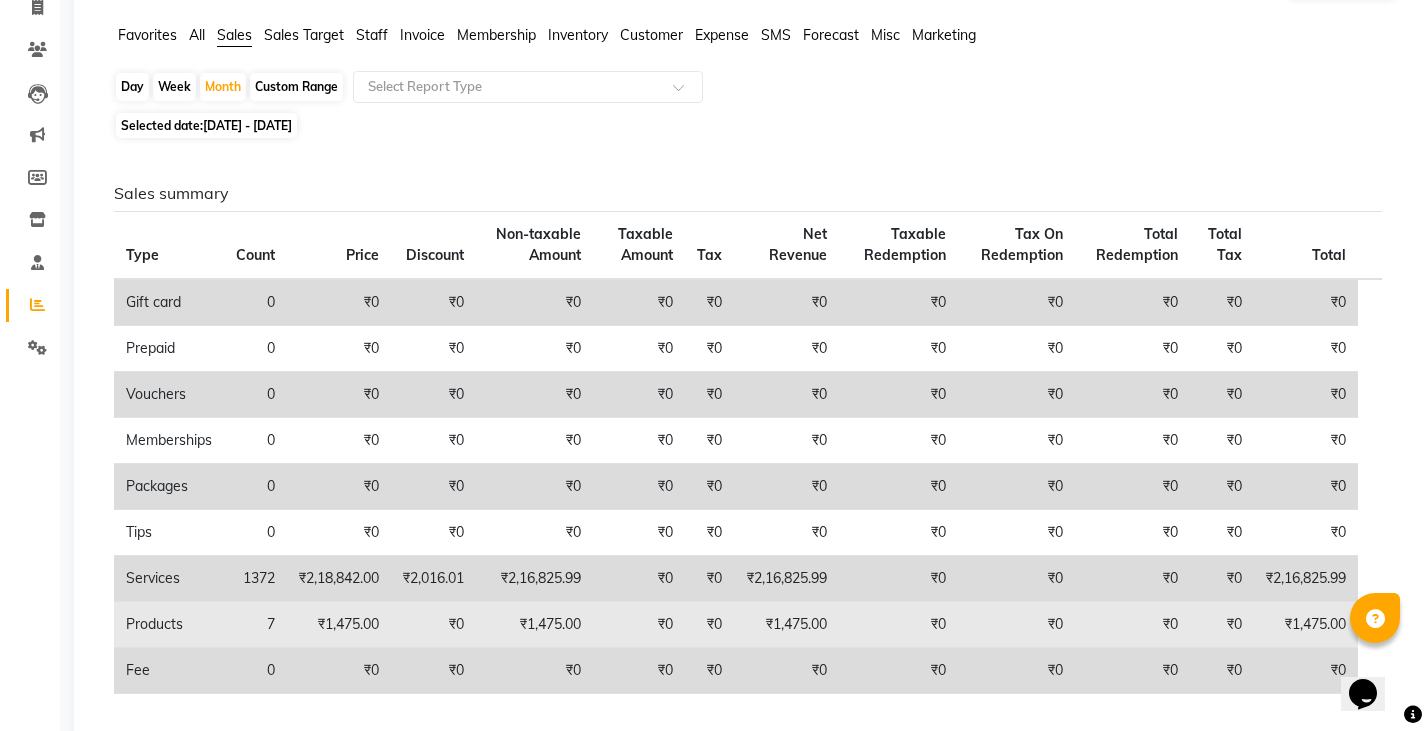 scroll, scrollTop: 200, scrollLeft: 0, axis: vertical 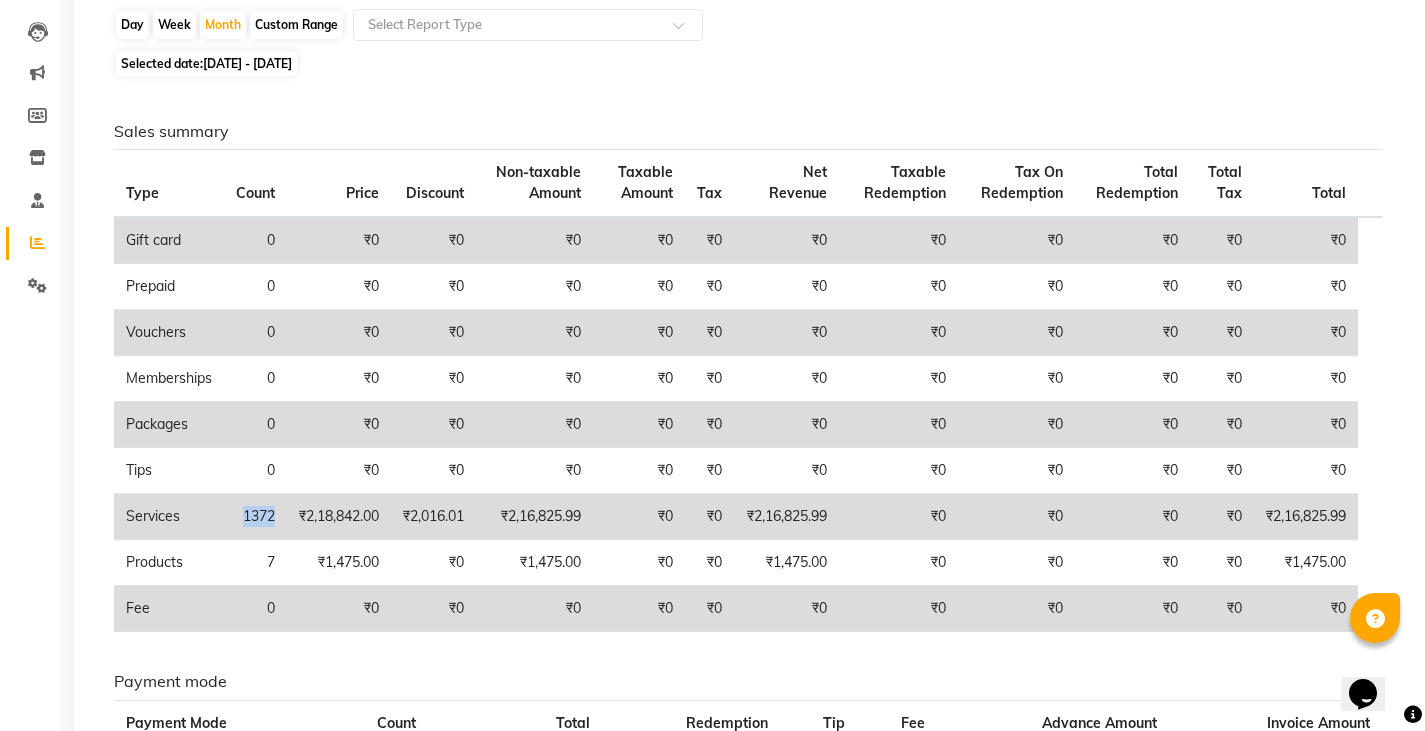 drag, startPoint x: 240, startPoint y: 505, endPoint x: 276, endPoint y: 530, distance: 43.829212 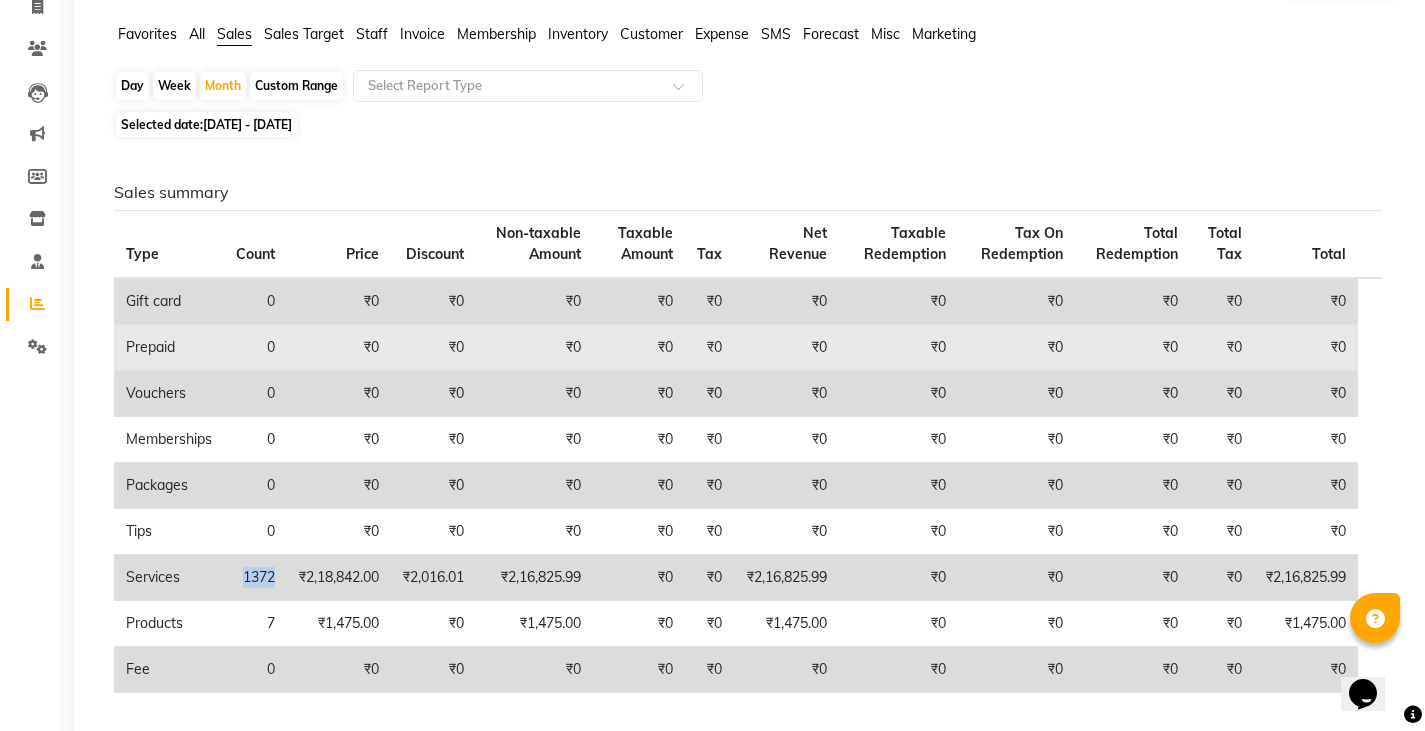 scroll, scrollTop: 0, scrollLeft: 0, axis: both 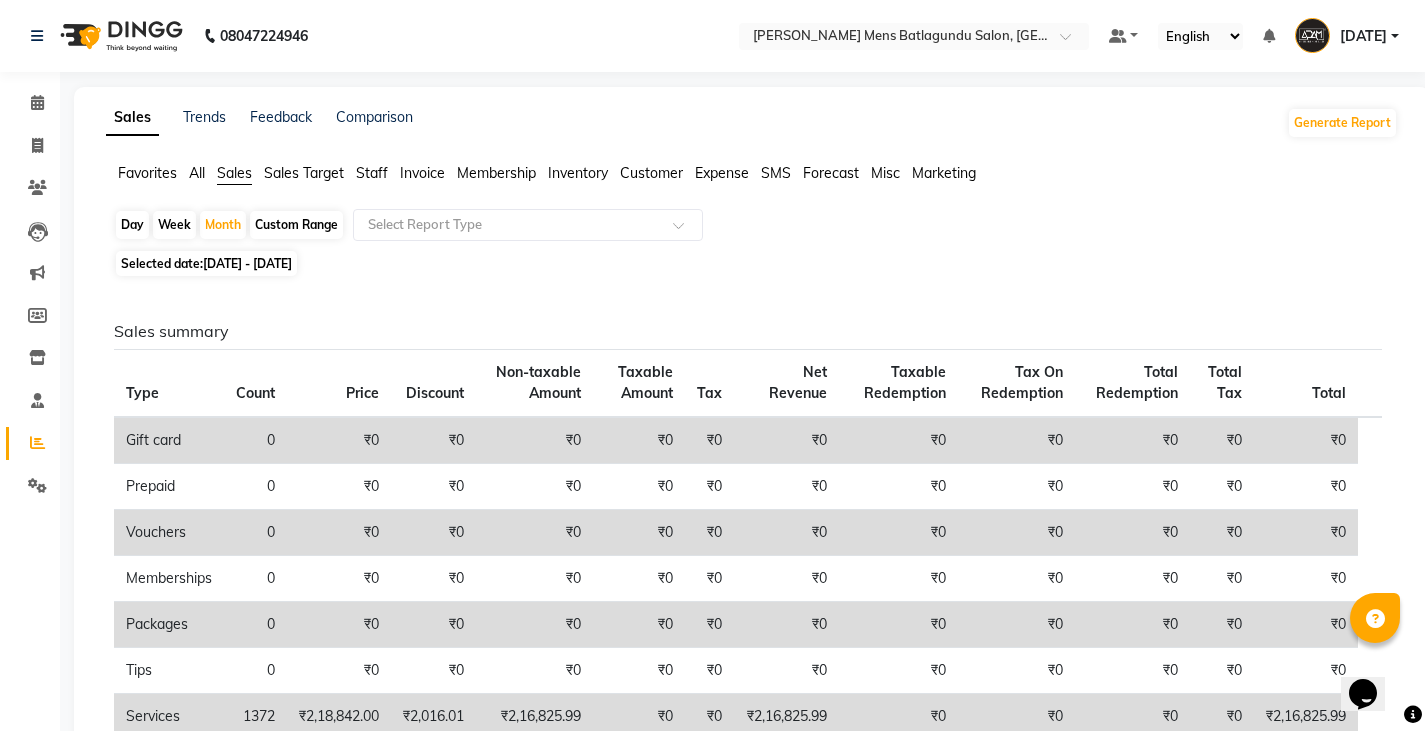 click on "Day" 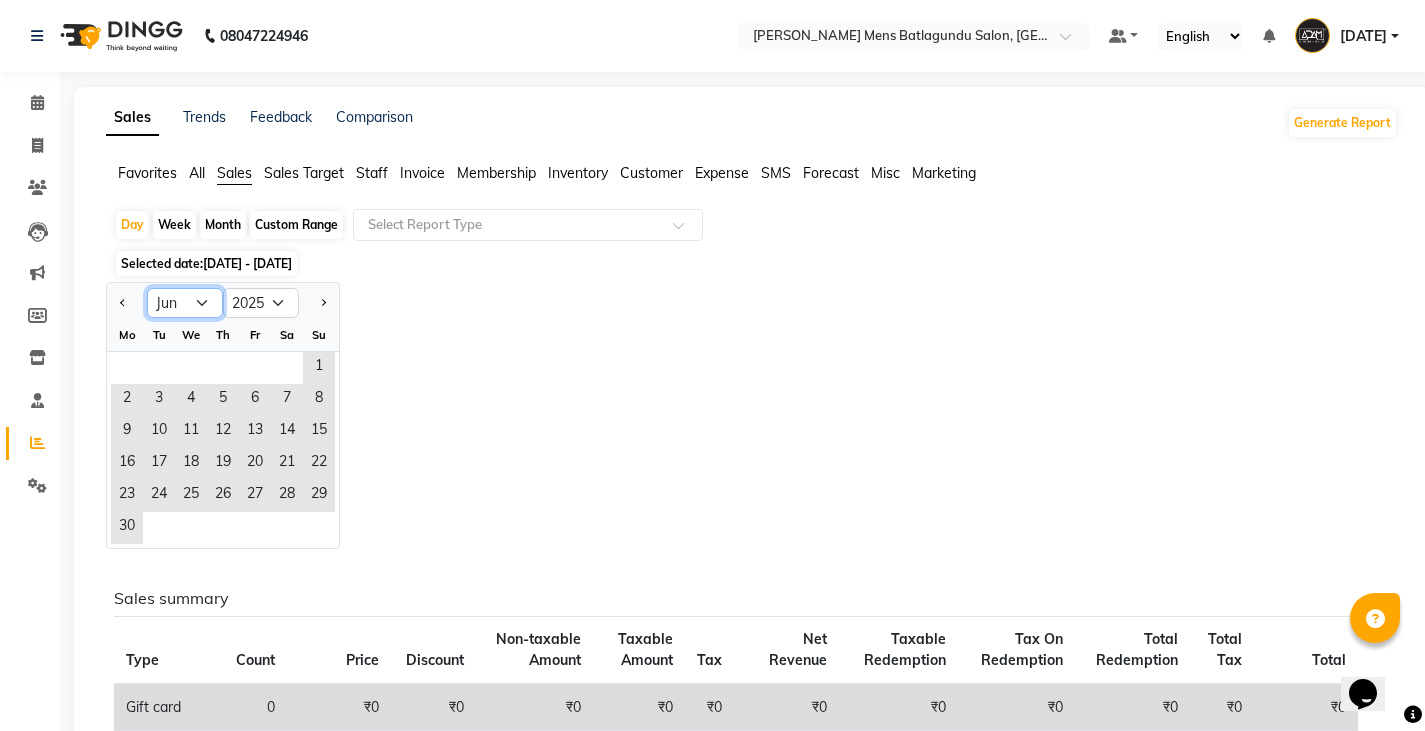 click on "Jan Feb Mar Apr May Jun [DATE] Aug Sep Oct Nov Dec" 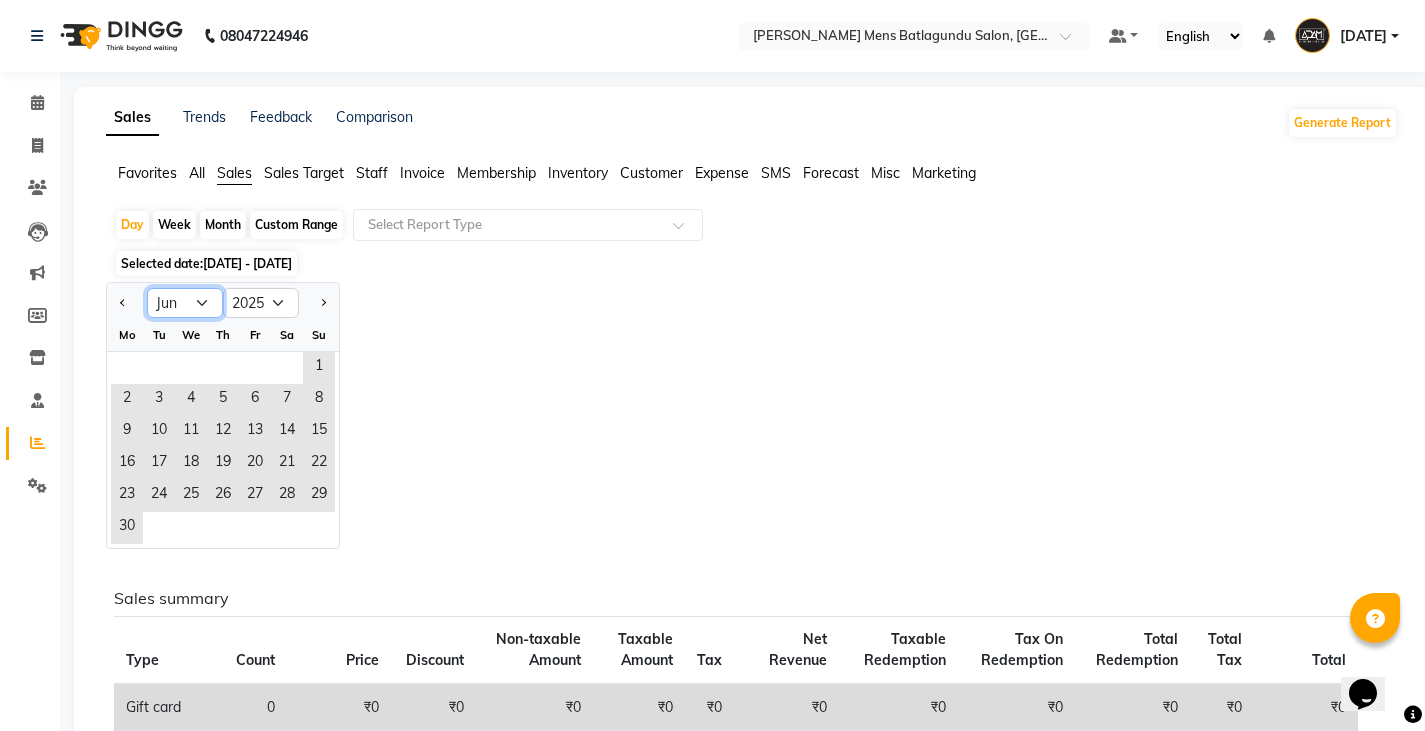 click on "Jan Feb Mar Apr May Jun [DATE] Aug Sep Oct Nov Dec" 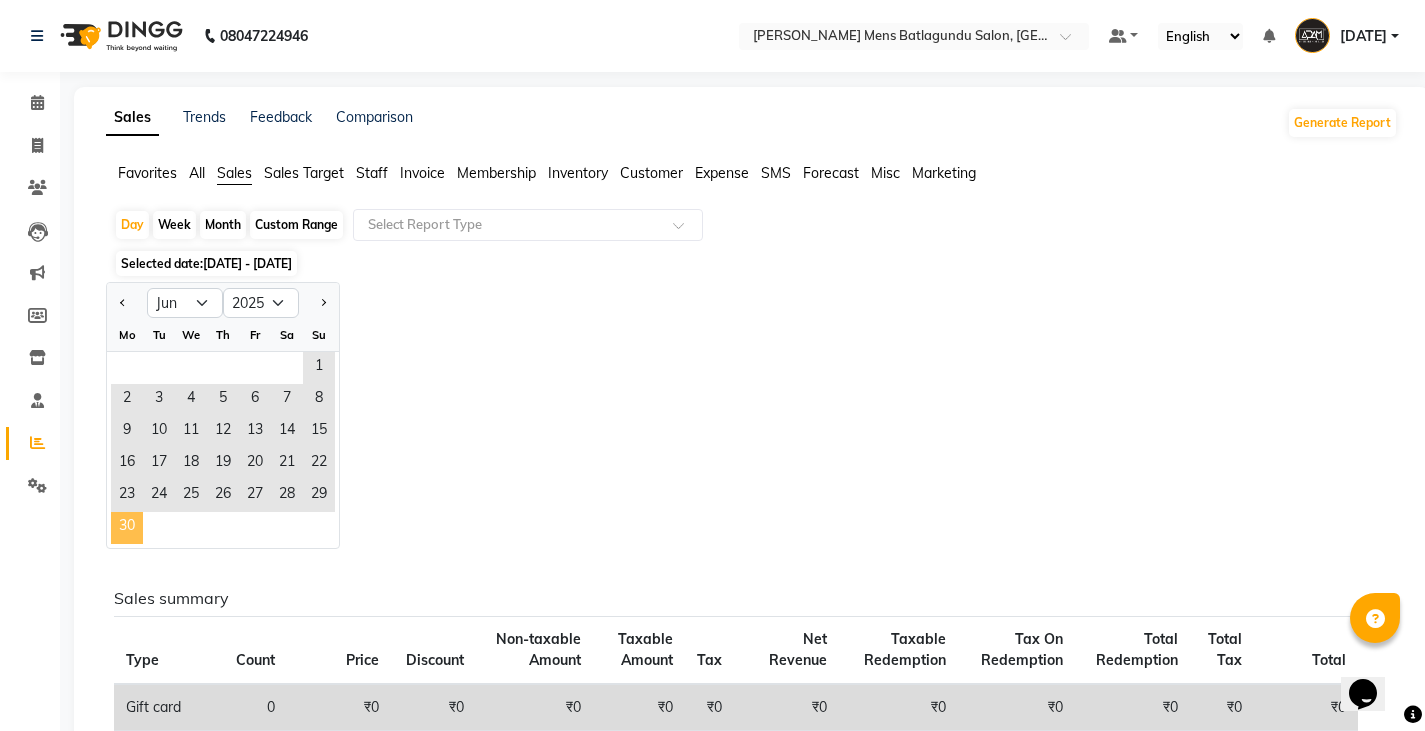 click on "30" 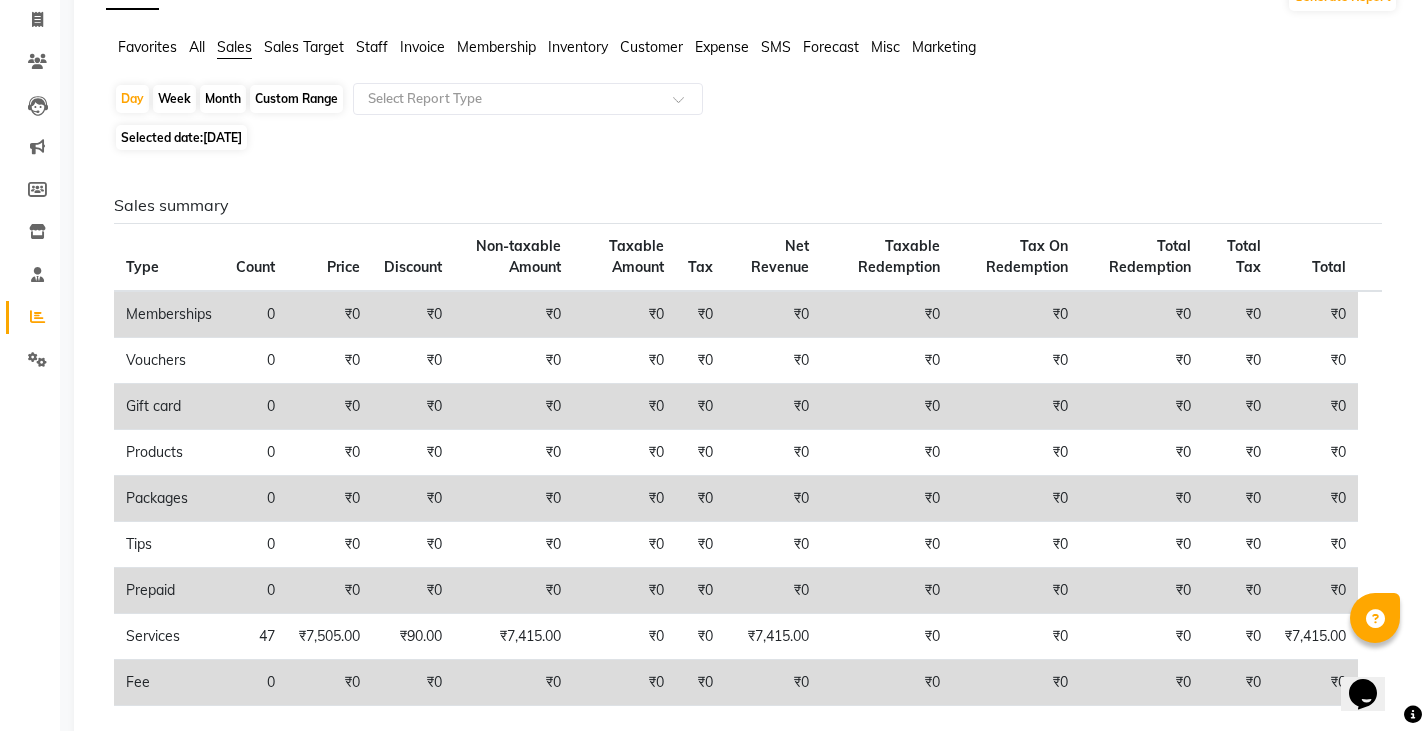 scroll, scrollTop: 0, scrollLeft: 0, axis: both 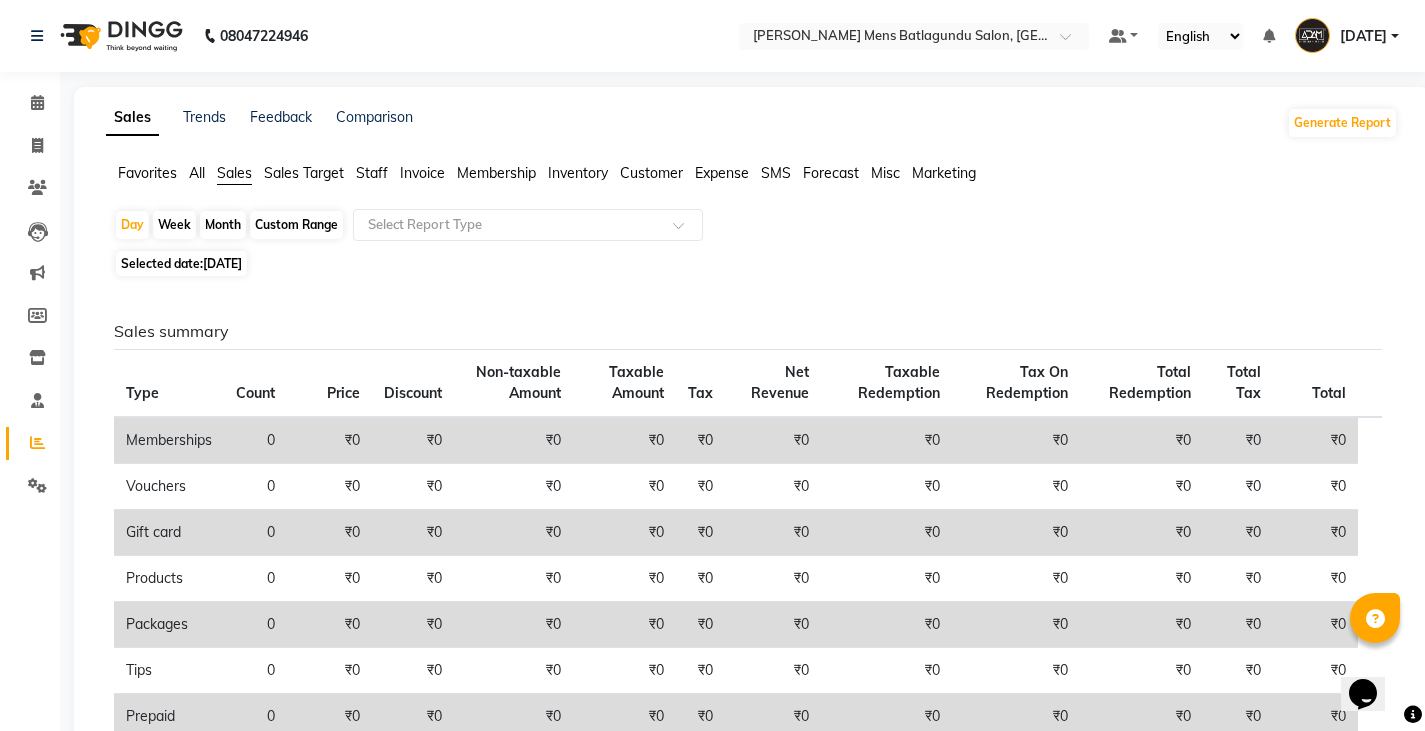 click on "Staff" 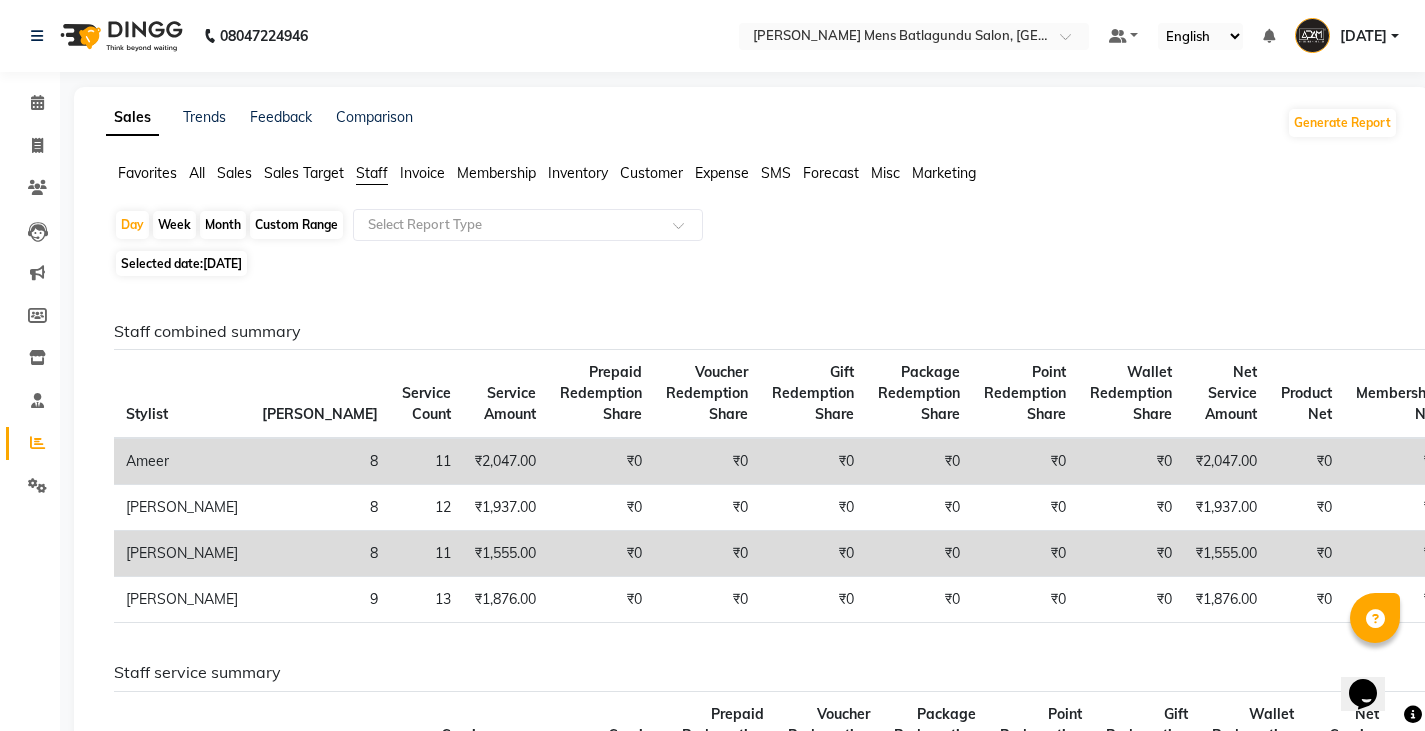 scroll, scrollTop: 100, scrollLeft: 0, axis: vertical 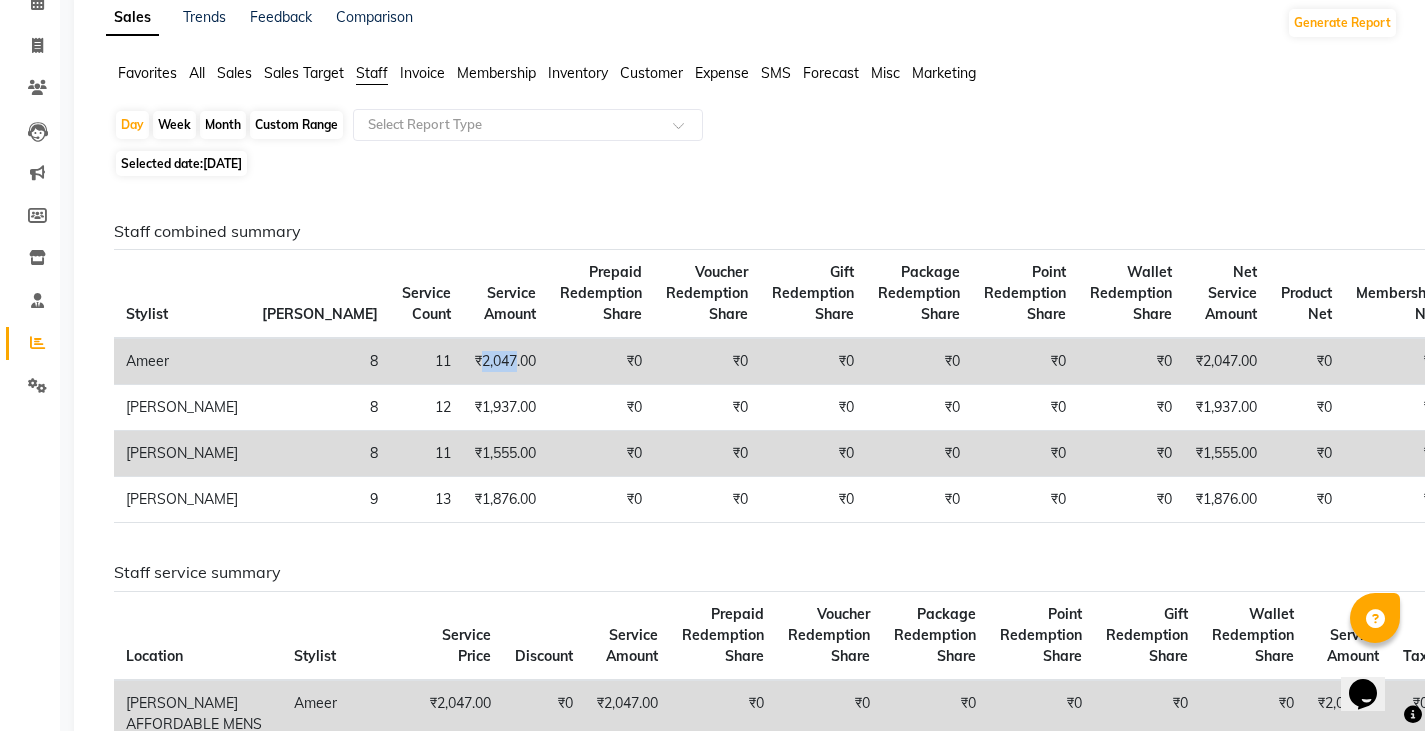 drag, startPoint x: 339, startPoint y: 360, endPoint x: 371, endPoint y: 349, distance: 33.83785 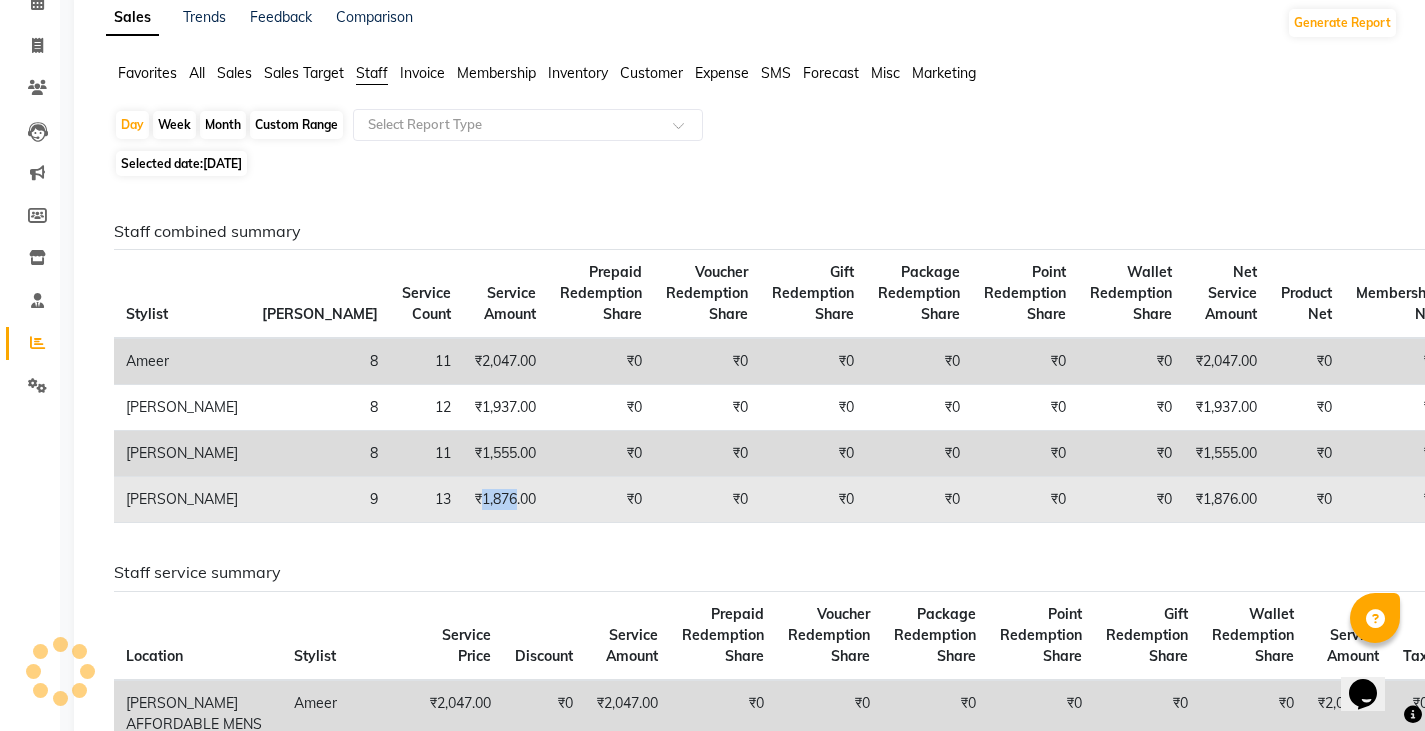 drag, startPoint x: 339, startPoint y: 497, endPoint x: 373, endPoint y: 492, distance: 34.36568 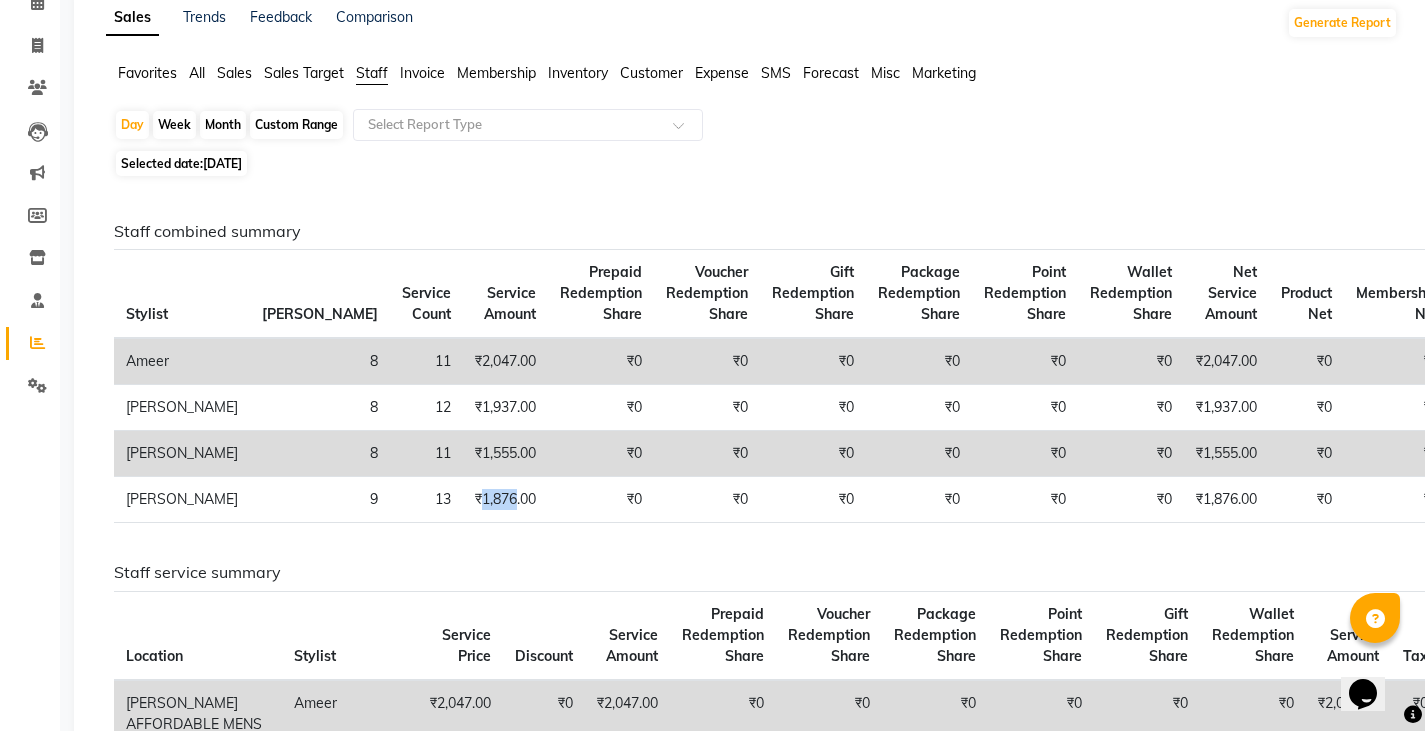 copy on "1,876" 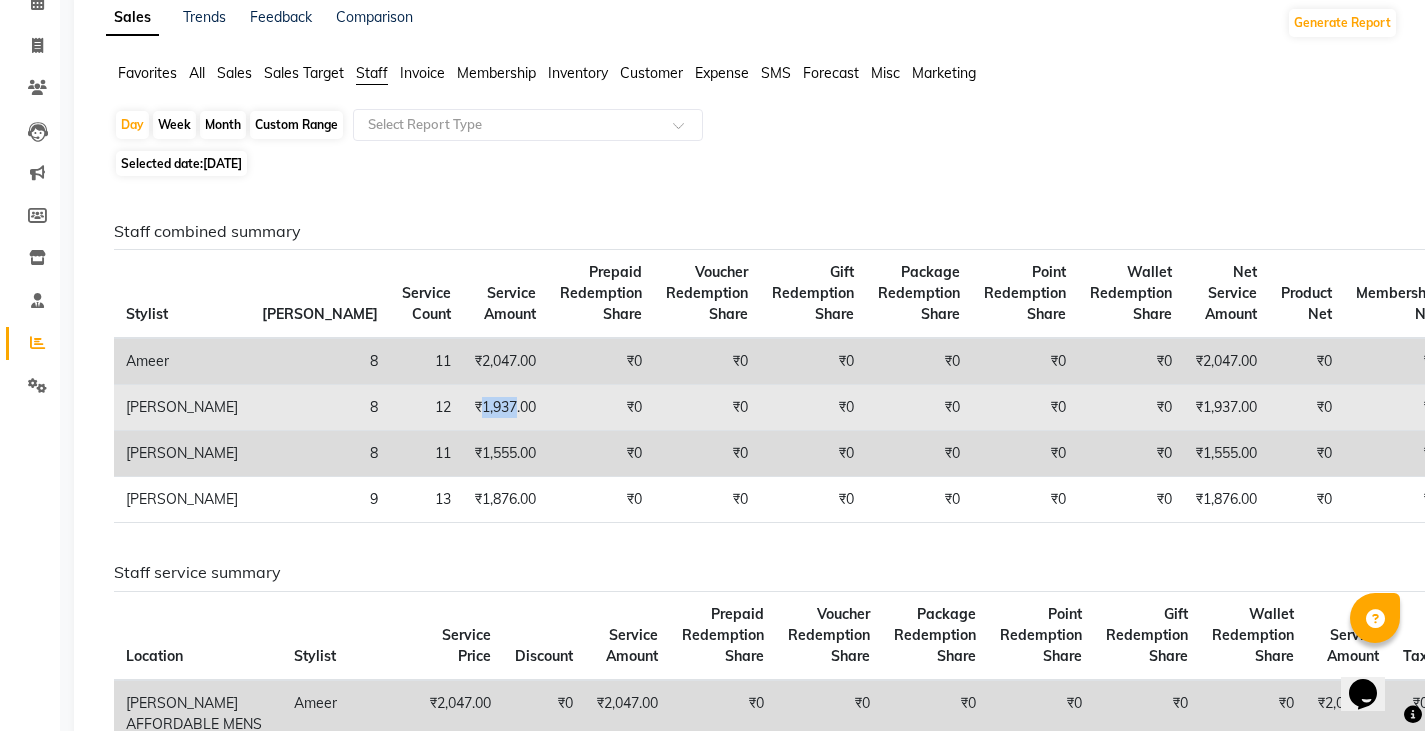 drag, startPoint x: 338, startPoint y: 406, endPoint x: 373, endPoint y: 408, distance: 35.057095 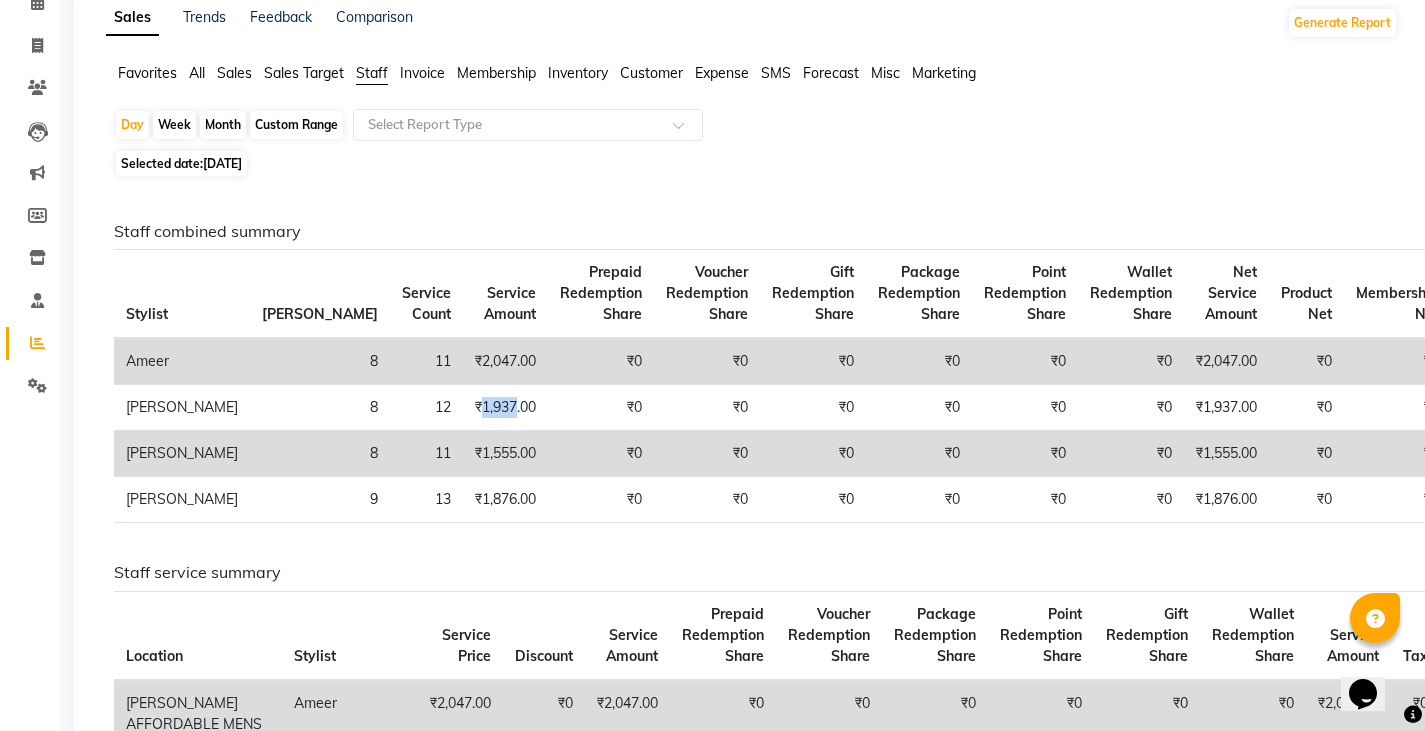 copy on "1,937" 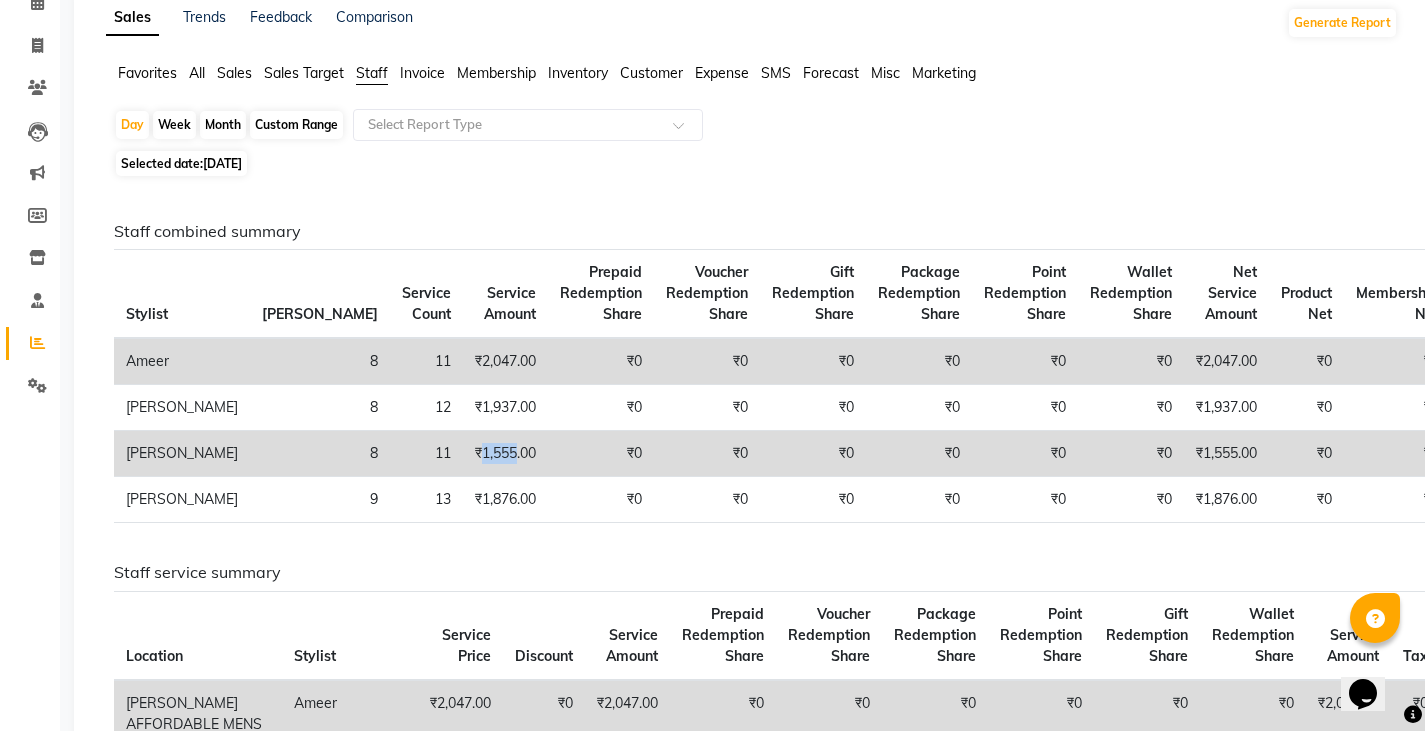 drag, startPoint x: 340, startPoint y: 451, endPoint x: 373, endPoint y: 458, distance: 33.734257 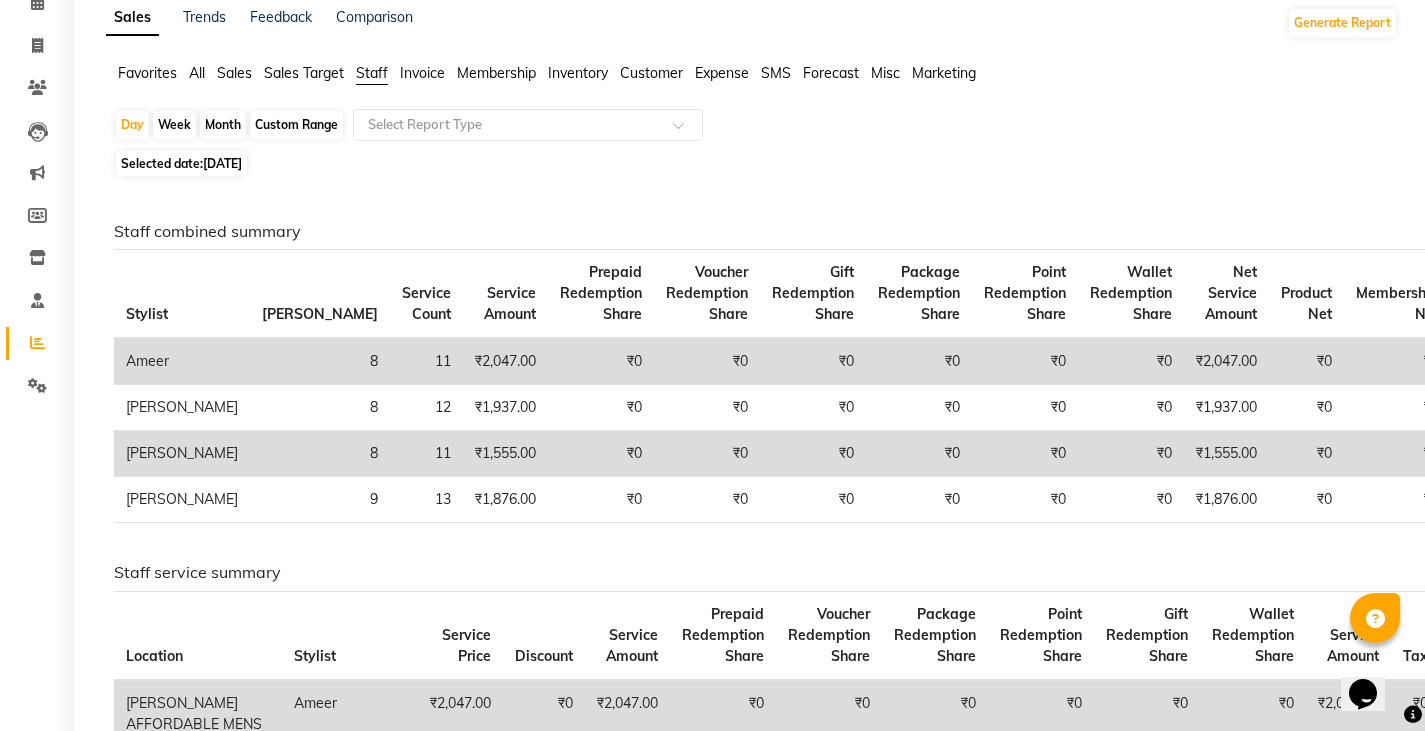 click on "Staff service summary" 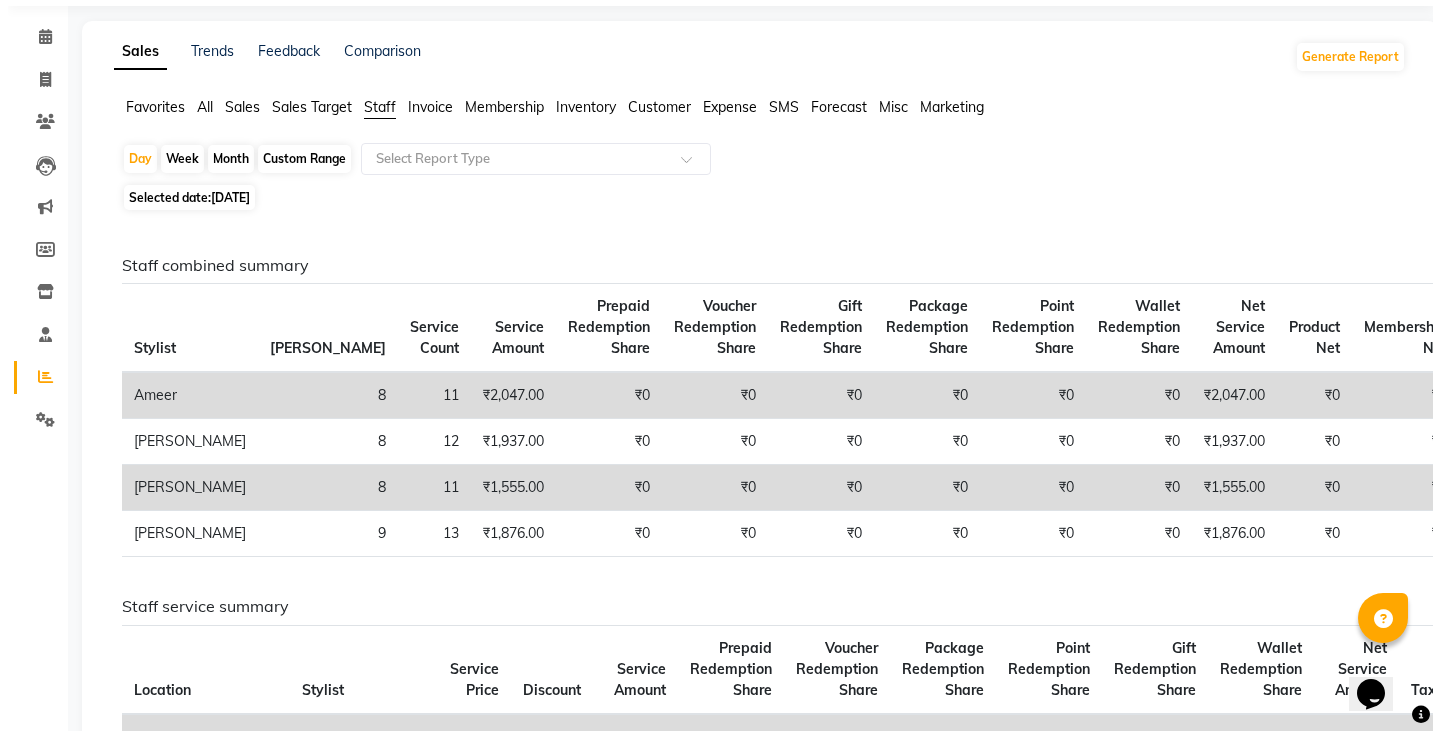 scroll, scrollTop: 0, scrollLeft: 0, axis: both 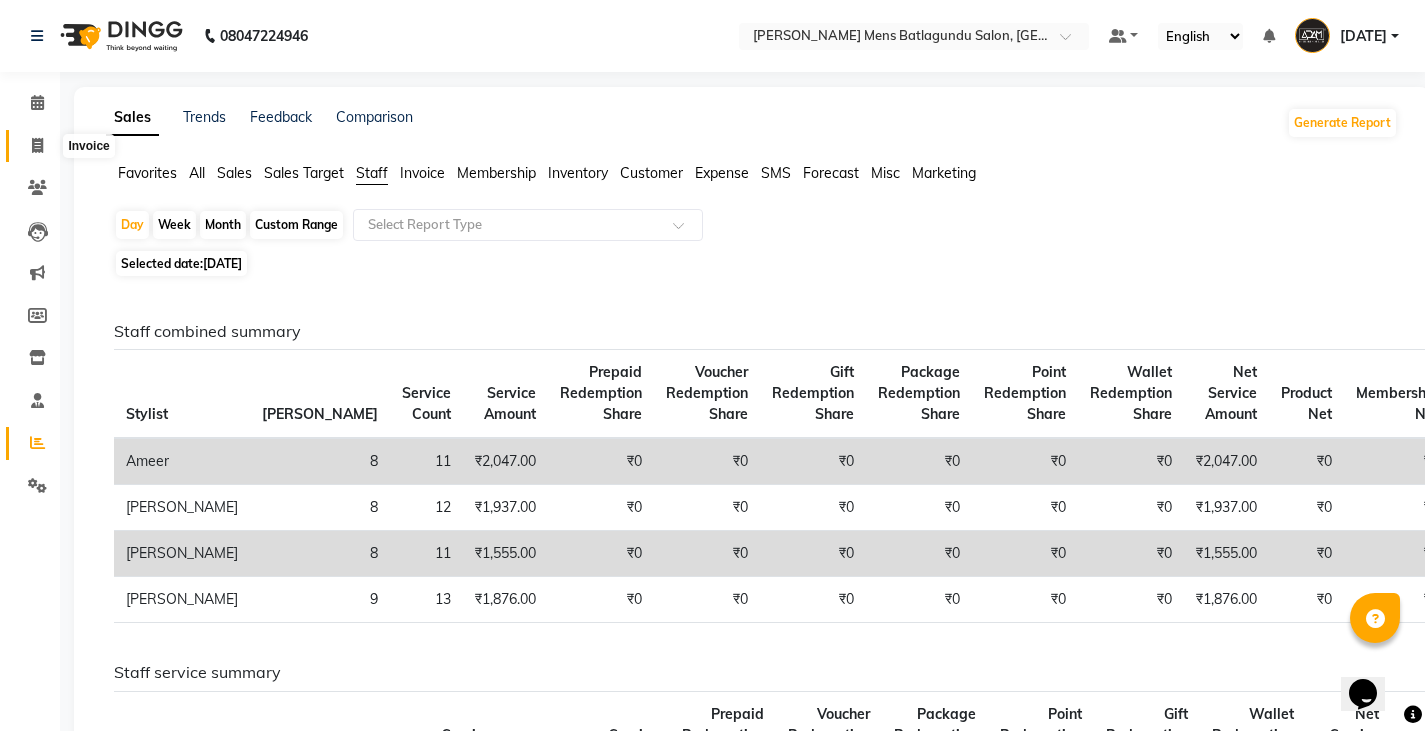 click 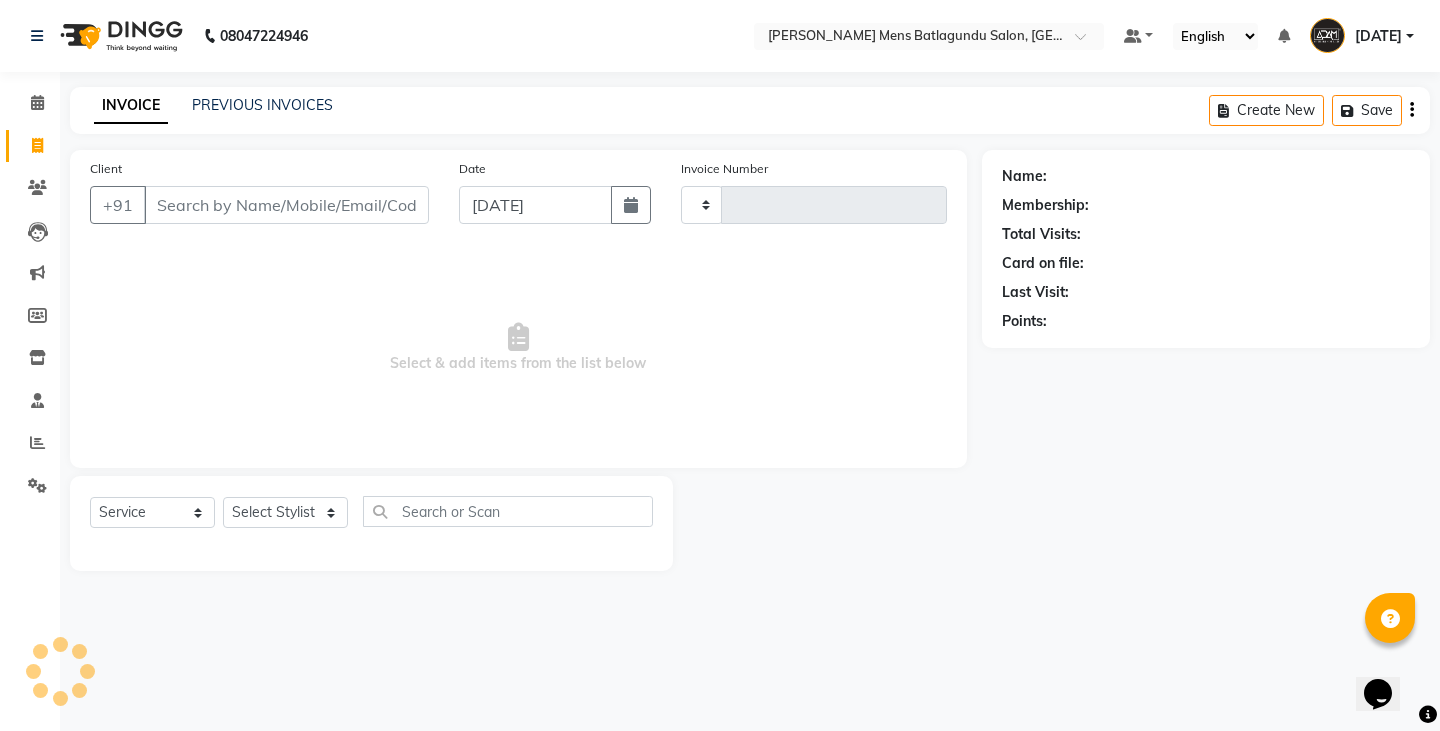 type on "1942" 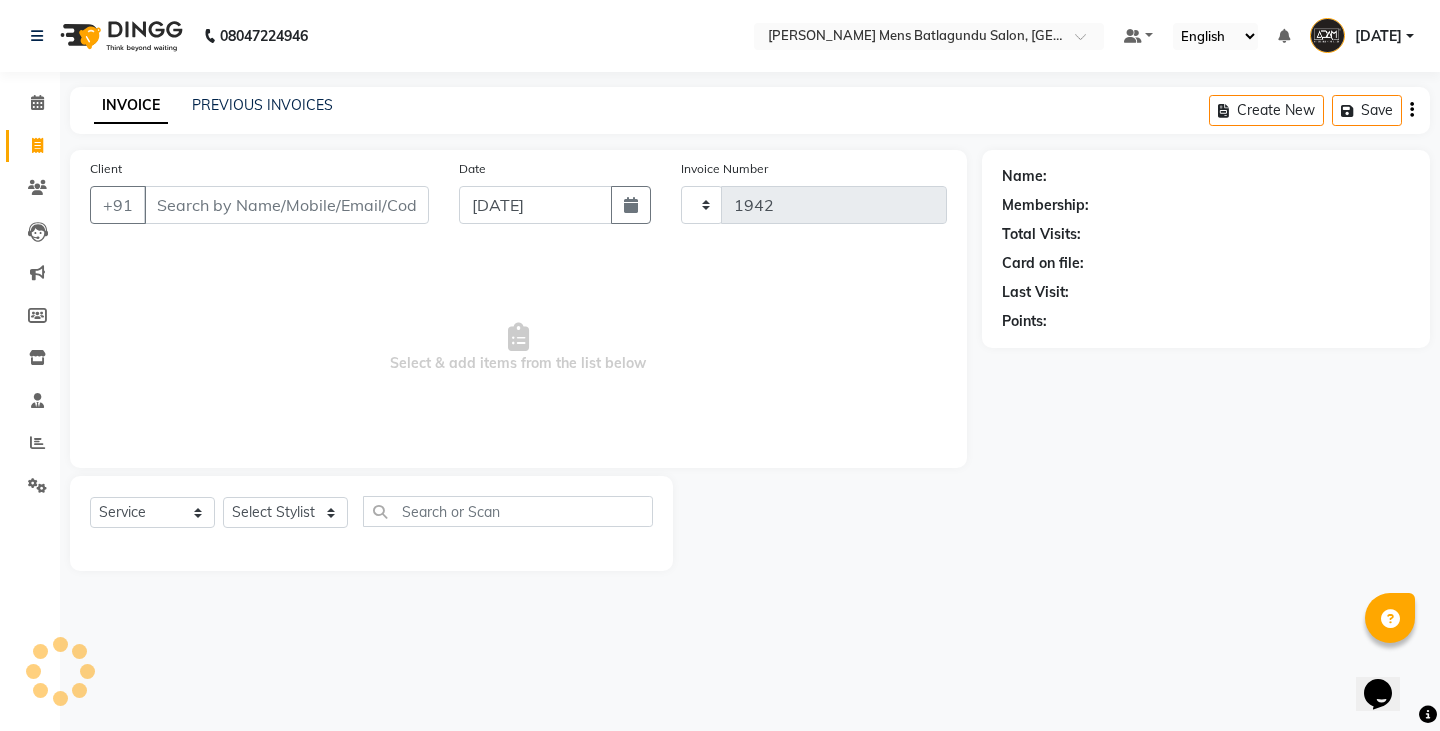select on "8213" 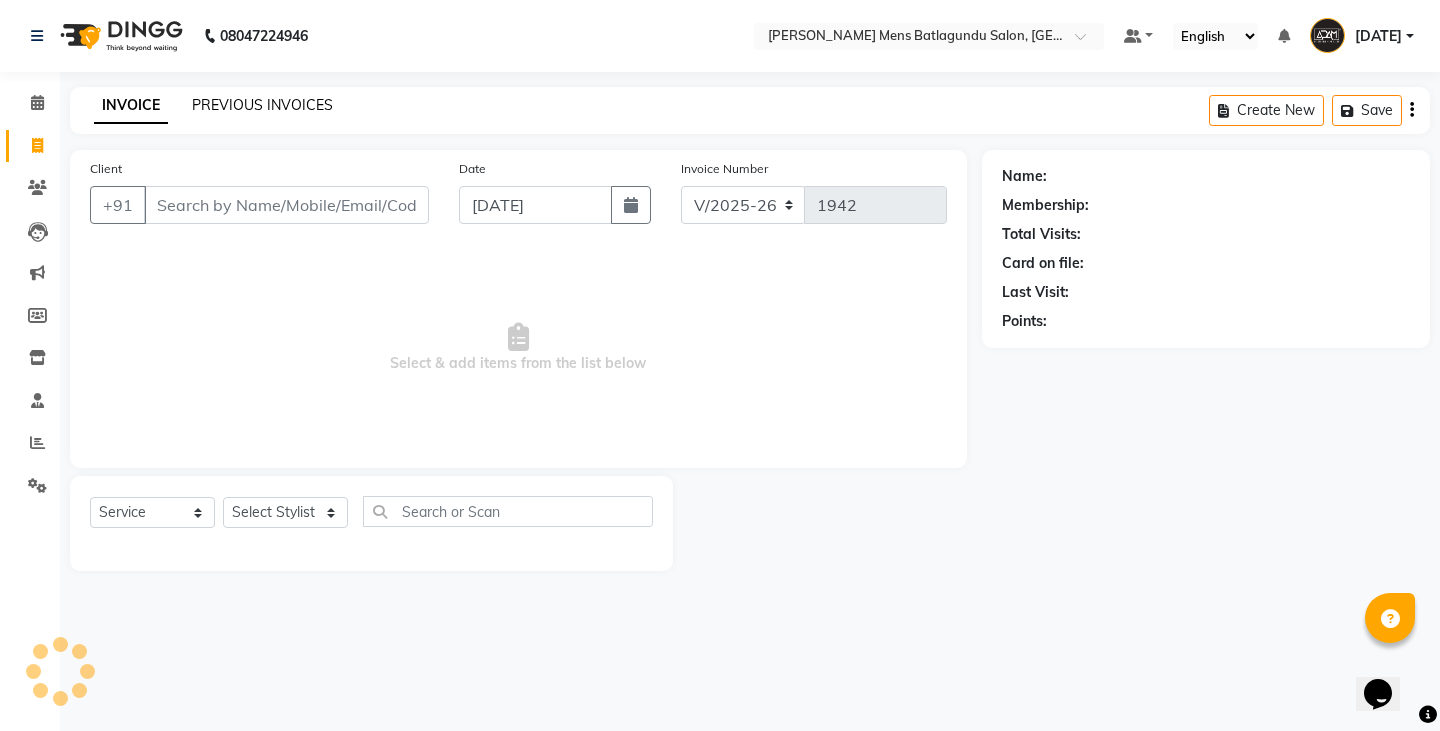 click on "PREVIOUS INVOICES" 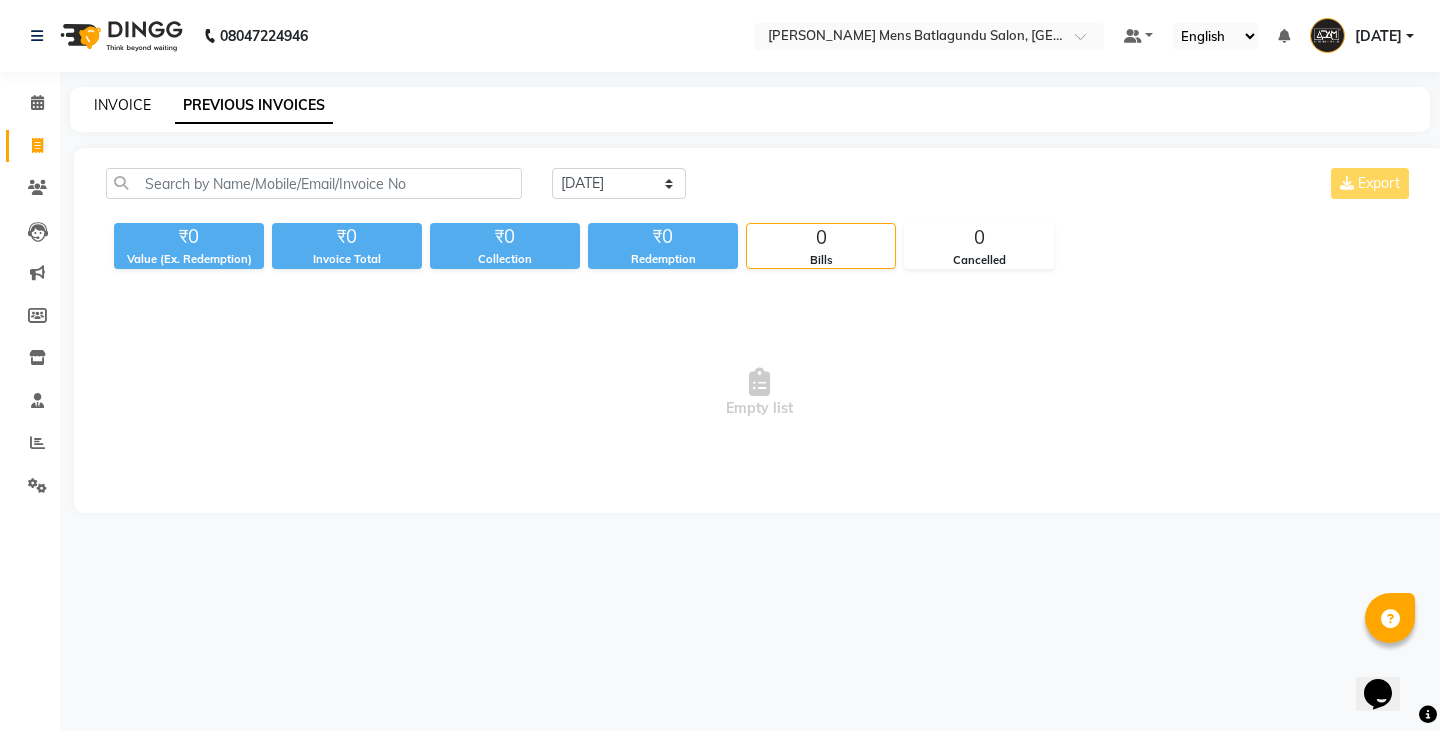 click on "INVOICE" 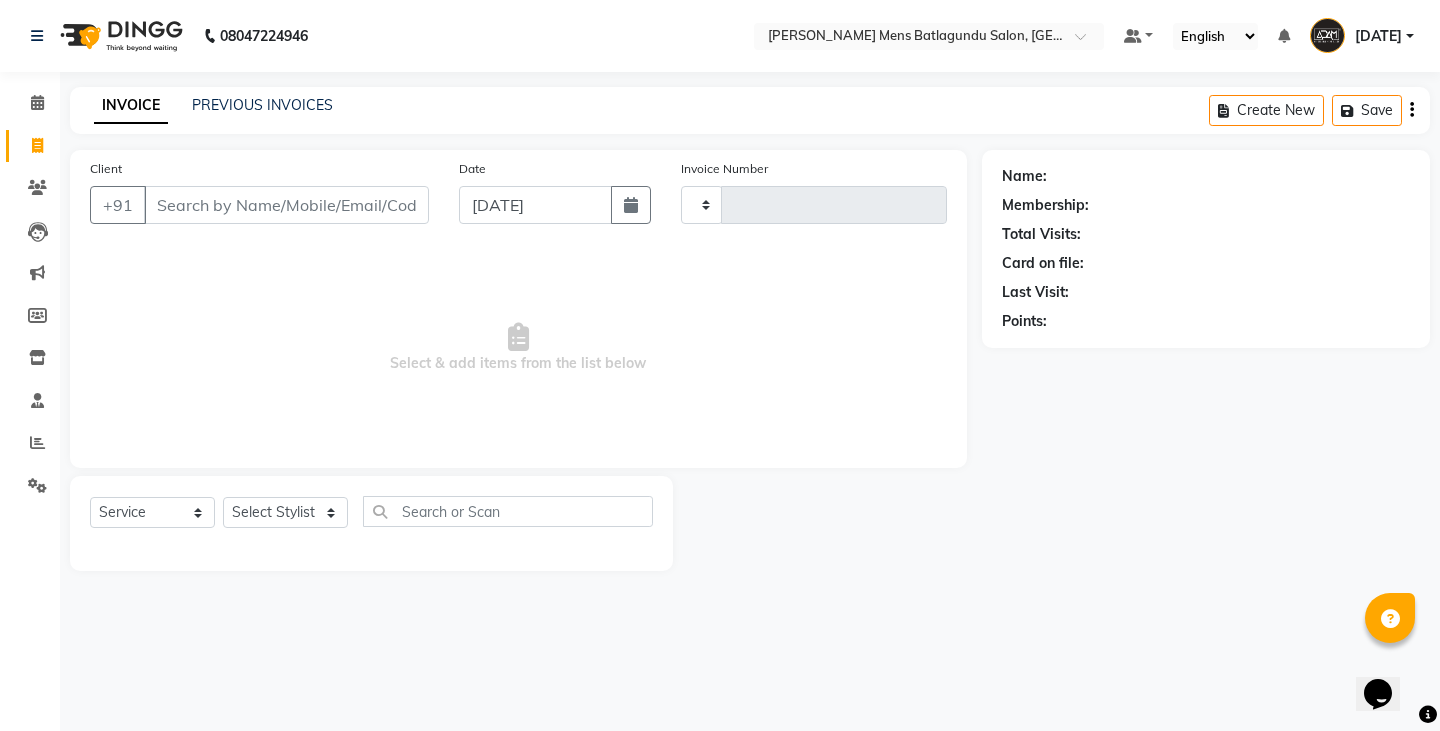 type on "1942" 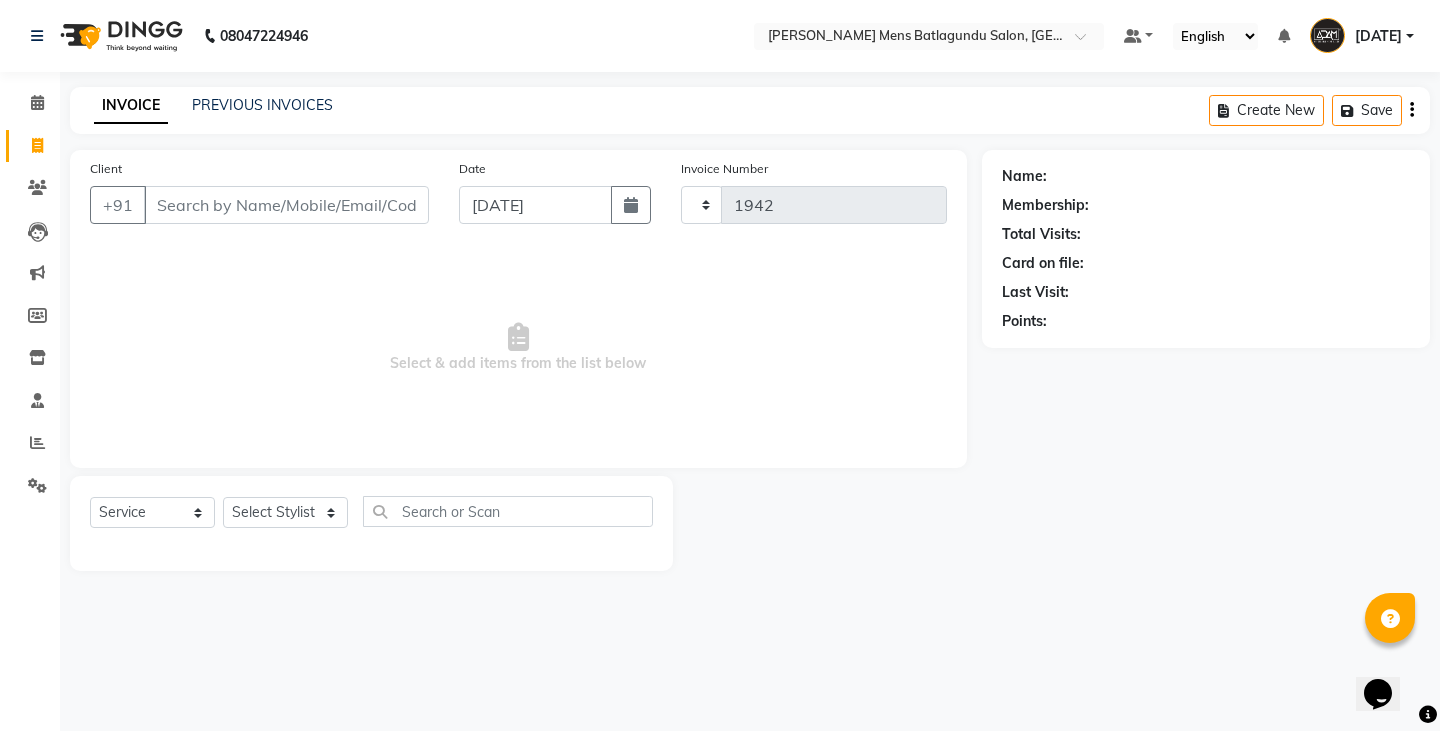 select on "8213" 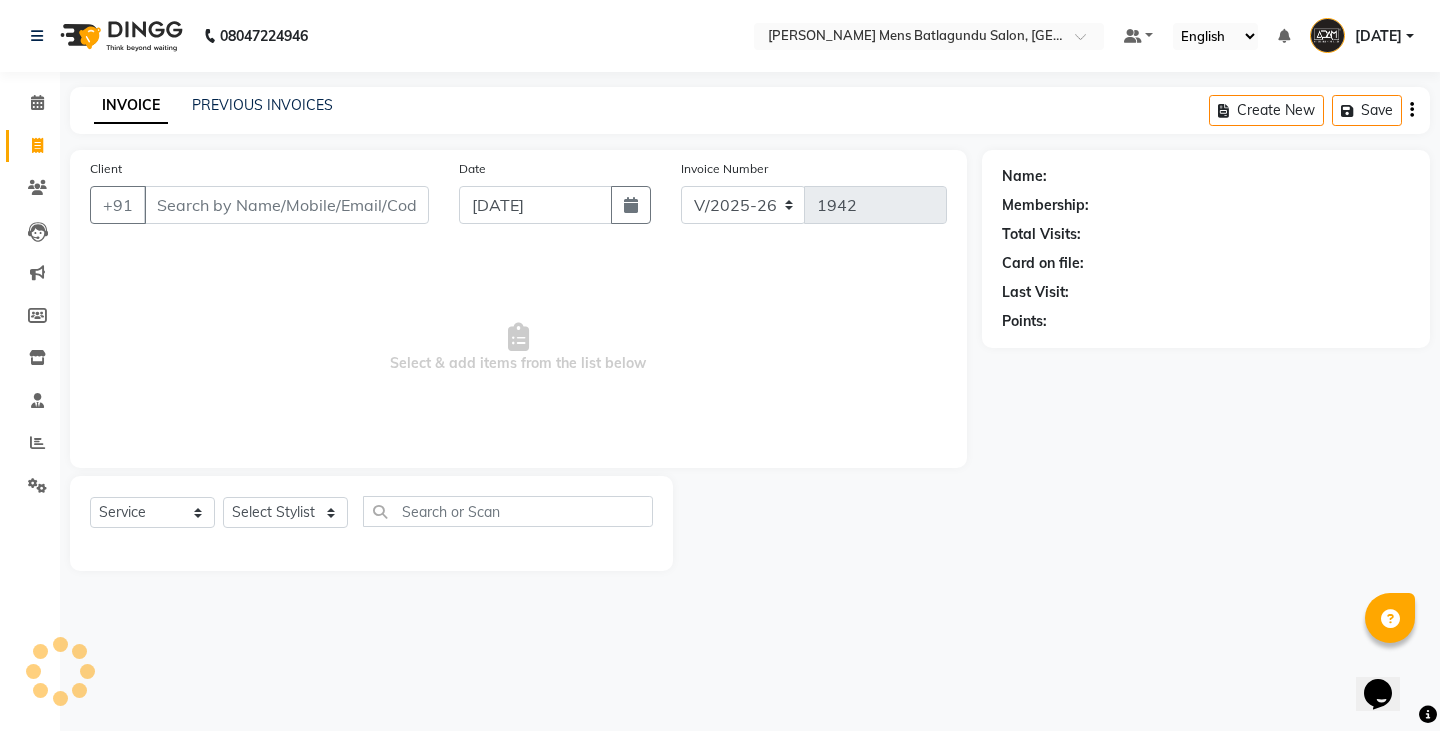 click on "Client" at bounding box center [286, 205] 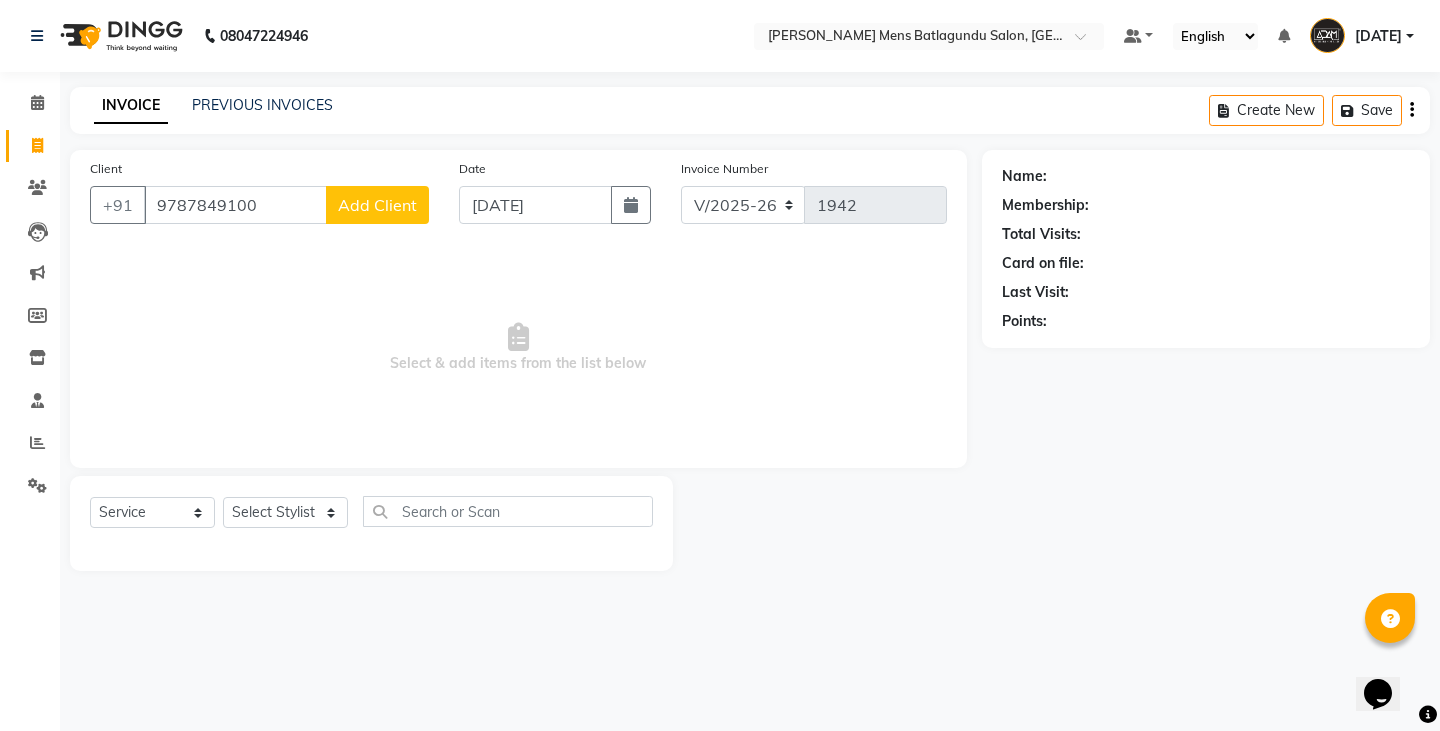 type on "9787849100" 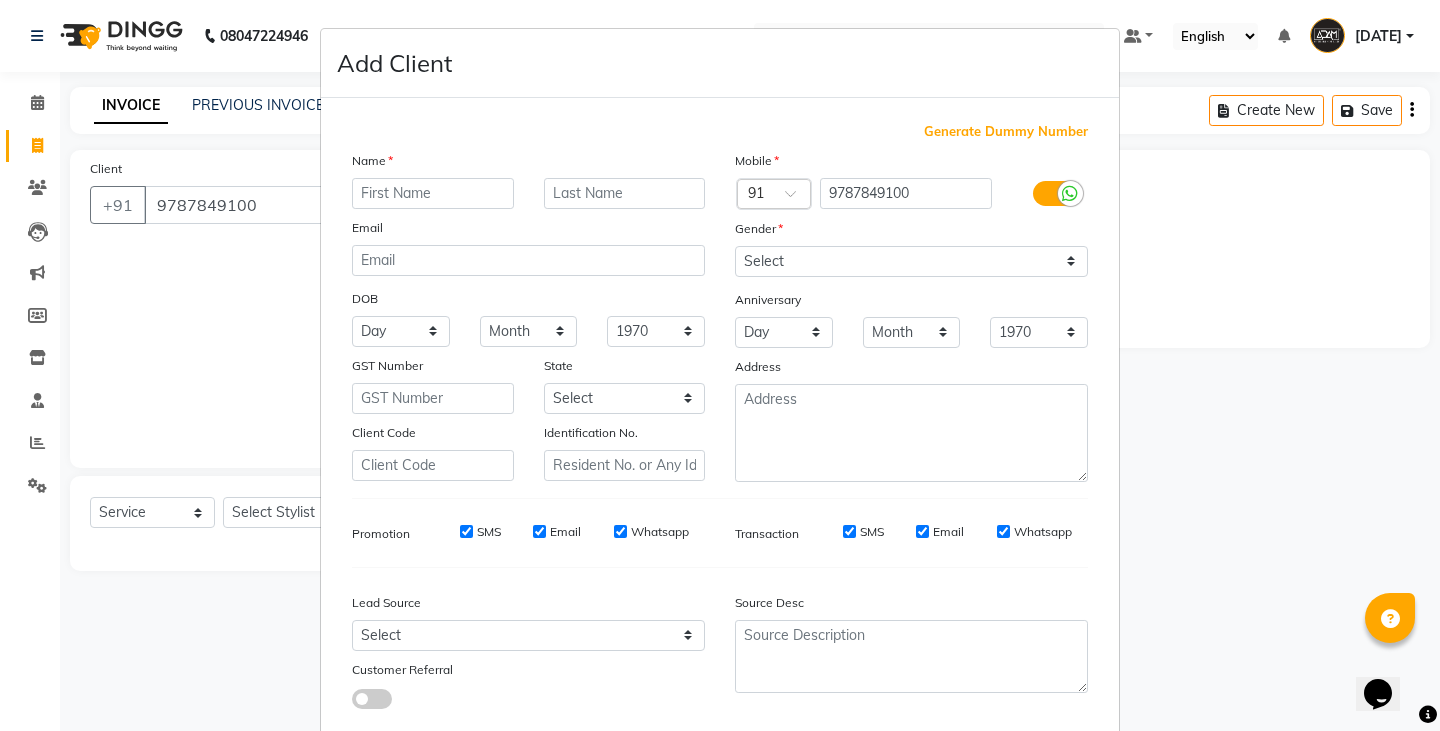 click at bounding box center (433, 193) 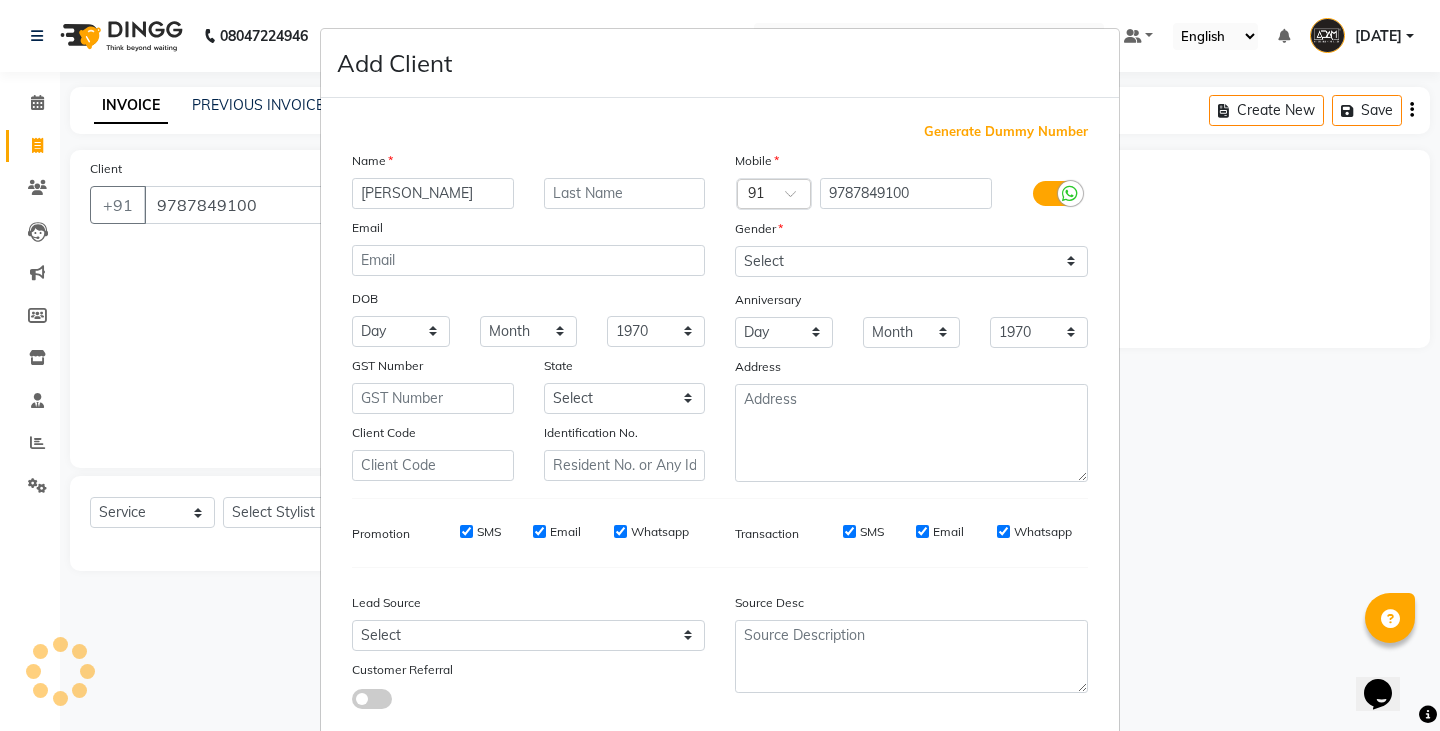 type on "[PERSON_NAME]" 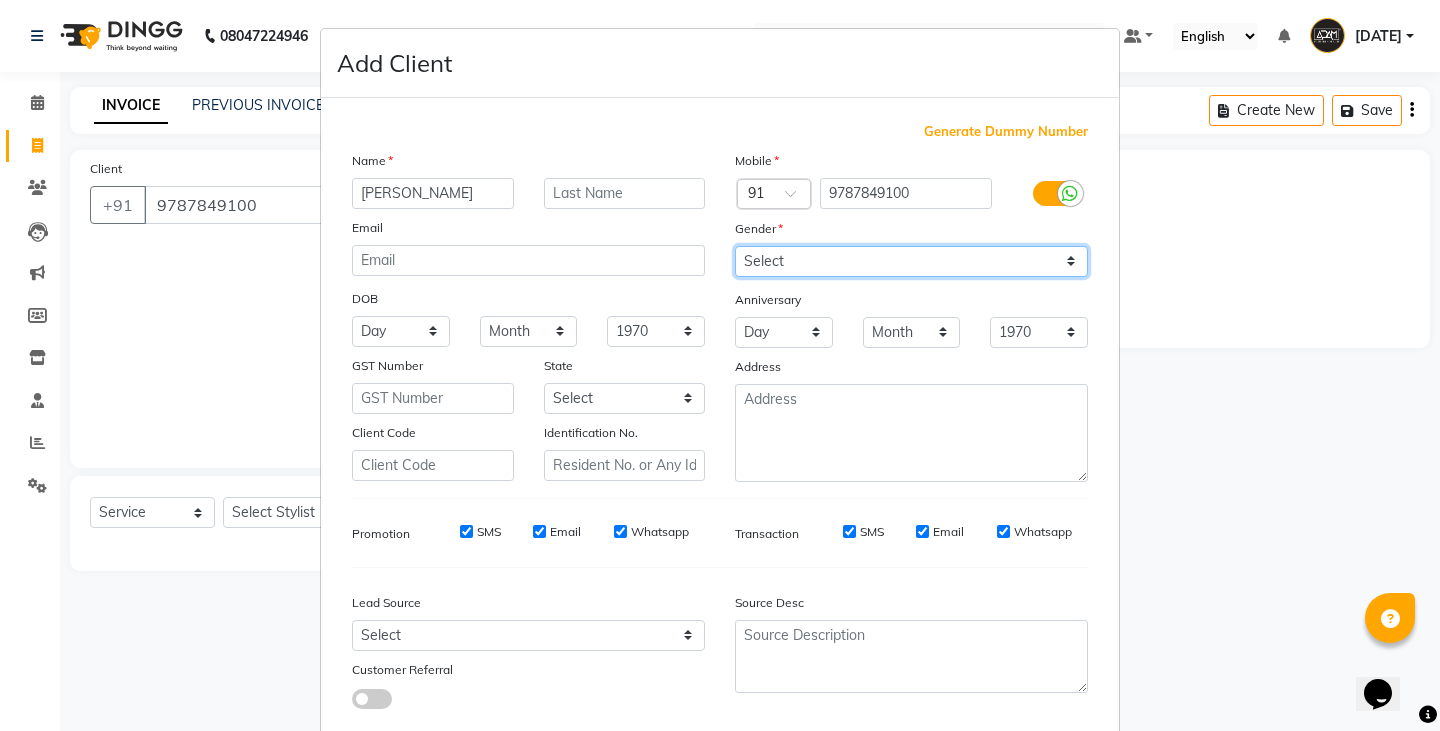 click on "Select [DEMOGRAPHIC_DATA] [DEMOGRAPHIC_DATA] Other Prefer Not To Say" at bounding box center (911, 261) 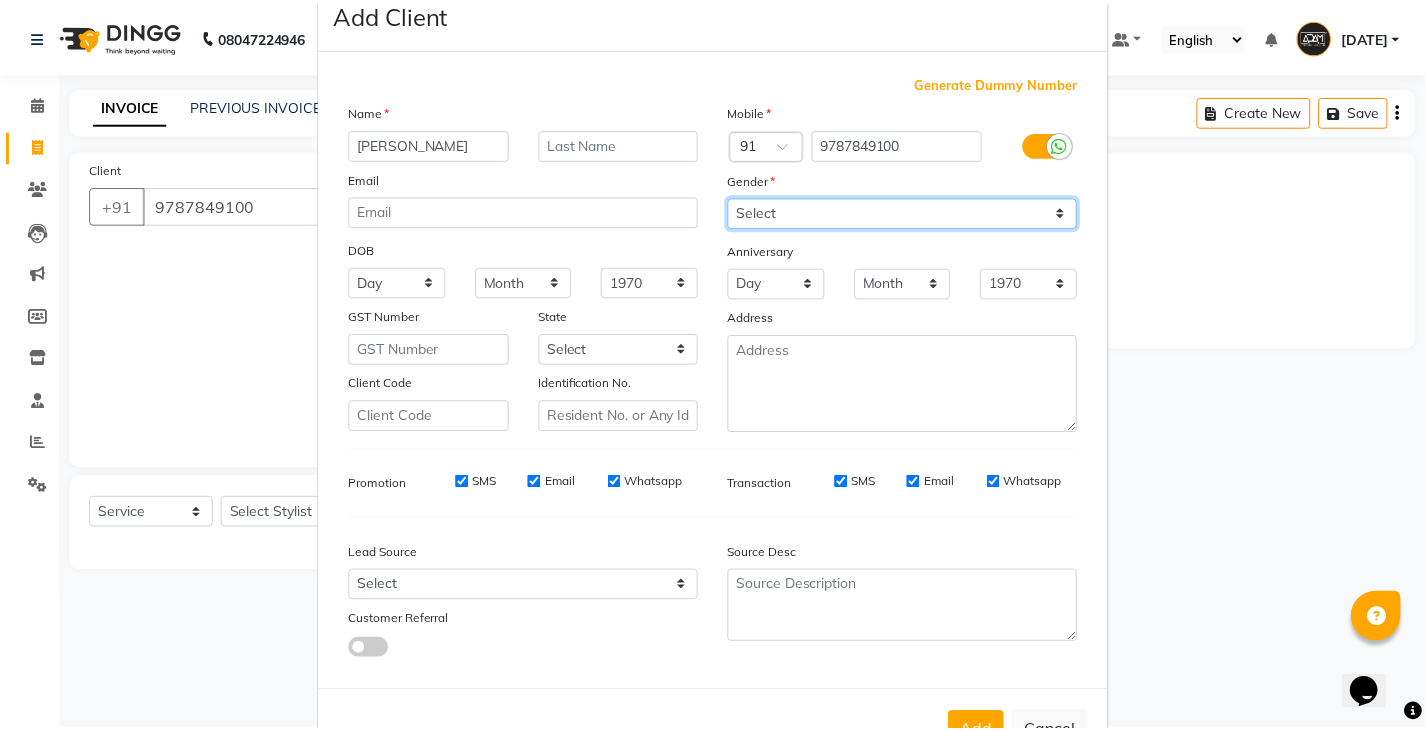 scroll, scrollTop: 118, scrollLeft: 0, axis: vertical 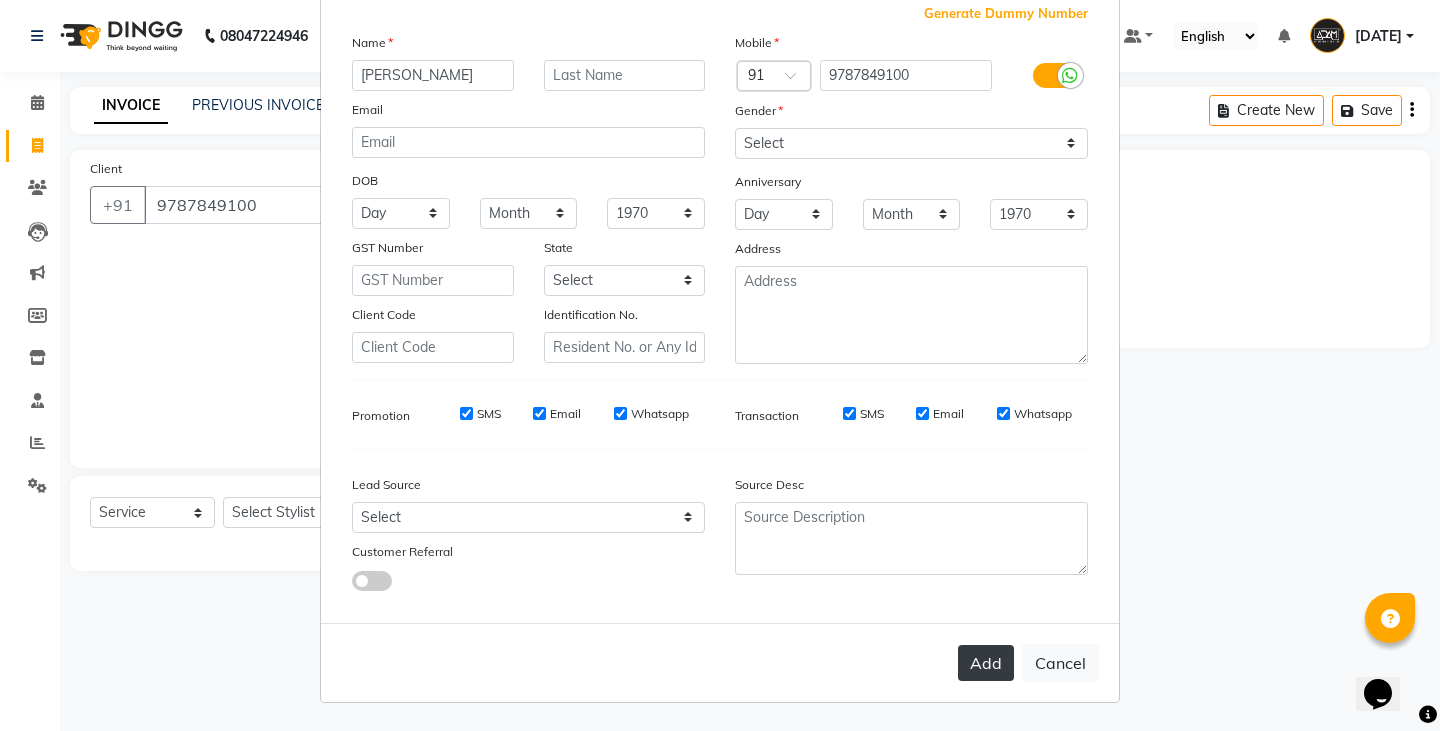 click on "Add" at bounding box center [986, 663] 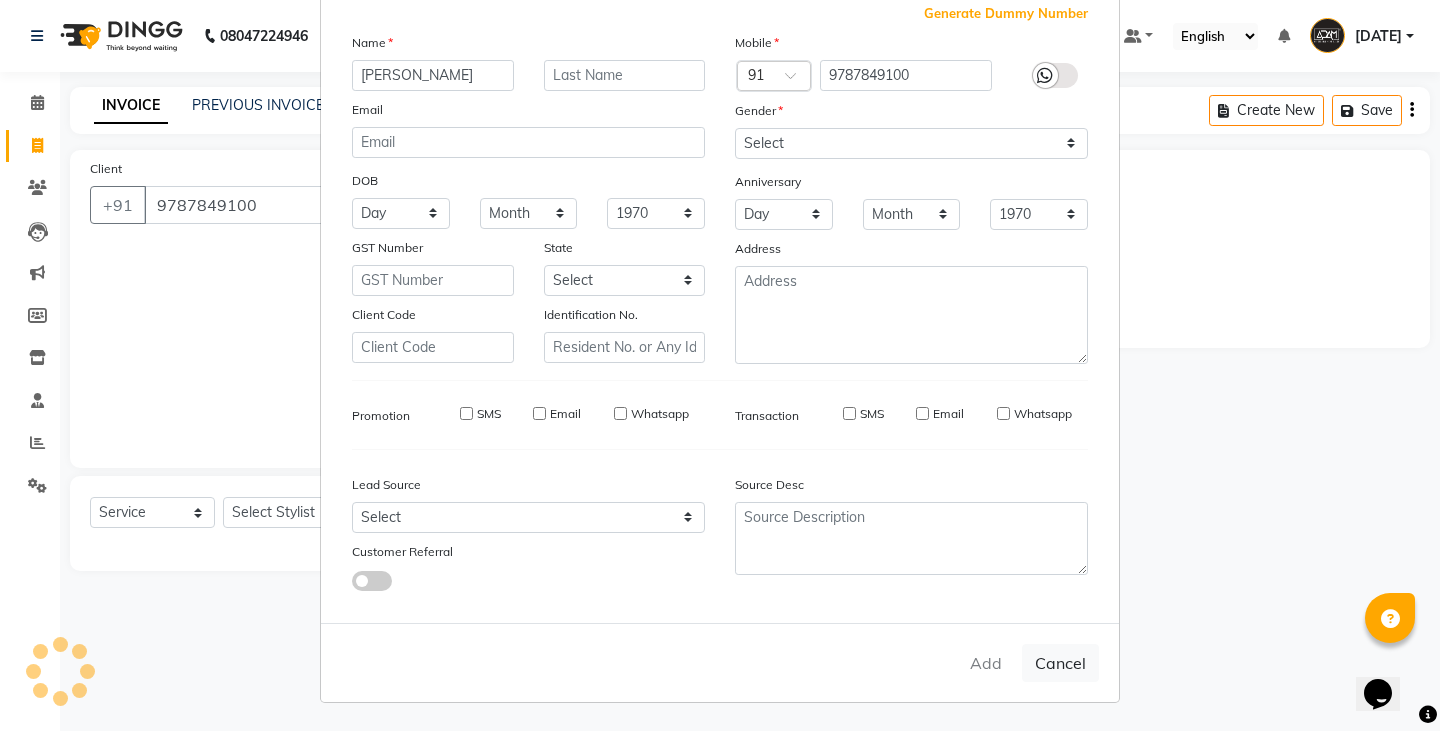 type 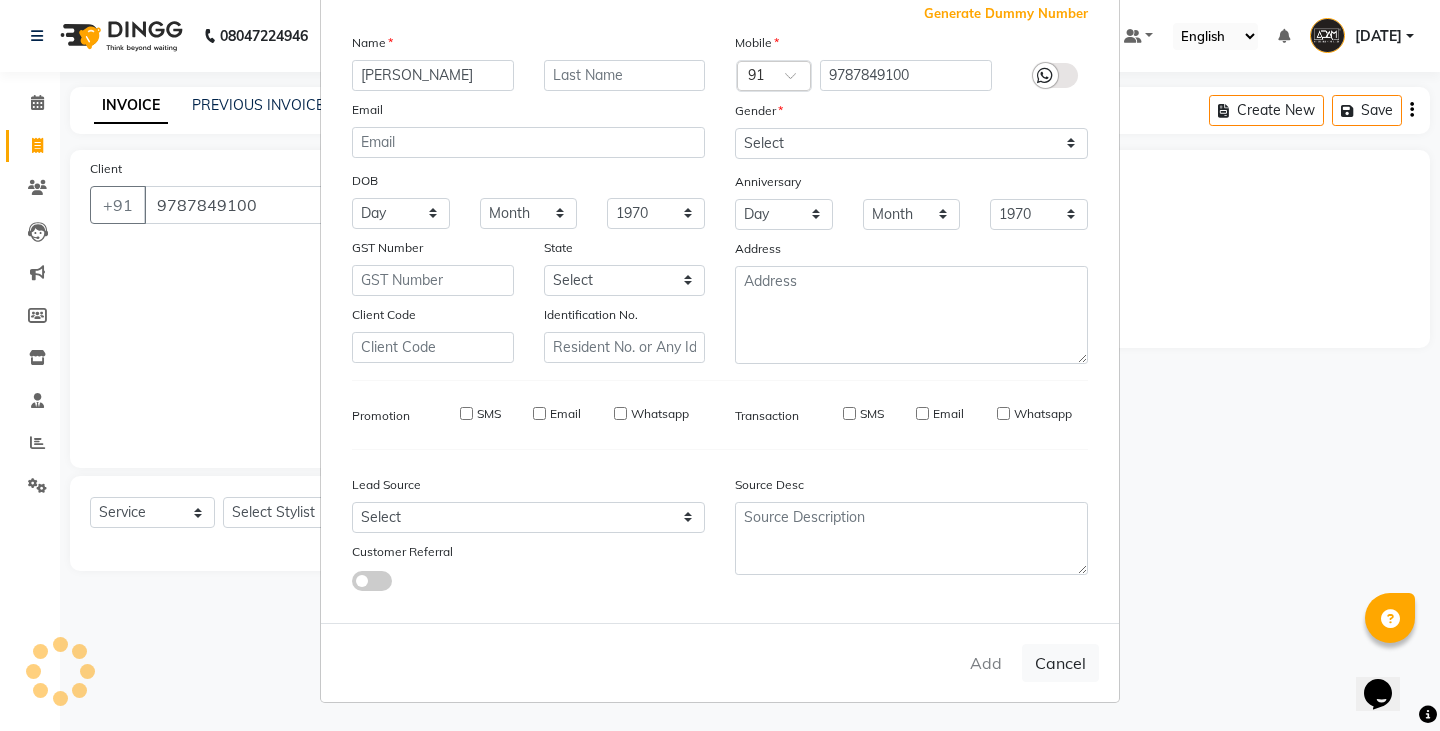 select 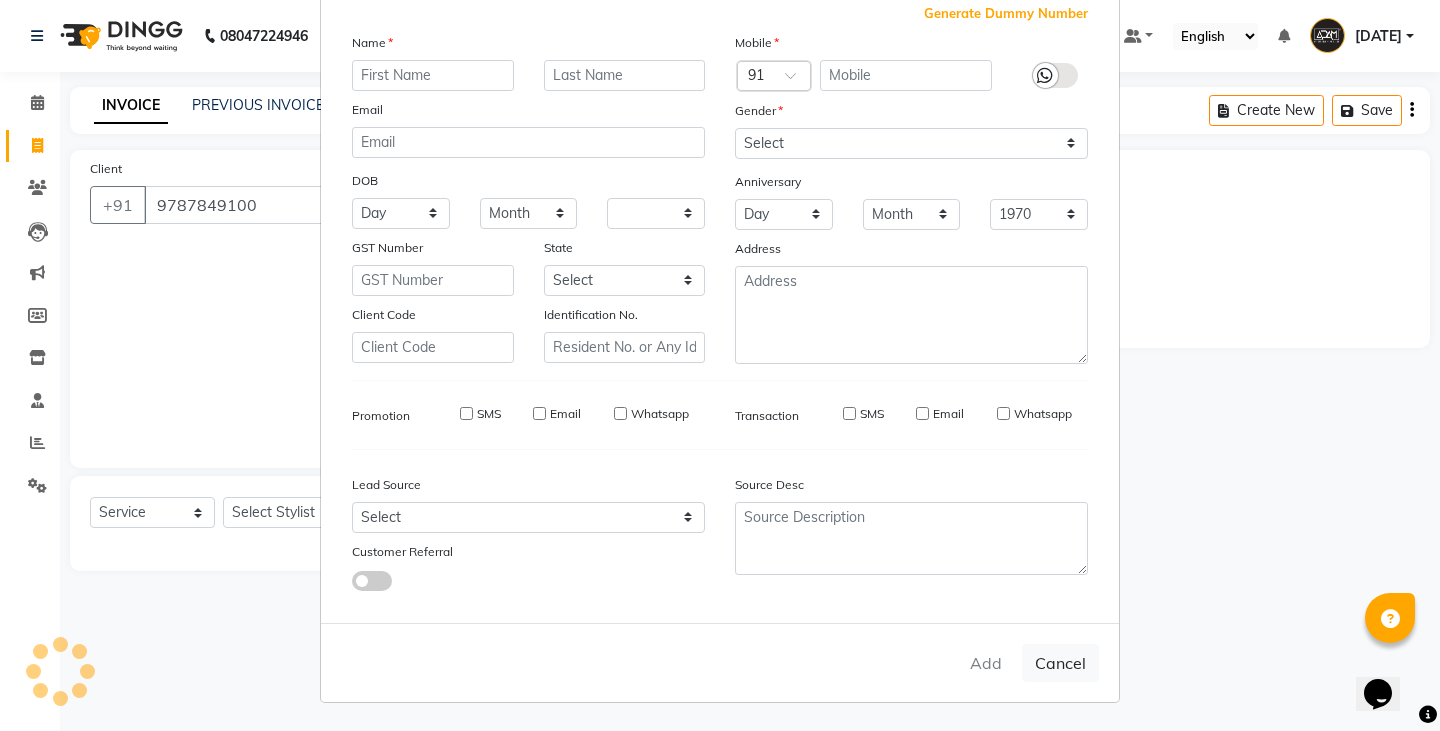 select 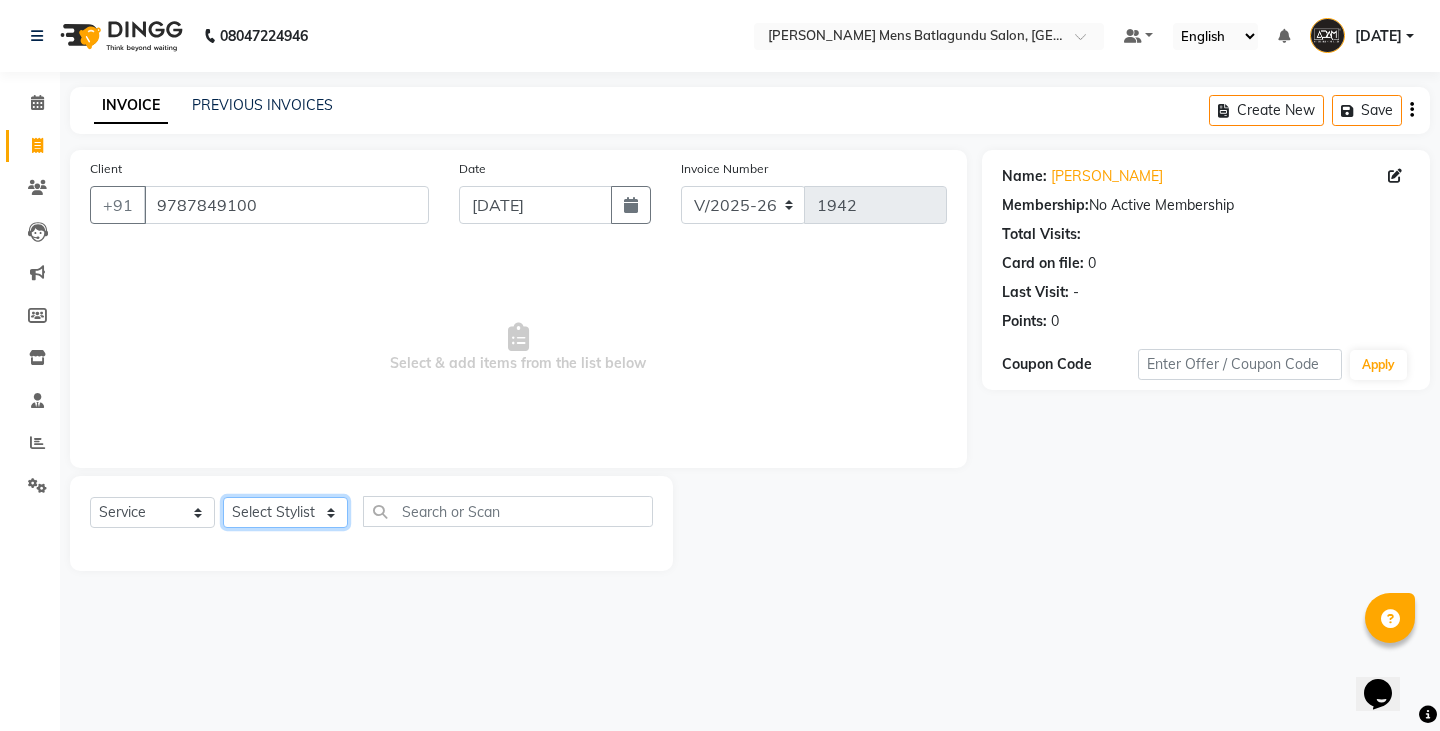 click on "Select Stylist Admin [PERSON_NAME]  [PERSON_NAME] [PERSON_NAME][DATE] [PERSON_NAME] [PERSON_NAME]" 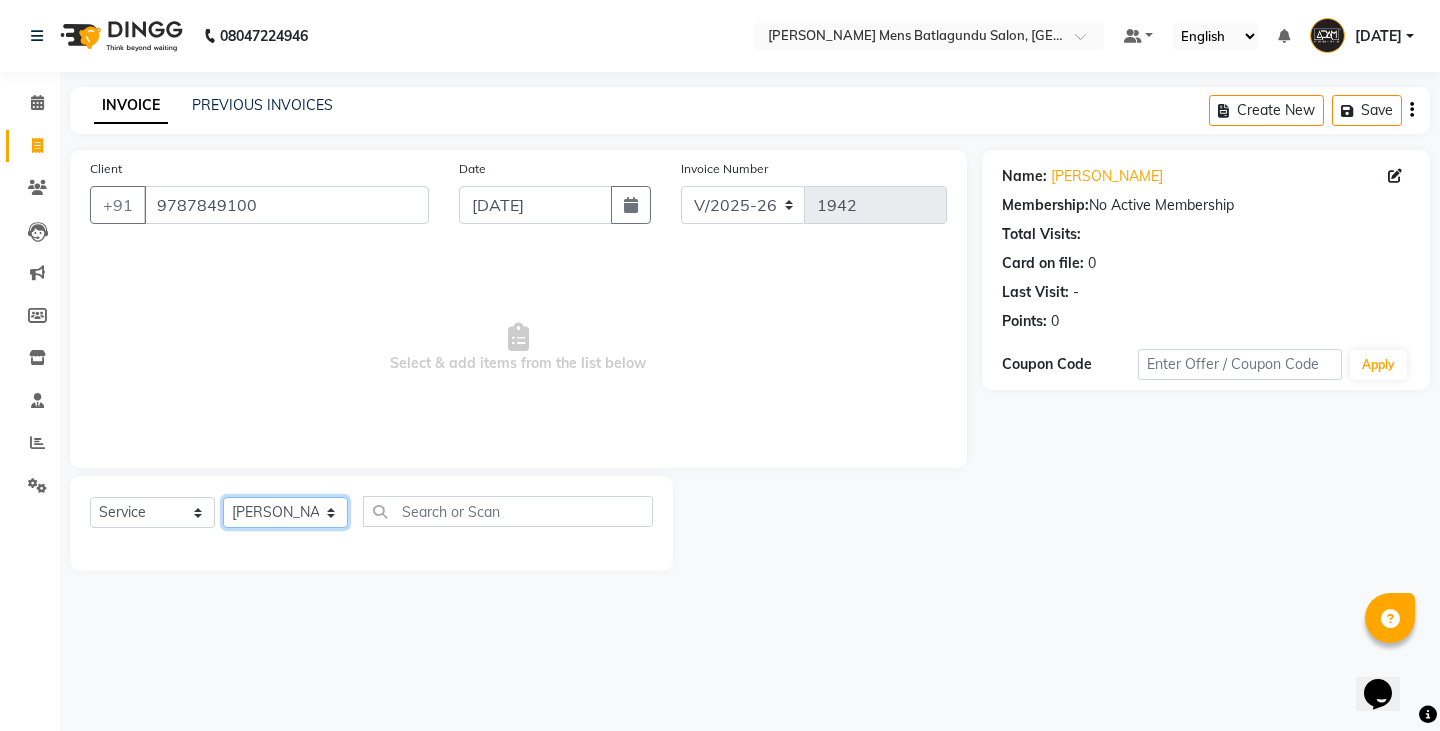 click on "Select Stylist Admin [PERSON_NAME]  [PERSON_NAME] [PERSON_NAME][DATE] [PERSON_NAME] [PERSON_NAME]" 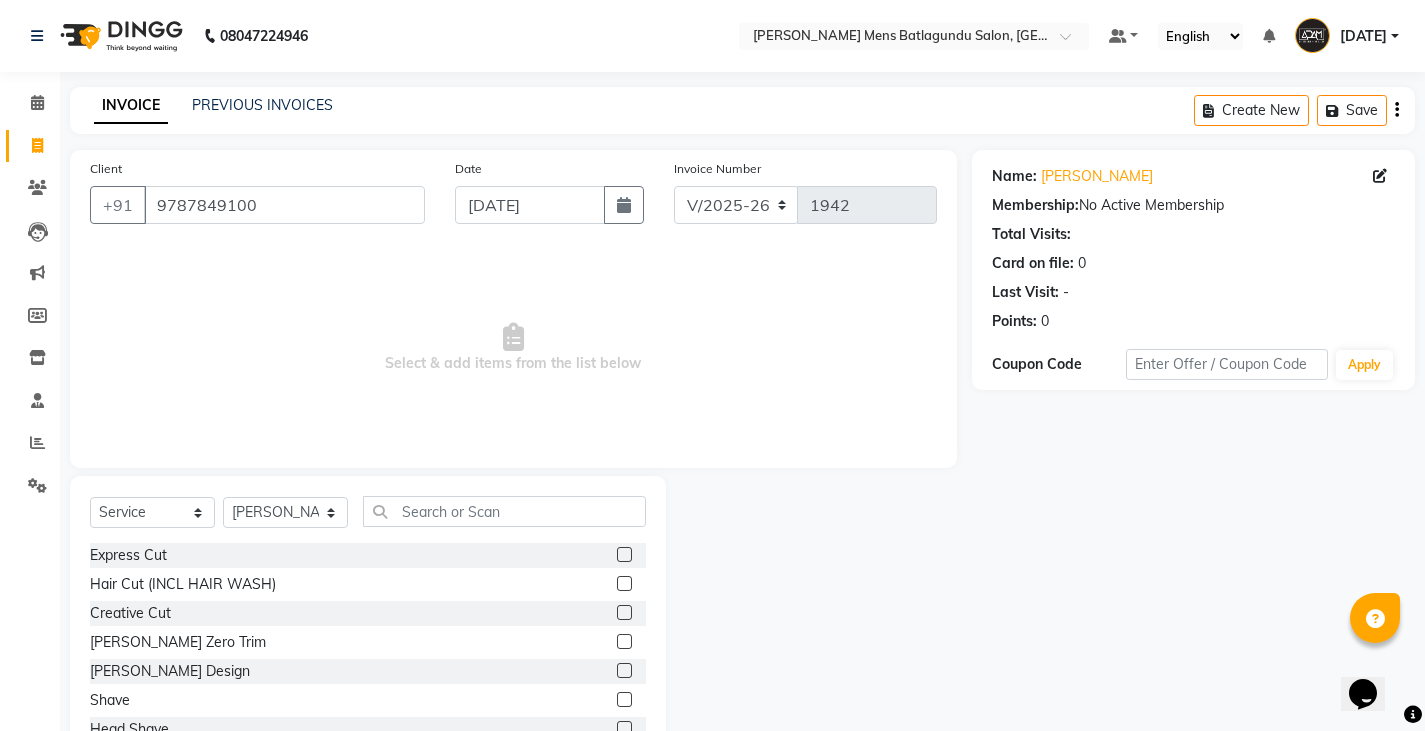 click on "Select  Service  Product  Membership  Package Voucher Prepaid Gift Card  Select Stylist Admin Ameer  [PERSON_NAME] [PERSON_NAME][DATE] [PERSON_NAME] [PERSON_NAME] Express Cut  Hair Cut (INCL HAIR WASH)  Creative Cut  [PERSON_NAME] Zero Trim  [PERSON_NAME] Design  Shave  Head Shave  Kid's Cut (Below 5 Years)  Wash & Blast Dry  EXPRESS GLOBAL HAIR COLOR  GLOBAL HAIR COLOUR [MEDICAL_DATA]  GOLBAL HAIR COLOUR NON [MEDICAL_DATA]  L'OREAL GOLBAL HAIR COLOUR [MEDICAL_DATA]  L'OREAL GOLBAL HAIR COLOUR NON [MEDICAL_DATA]  GLOBAL FASHION HAIR COLOUR  MOUSTACHE COLOUR  [PERSON_NAME] COLOUR  PER STREAK HIGHLIGHT  CAP HIGHLIGHTS  NOURISHING HAIR SPA  VITALIZING HAIR SPA  REPAIR TREATMENT  [MEDICAL_DATA] TREATMENT  HAIR LOSS TREATMENT  HAIR STRAIGHTENING  HAIR REBONDING  KERATIN  ALMOND OIL  NAVARATNA OIL  CLEAN UP HYPER PIGMENTATION  CLEAN UP REJUVANATE  Fruit Facial  Instant Glow  Charcaol  [MEDICAL_DATA]  Skin Brightening  FACE & NECK BLEACH  FACE & NECK DETAN  PRE BRIDEGROOM DELUXE  PRE BRIDEGROOM ADVANCE (COMBO)  NORMAL  PREMIUM  ELEGANT  HAIRCUT+ [PERSON_NAME] TRIM + DETAN" 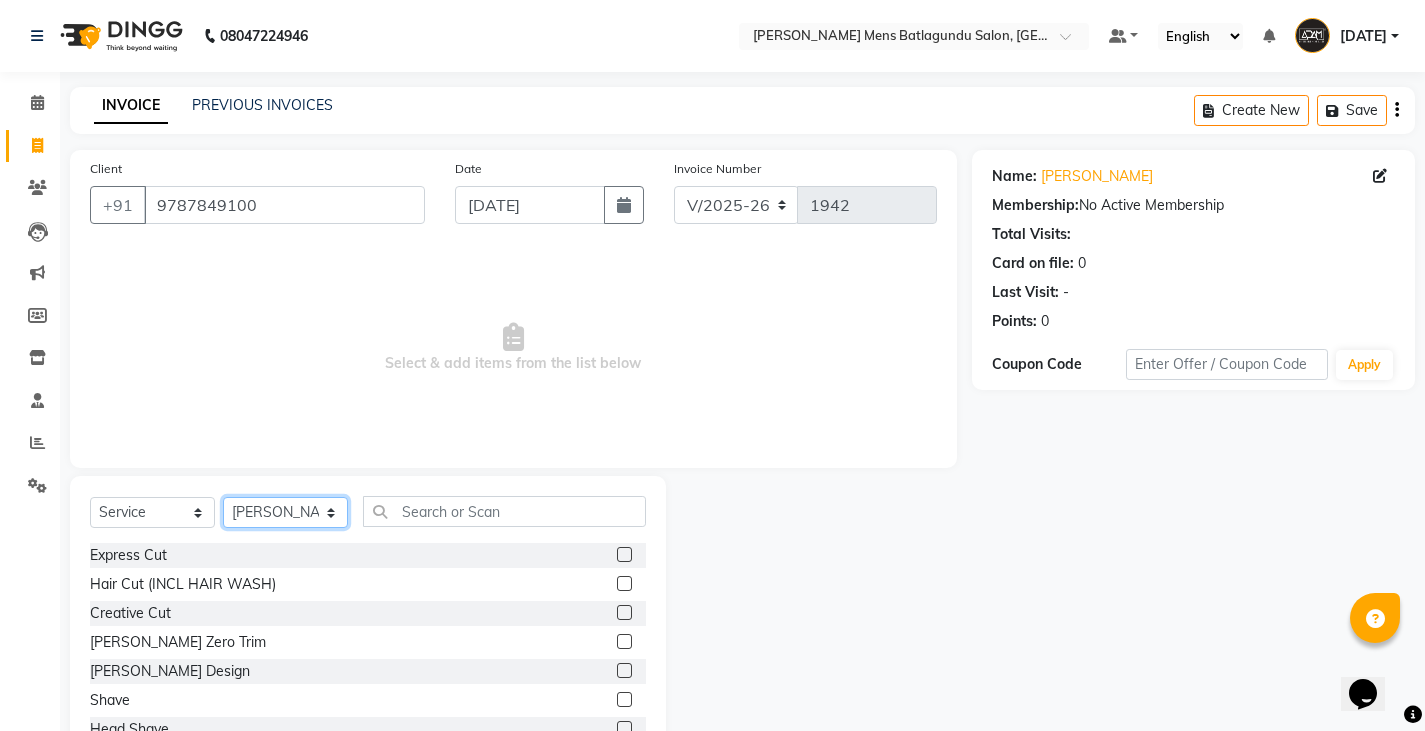 click on "Select Stylist Admin [PERSON_NAME]  [PERSON_NAME] [PERSON_NAME][DATE] [PERSON_NAME] [PERSON_NAME]" 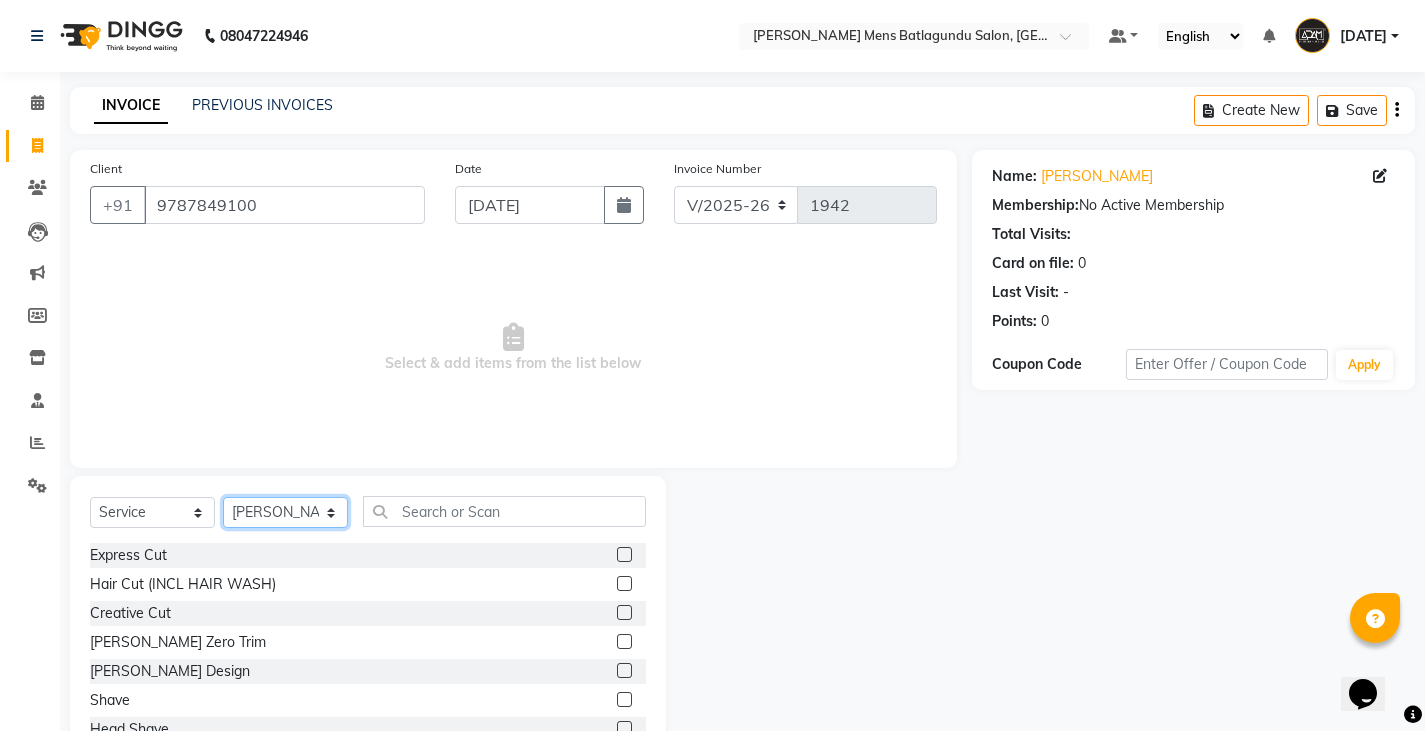 click on "Select Stylist Admin [PERSON_NAME]  [PERSON_NAME] [PERSON_NAME][DATE] [PERSON_NAME] [PERSON_NAME]" 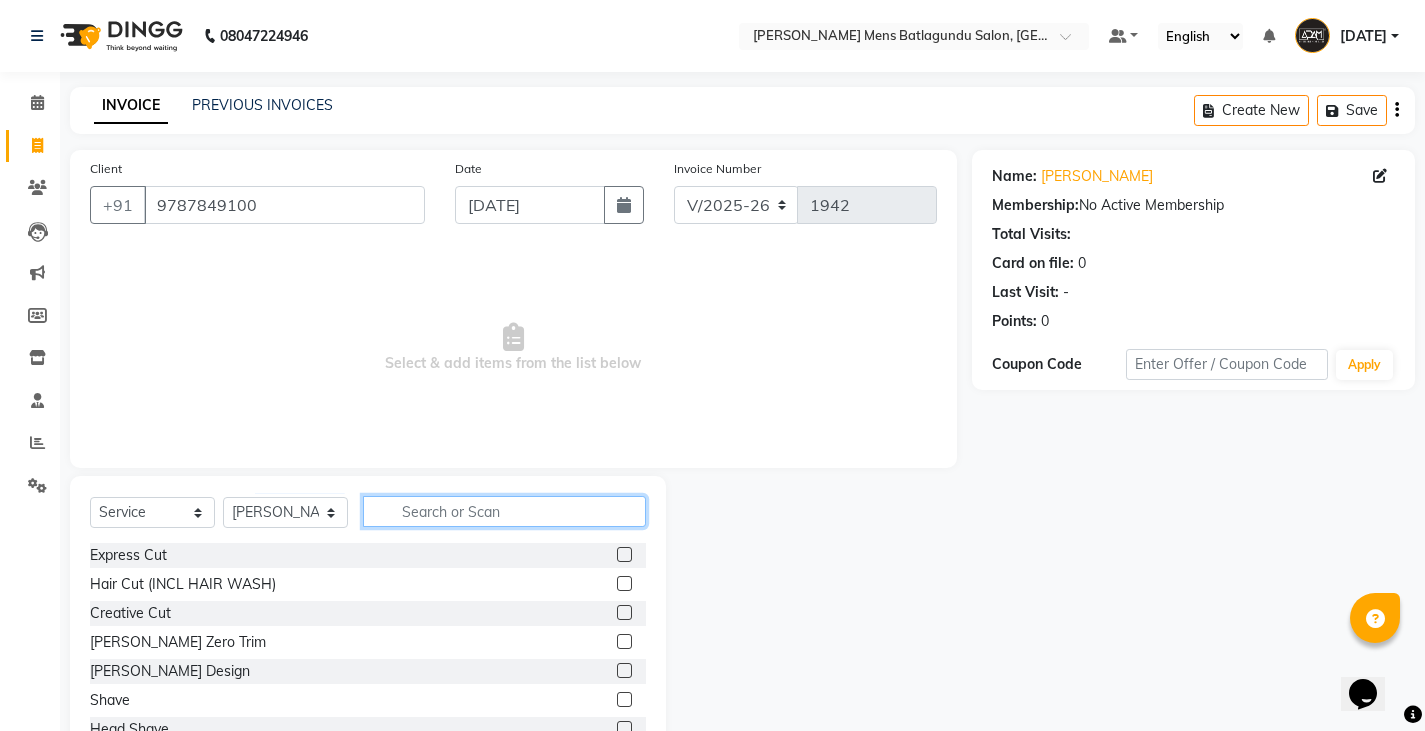 click 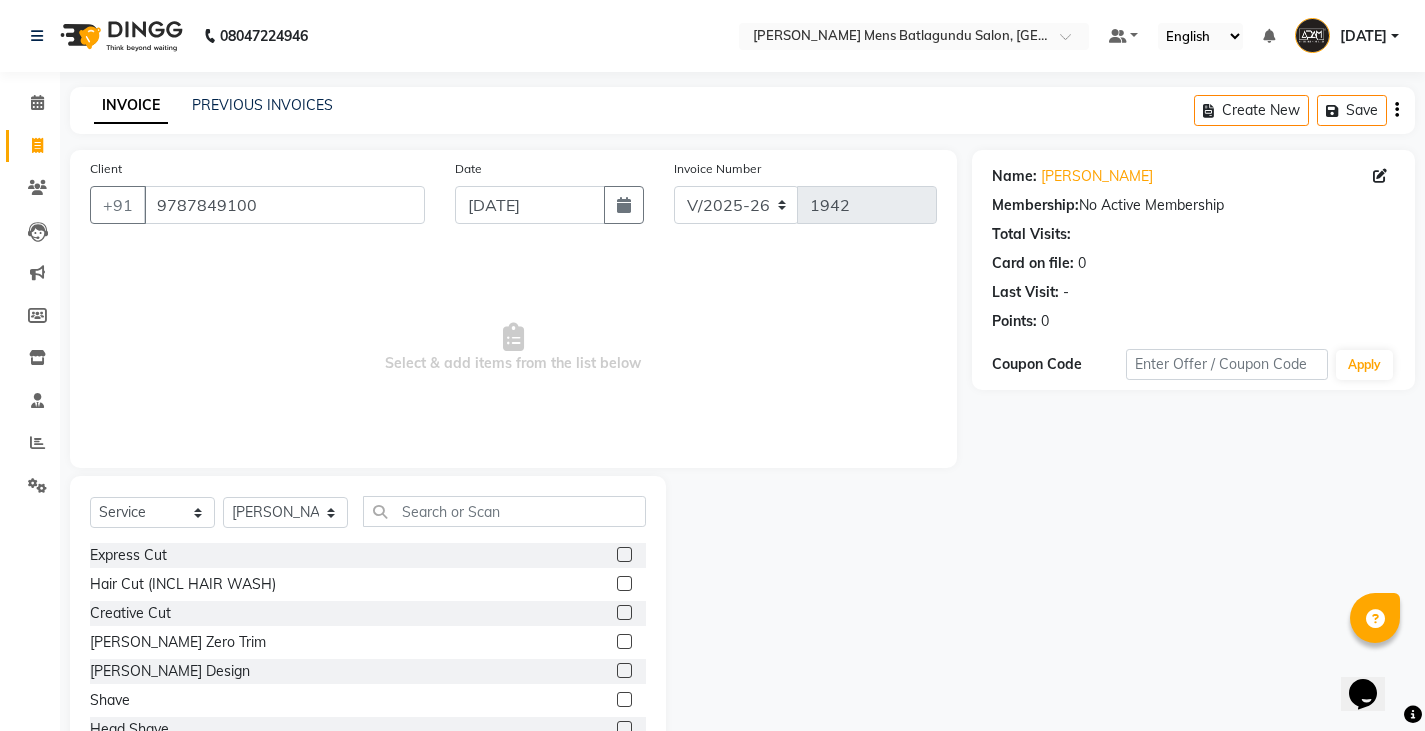 click 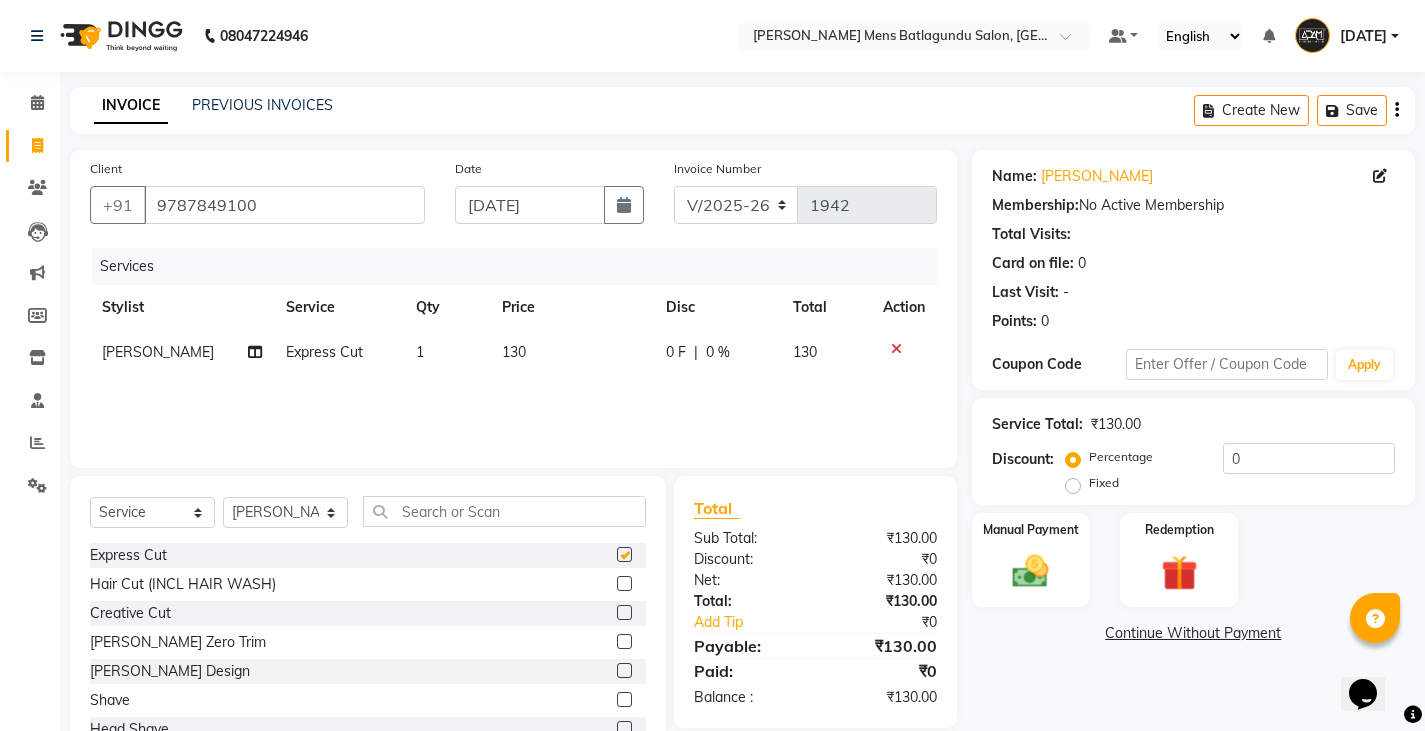 checkbox on "false" 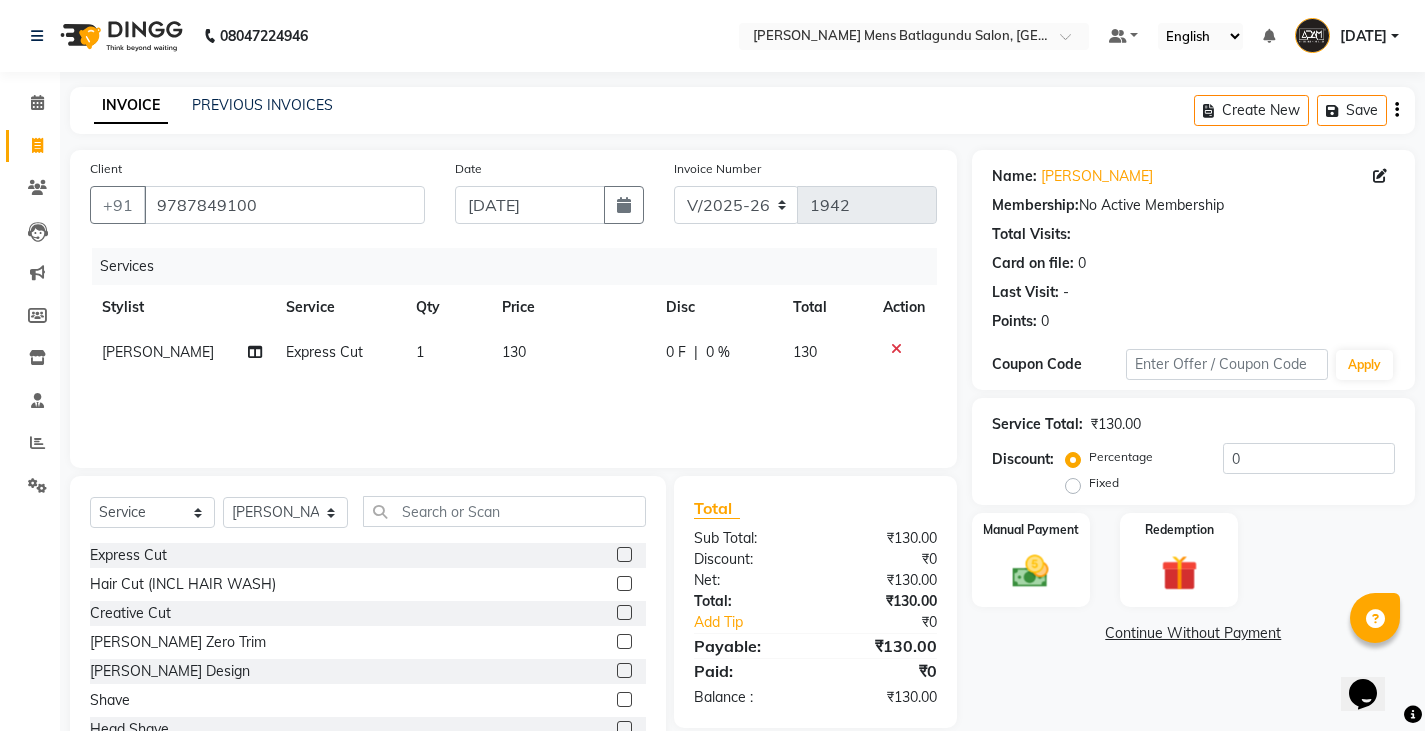 click 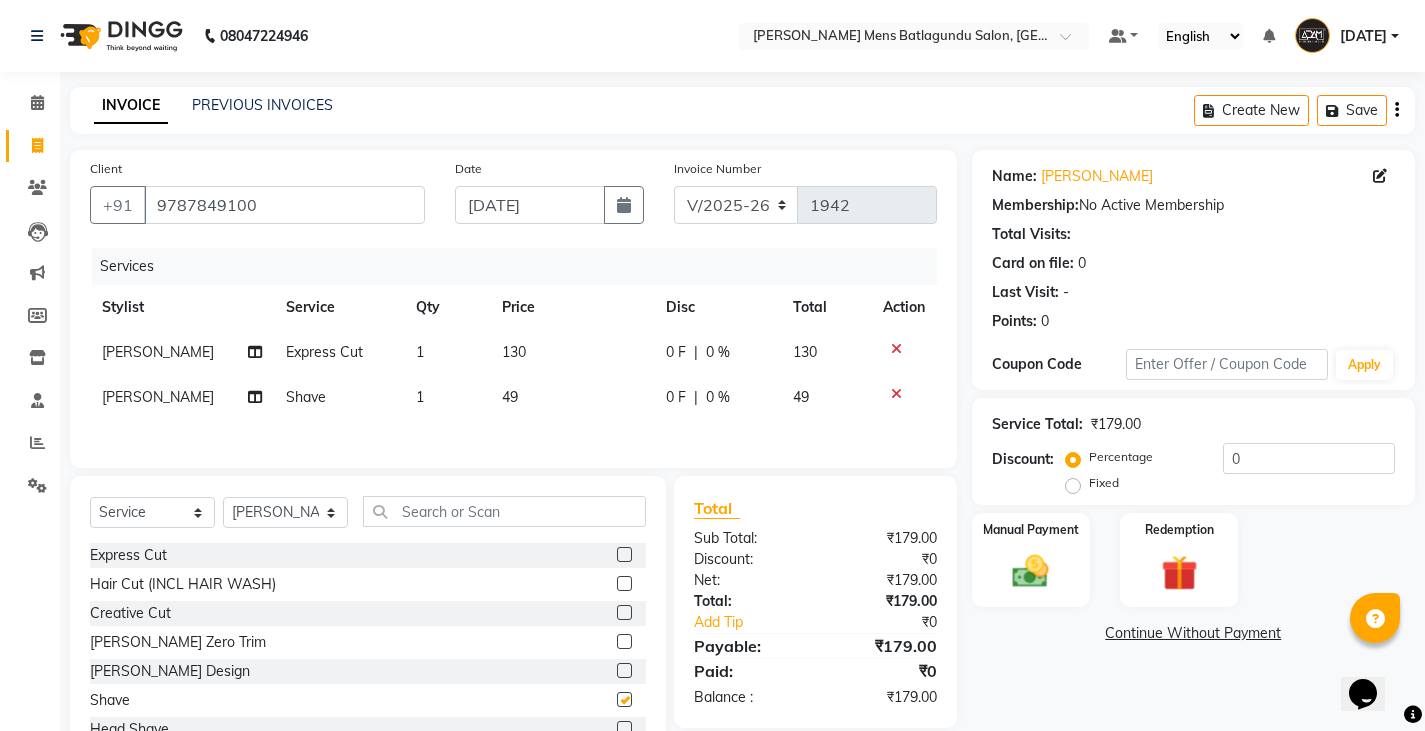 checkbox on "false" 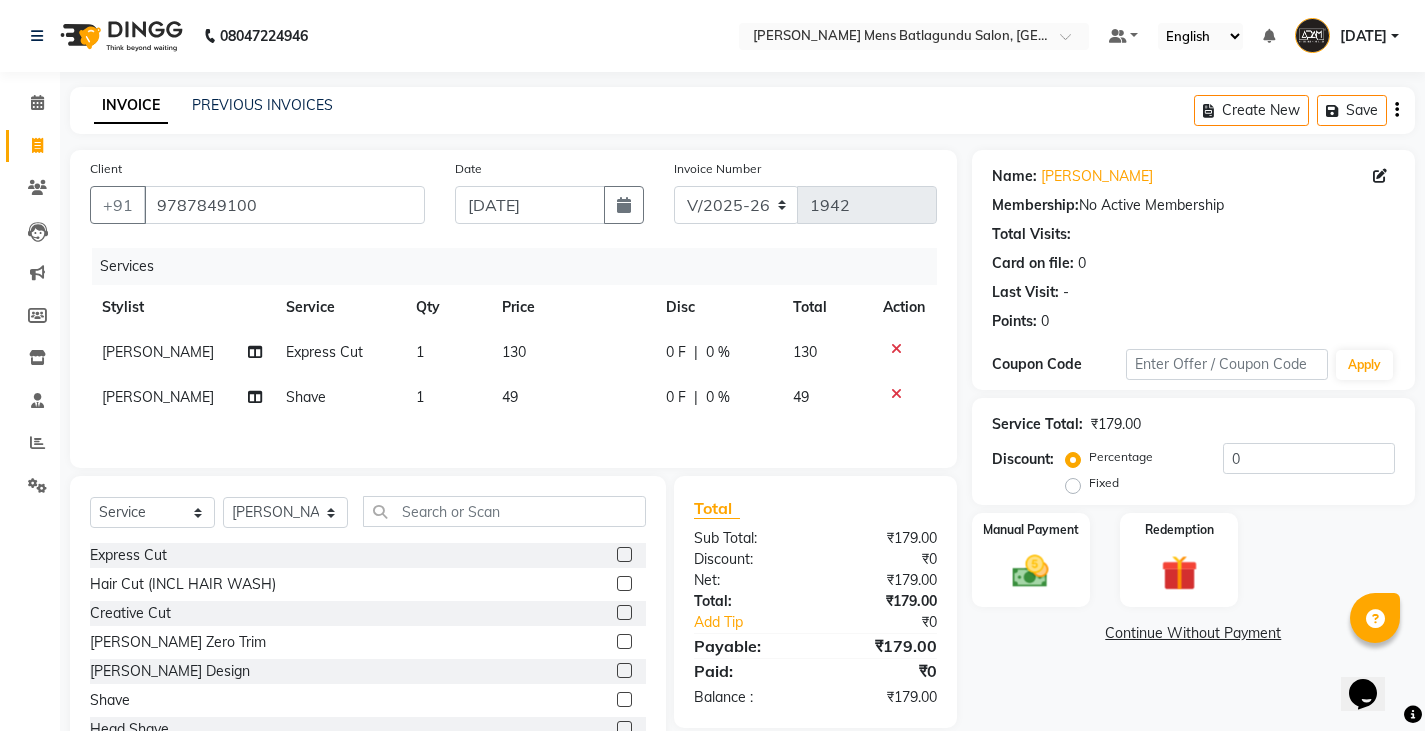 click on "130" 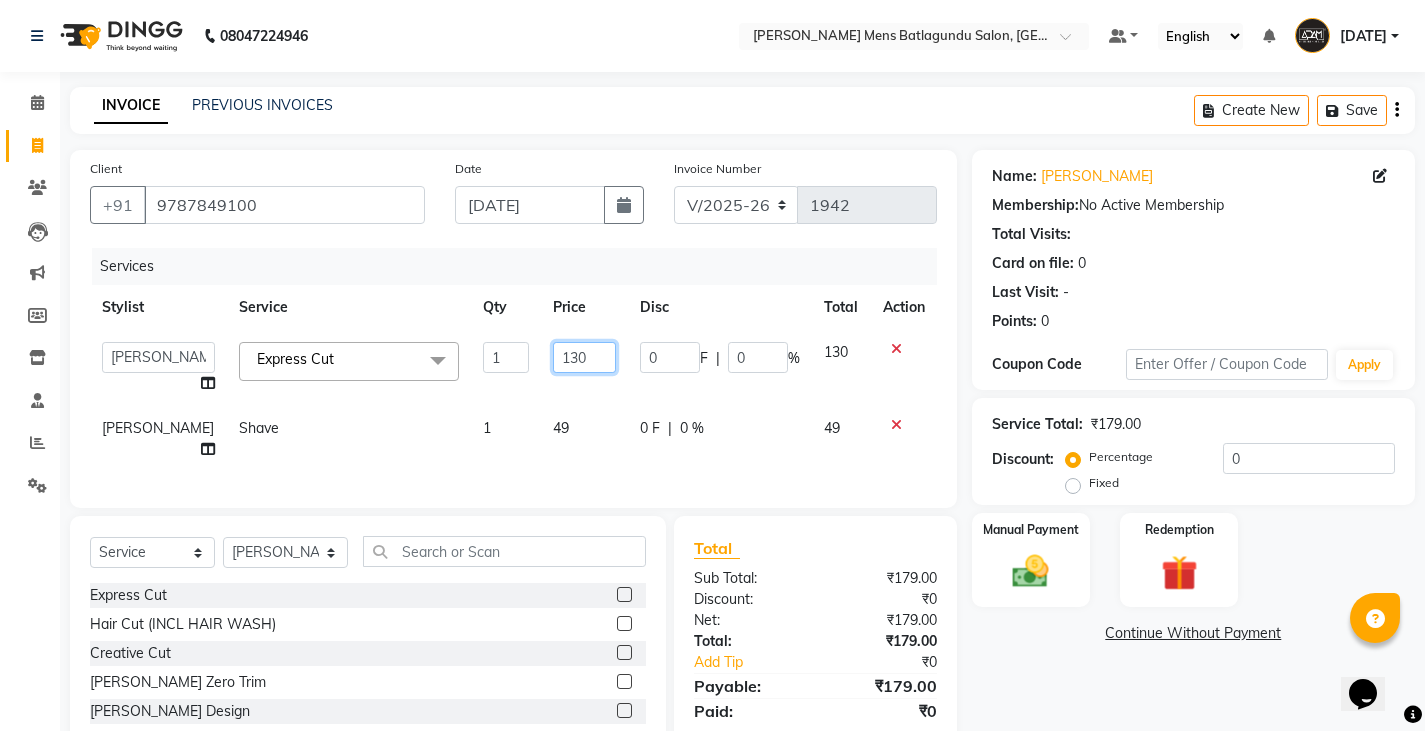 click on "130" 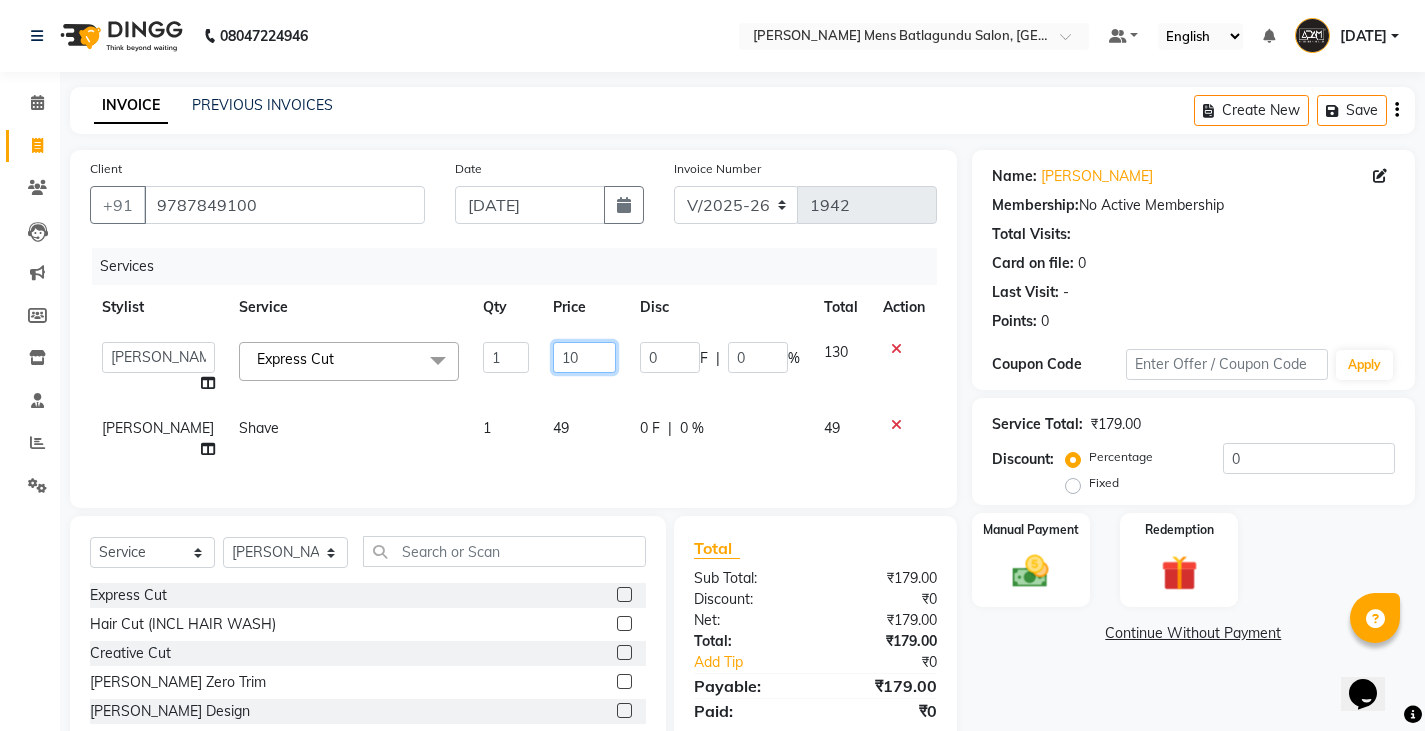 type on "100" 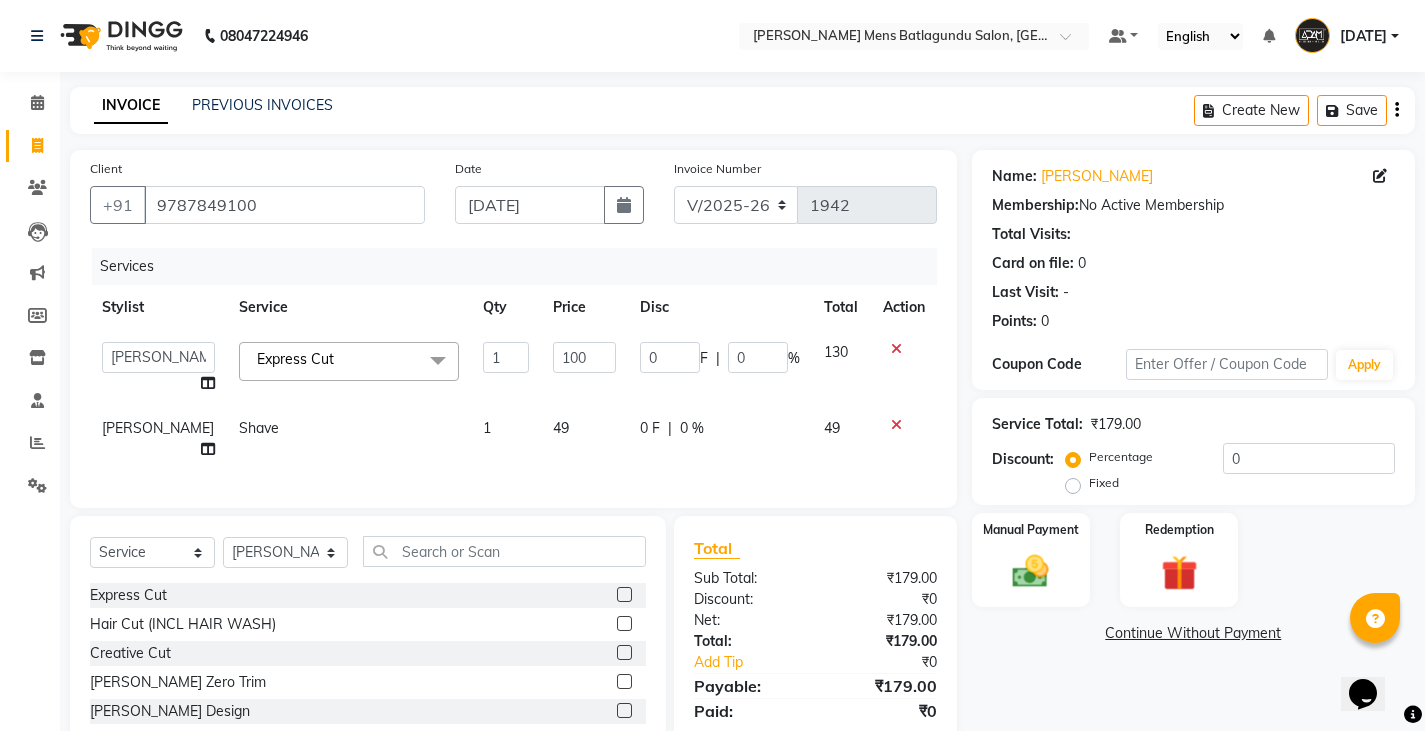 click on "Admin   Ameer    [PERSON_NAME]   [PERSON_NAME][DATE]   [PERSON_NAME]   [PERSON_NAME]  Express Cut  x Express Cut Hair Cut (INCL HAIR WASH) Creative Cut [PERSON_NAME] Zero Trim [PERSON_NAME] Design Shave Head Shave Kid's Cut (Below 5 Years) Wash & Blast Dry EXPRESS GLOBAL HAIR COLOR GLOBAL HAIR COLOUR [MEDICAL_DATA] GOLBAL HAIR COLOUR NON [MEDICAL_DATA] L'OREAL GOLBAL HAIR COLOUR [MEDICAL_DATA] L'OREAL GOLBAL HAIR COLOUR NON [MEDICAL_DATA] GLOBAL FASHION HAIR COLOUR MOUSTACHE COLOUR [PERSON_NAME] COLOUR PER STREAK HIGHLIGHT CAP HIGHLIGHTS NOURISHING HAIR SPA VITALIZING HAIR SPA REPAIR TREATMENT [MEDICAL_DATA] TREATMENT HAIR LOSS TREATMENT HAIR STRAIGHTENING HAIR REBONDING KERATIN ALMOND OIL NAVARATNA OIL CLEAN UP HYPER PIGMENTATION CLEAN UP REJUVANATE Fruit Facial Instant Glow Charcaol [MEDICAL_DATA] Skin Brightening FACE & NECK BLEACH FACE & NECK DETAN PRE BRIDEGROOM DELUXE PRE BRIDEGROOM ADVANCE (COMBO) NORMAL PREMIUM ELEGANT HAIRCUT+ [PERSON_NAME] TRIM + DETAN HAIRCUT + [PERSON_NAME] TRIM + HEAD MASSAGE HAIRCUT + [PERSON_NAME] TRIM + EXPRESS HAIR COLOR HAIRCUT+ [PERSON_NAME] TRIM + CLEAN UP 1 100 0 F | 0 %" 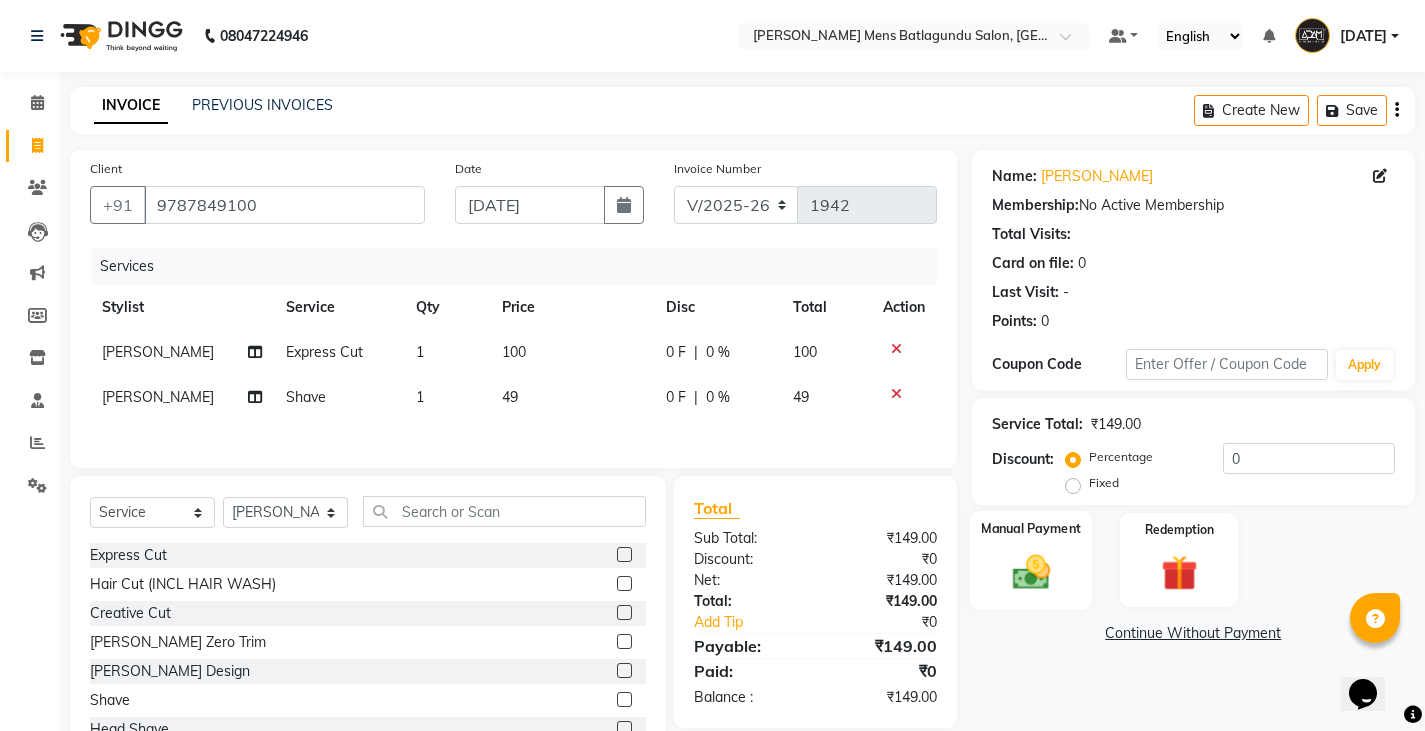 click 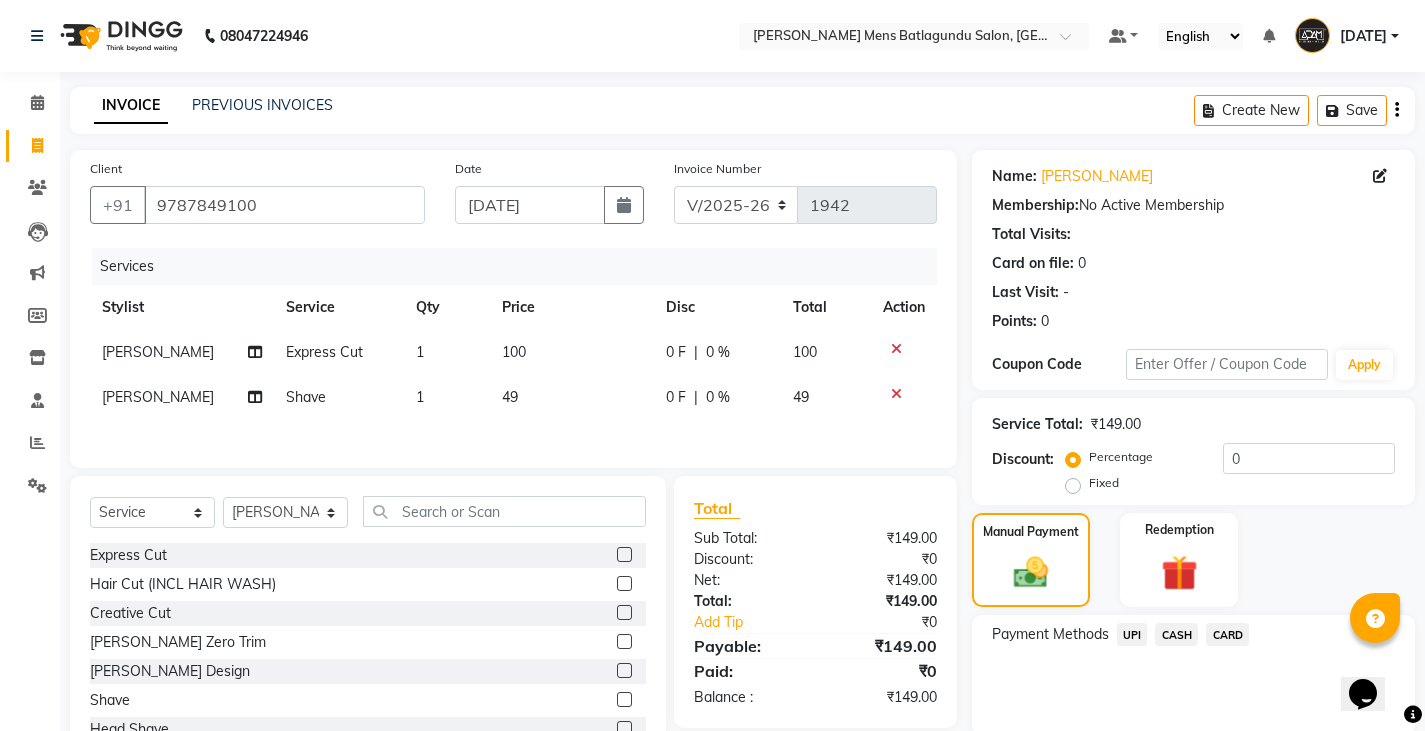 click on "CASH" 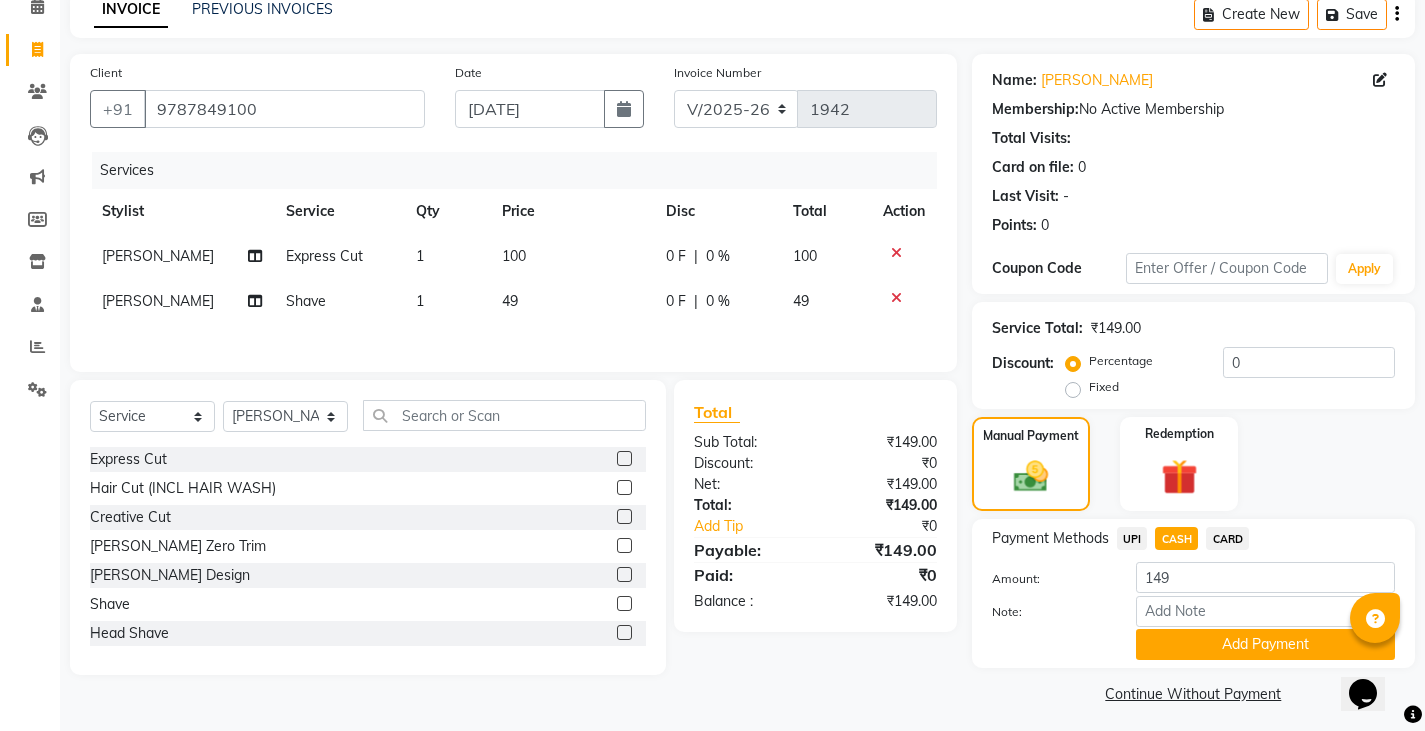 scroll, scrollTop: 104, scrollLeft: 0, axis: vertical 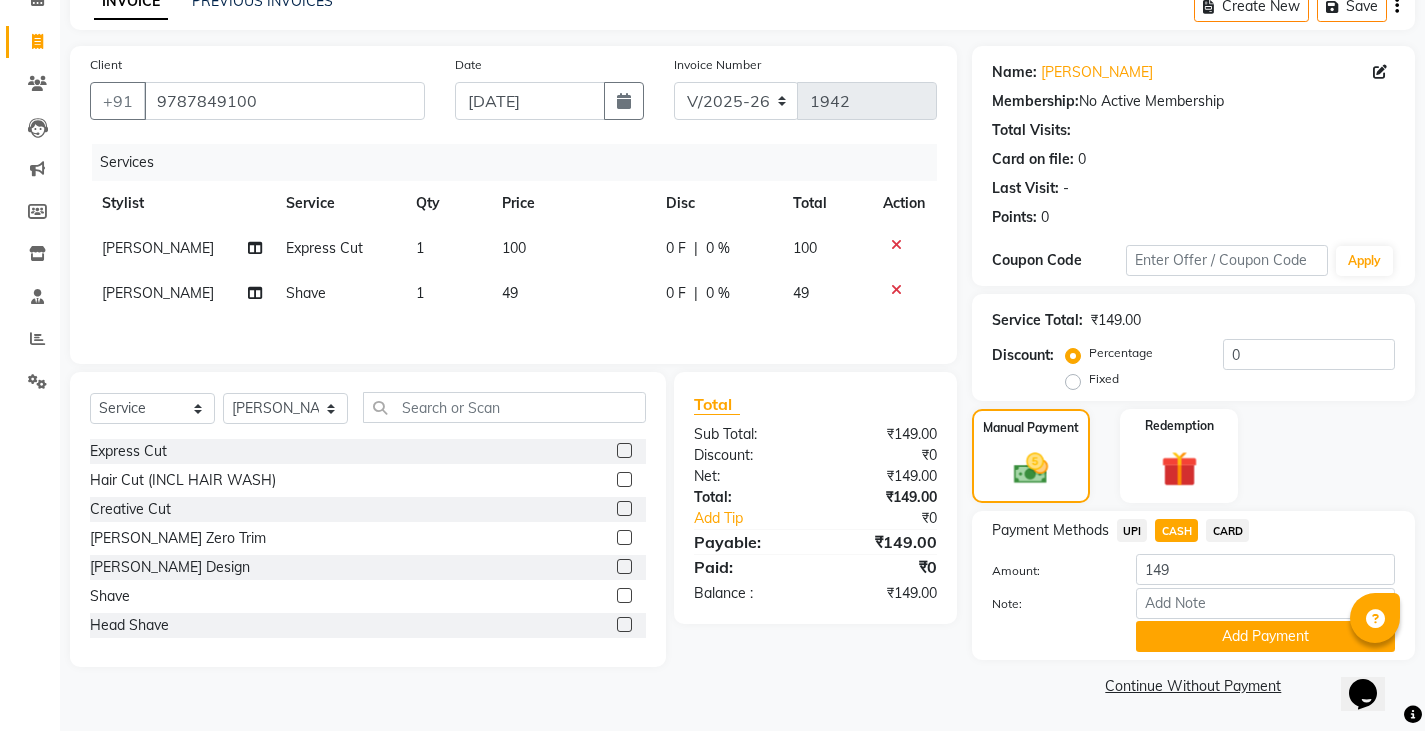 click on "Add Payment" 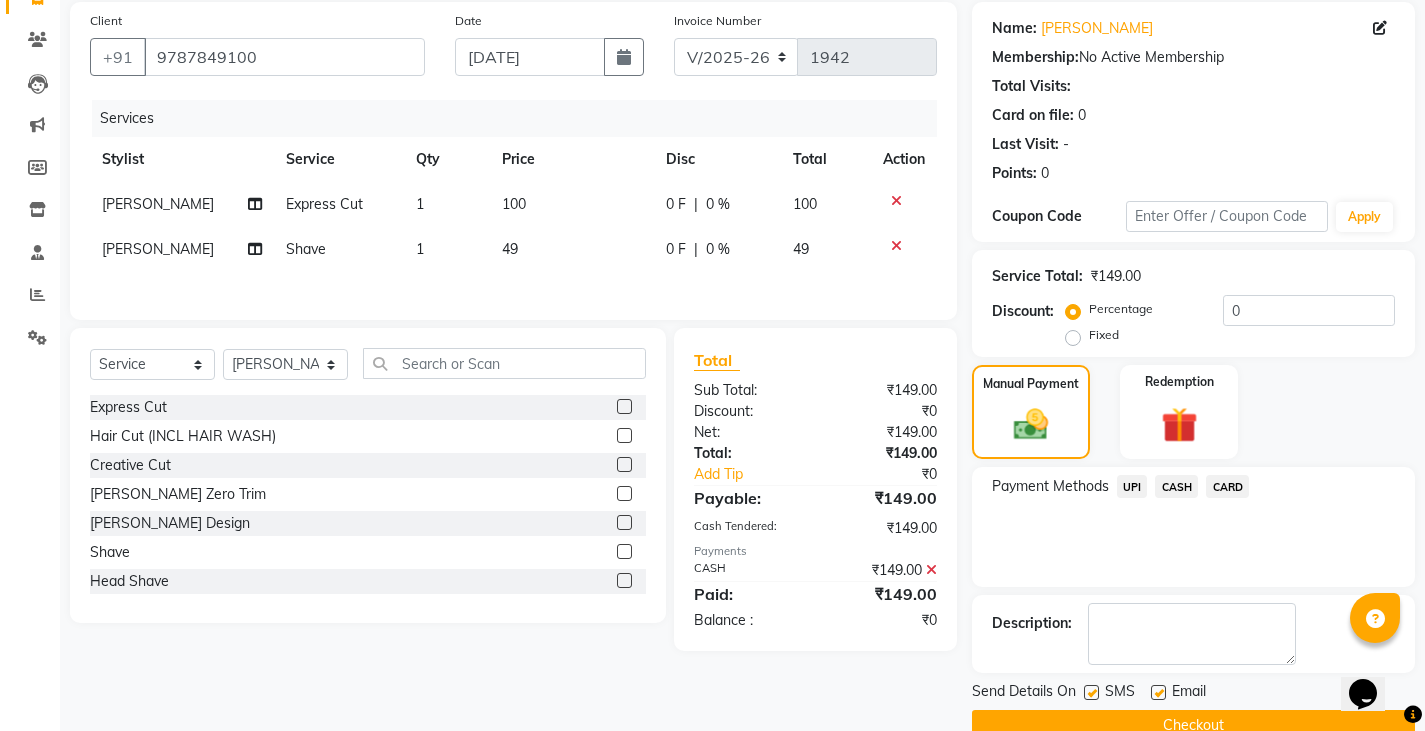 scroll, scrollTop: 188, scrollLeft: 0, axis: vertical 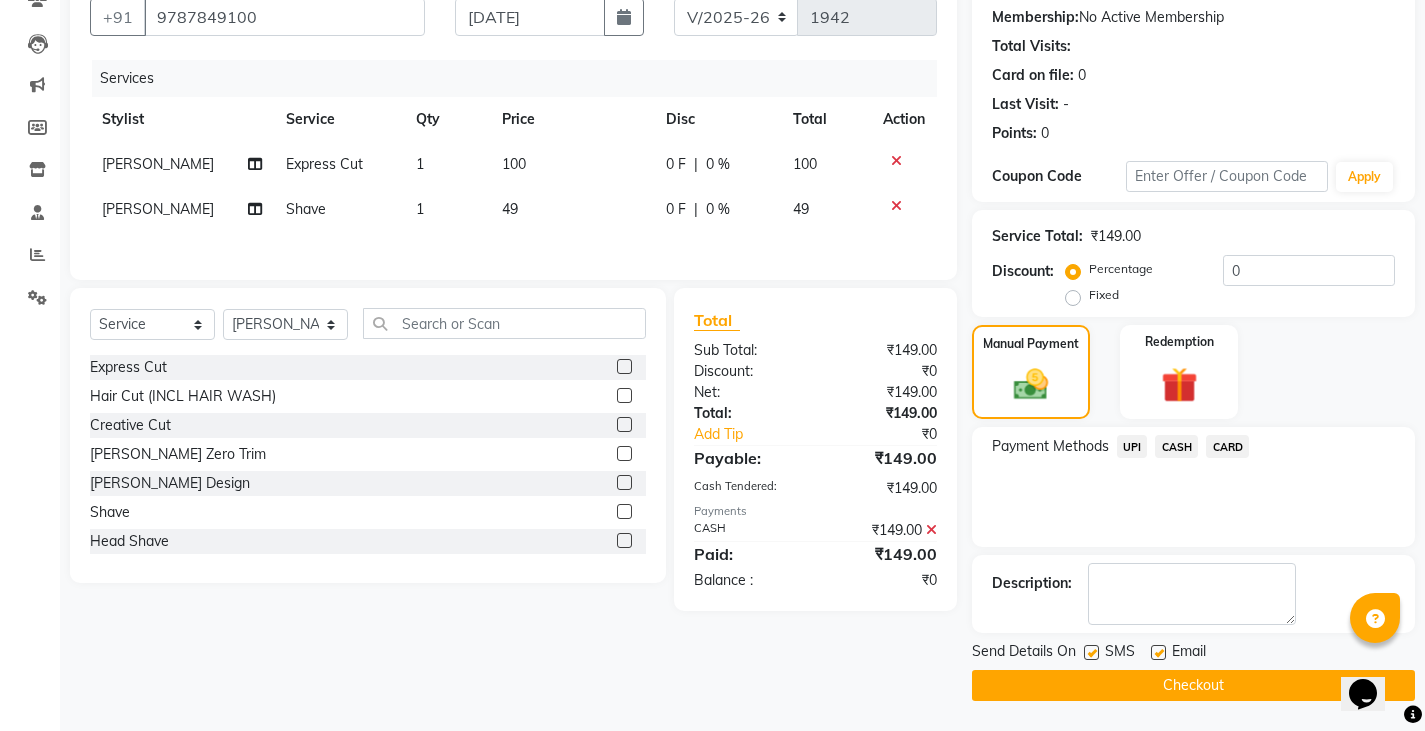 click on "Checkout" 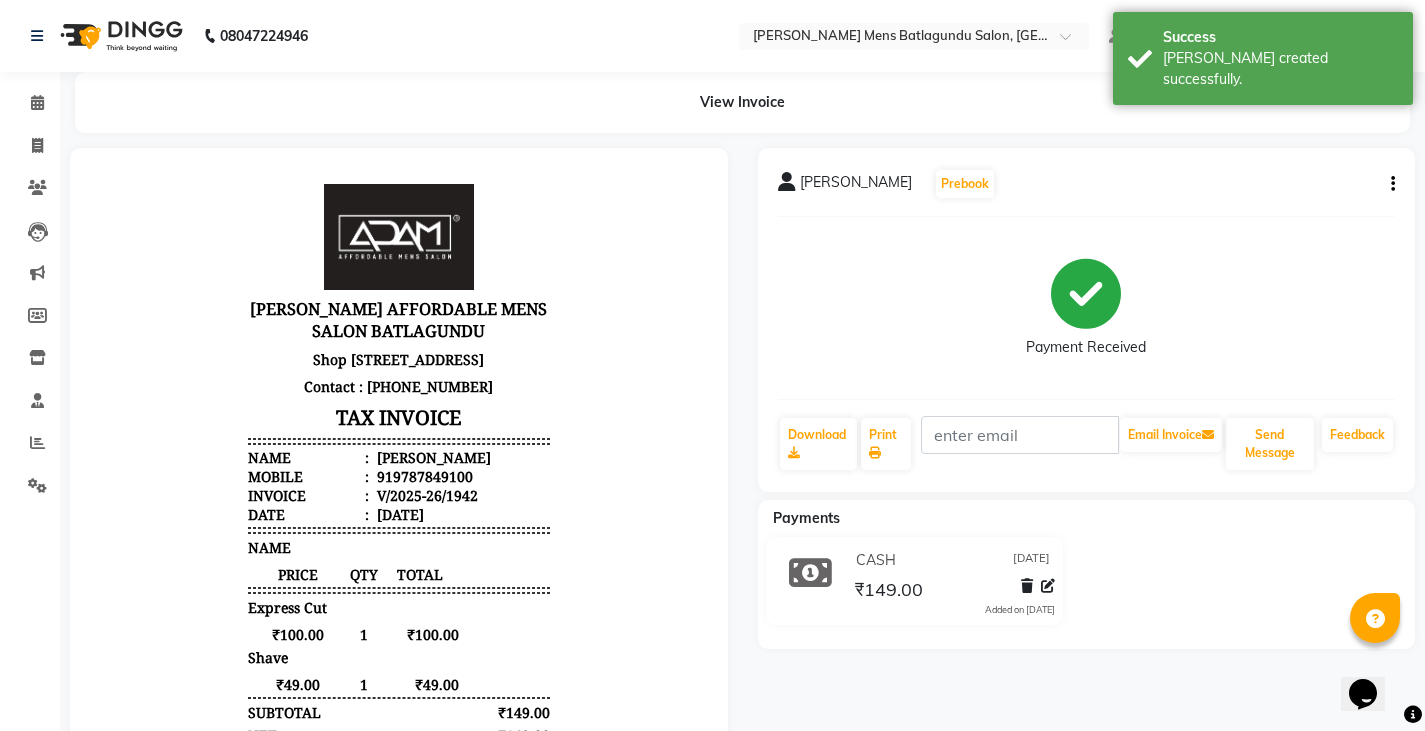scroll, scrollTop: 0, scrollLeft: 0, axis: both 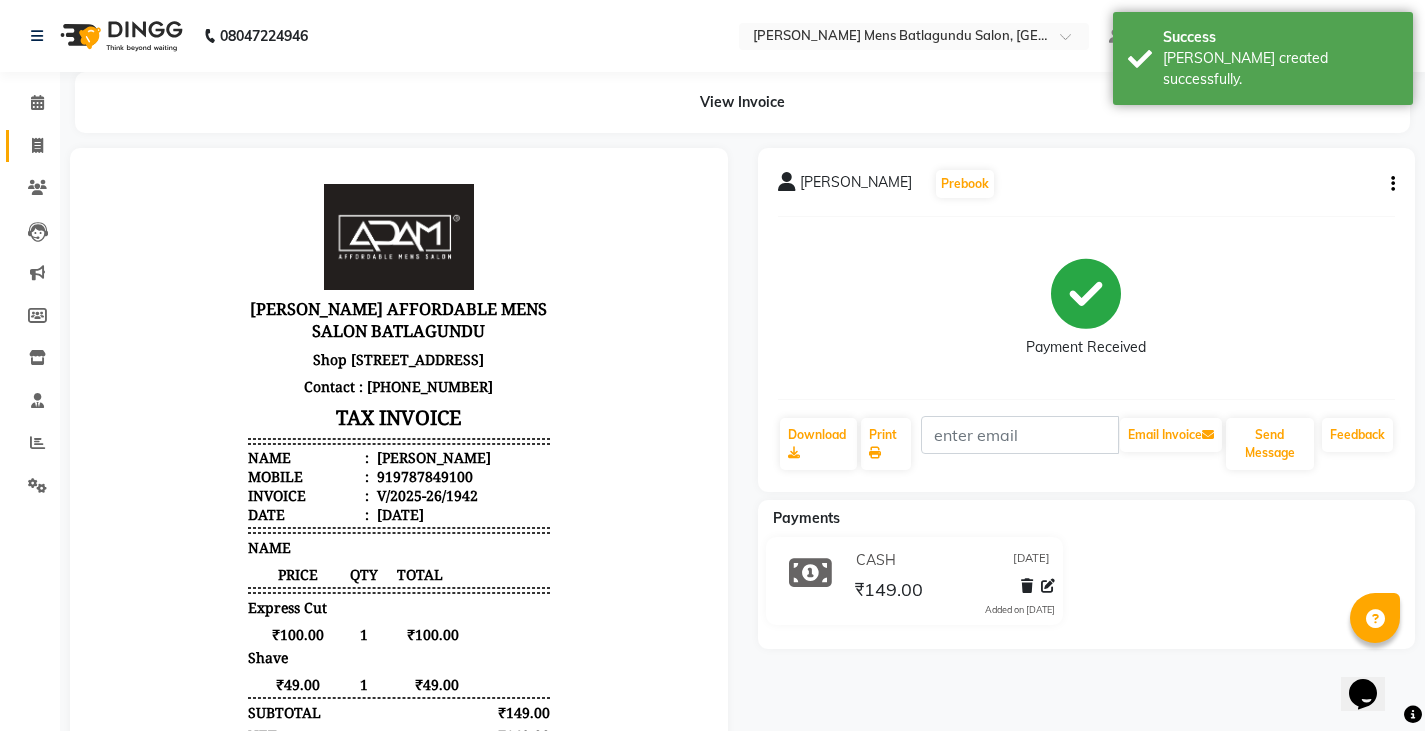 click 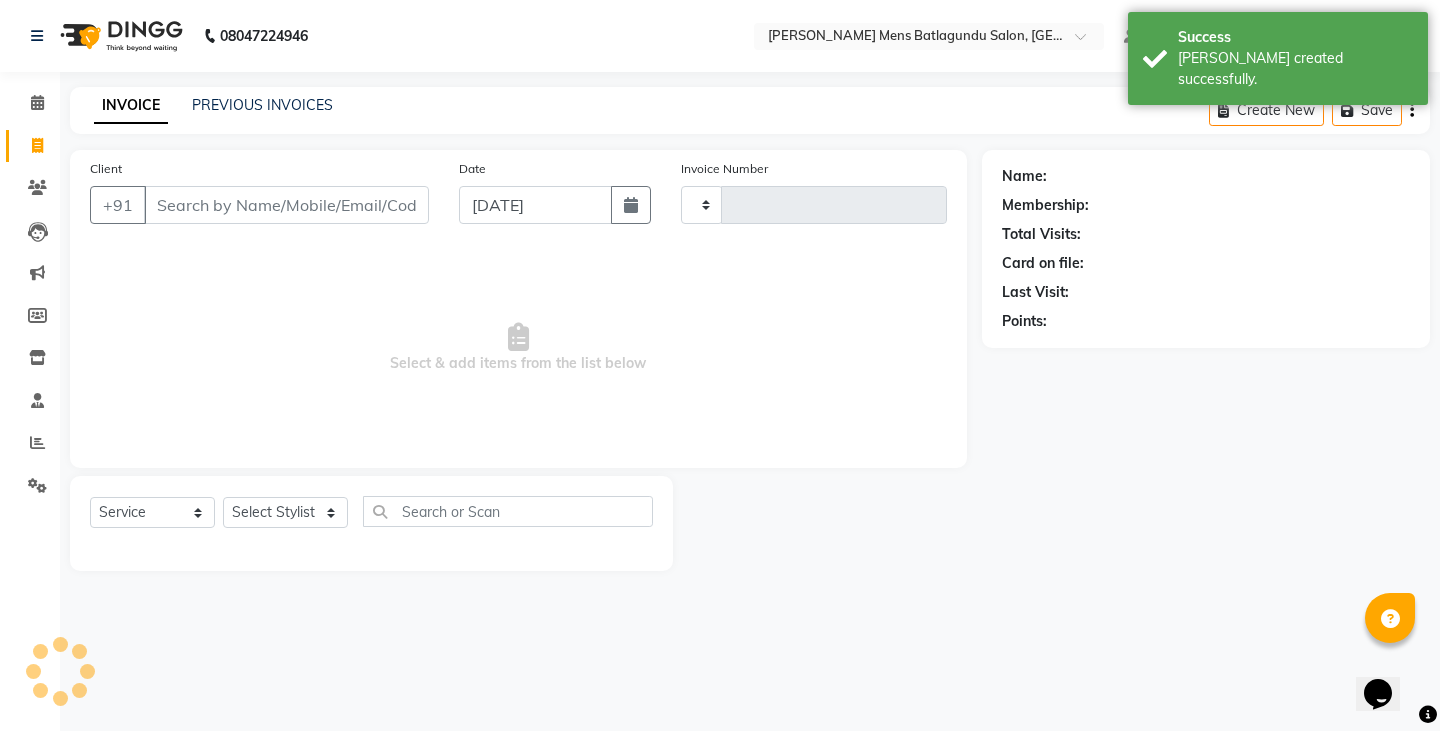 type on "1943" 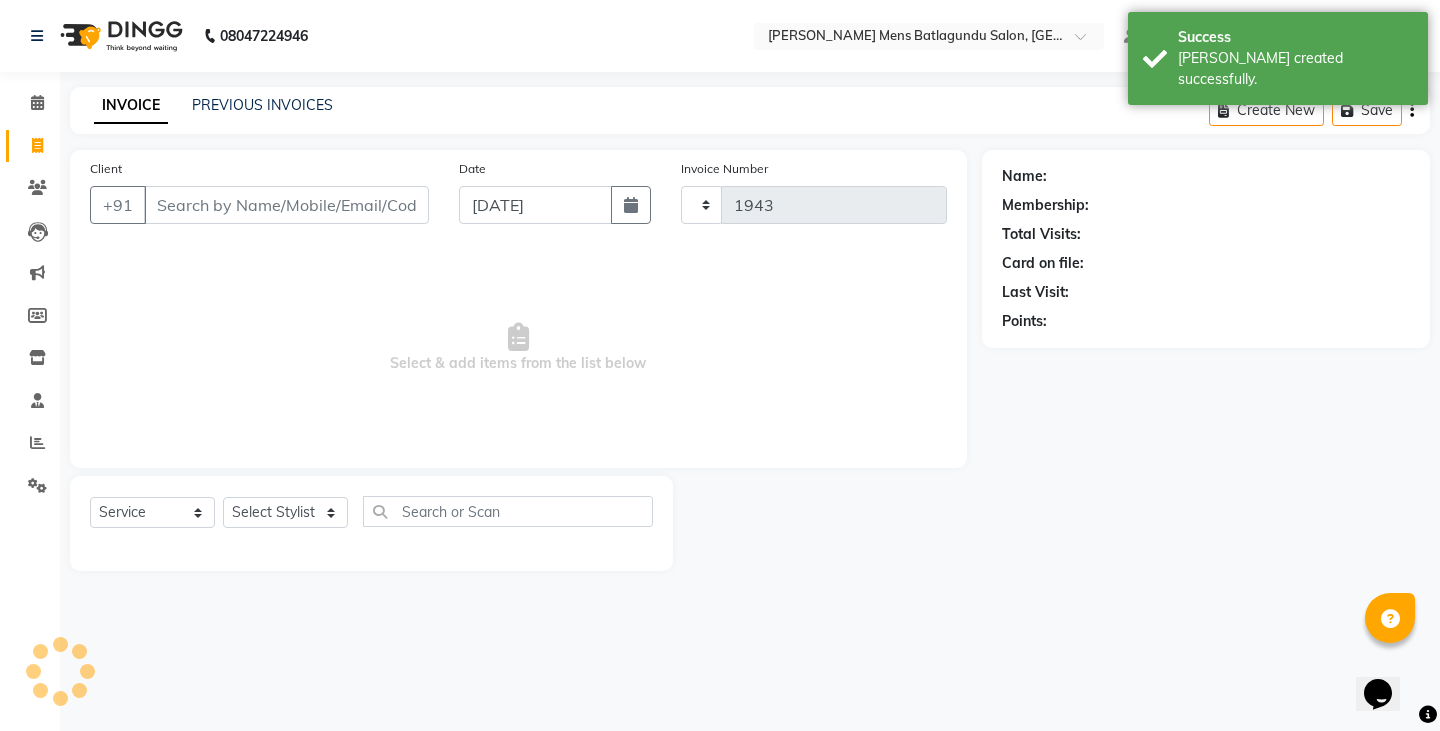 select on "8213" 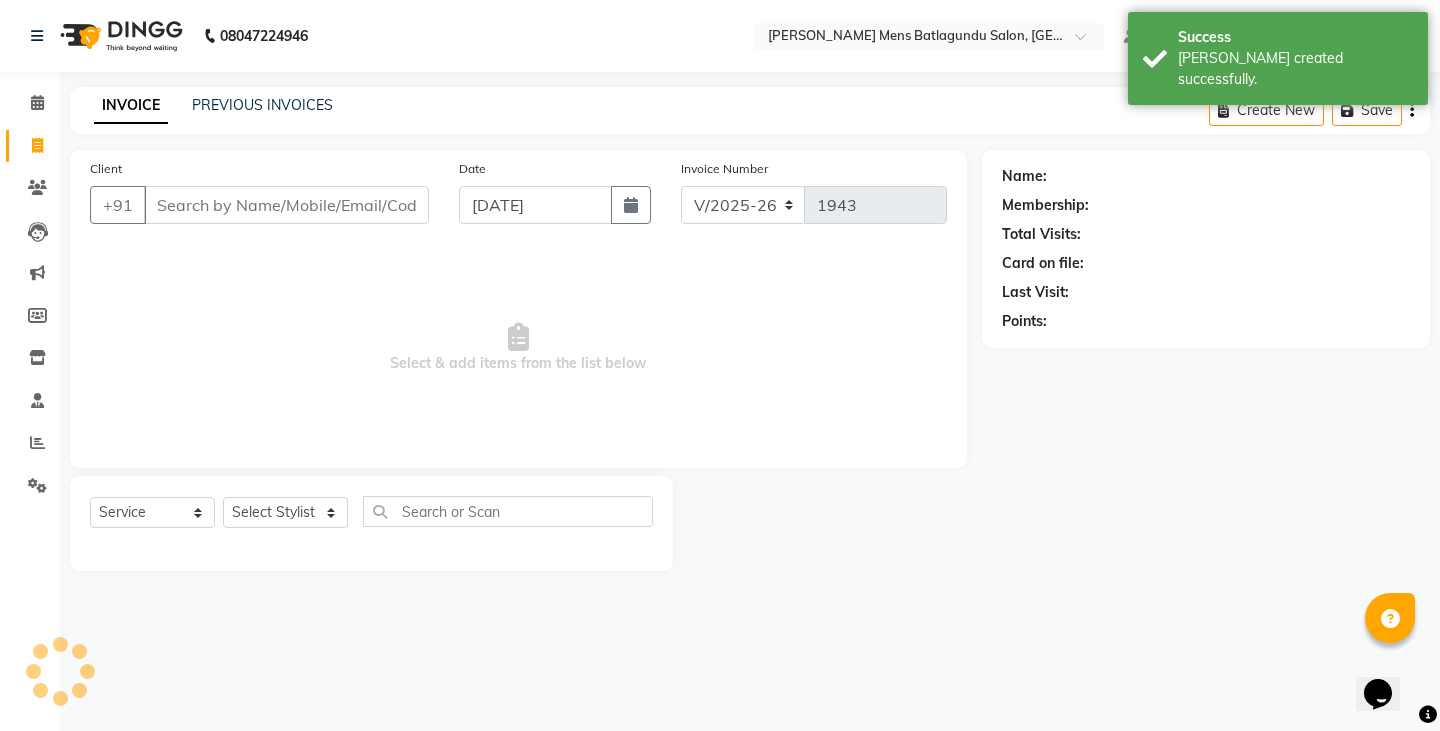 click on "Client" at bounding box center [286, 205] 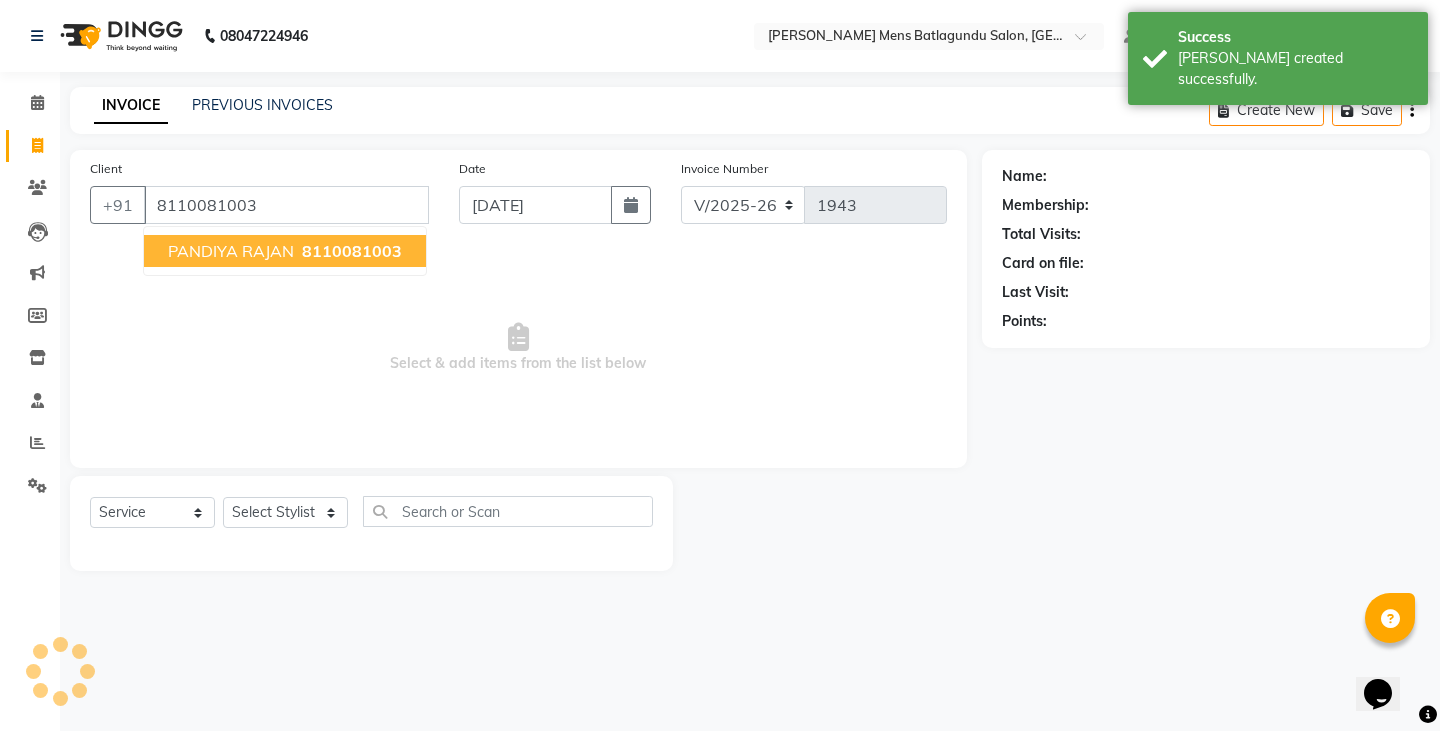 type on "8110081003" 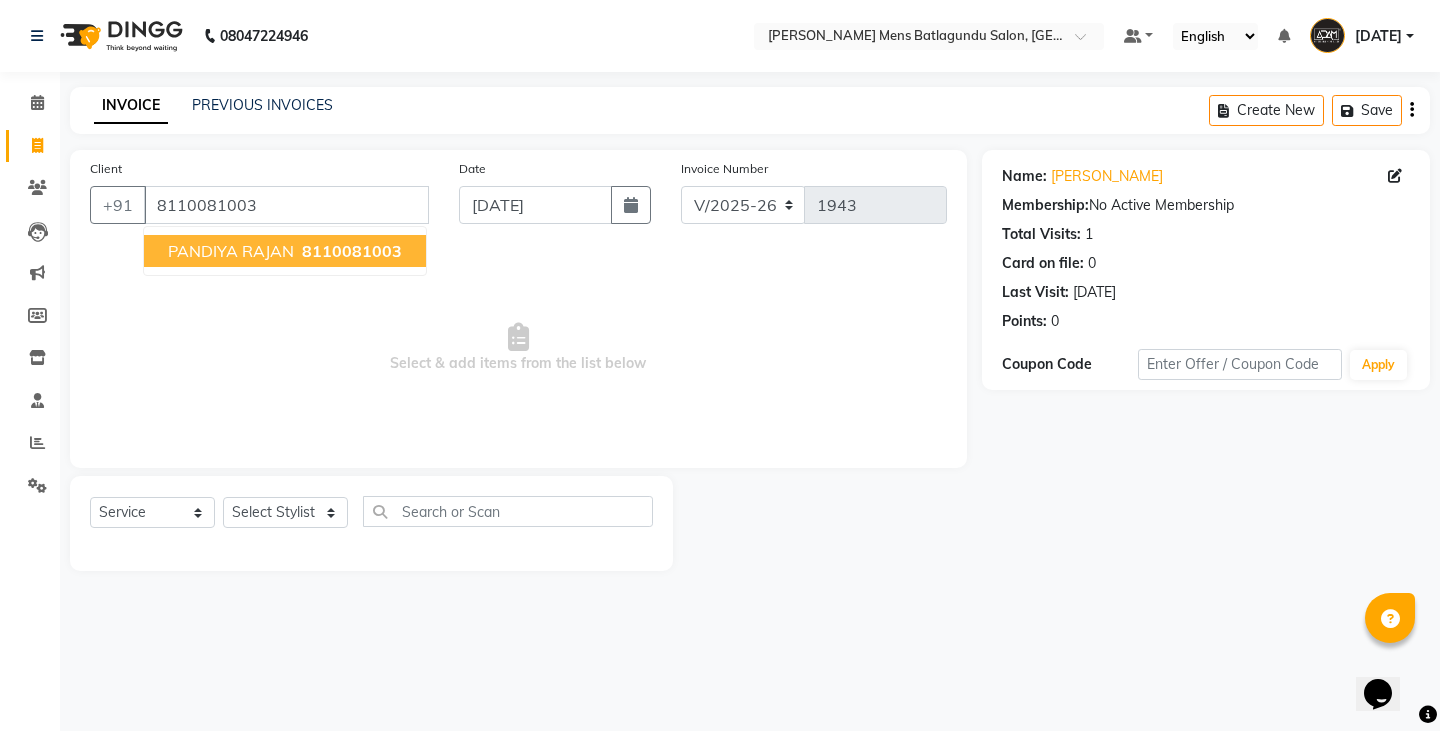 click on "PANDIYA RAJAN" at bounding box center [231, 251] 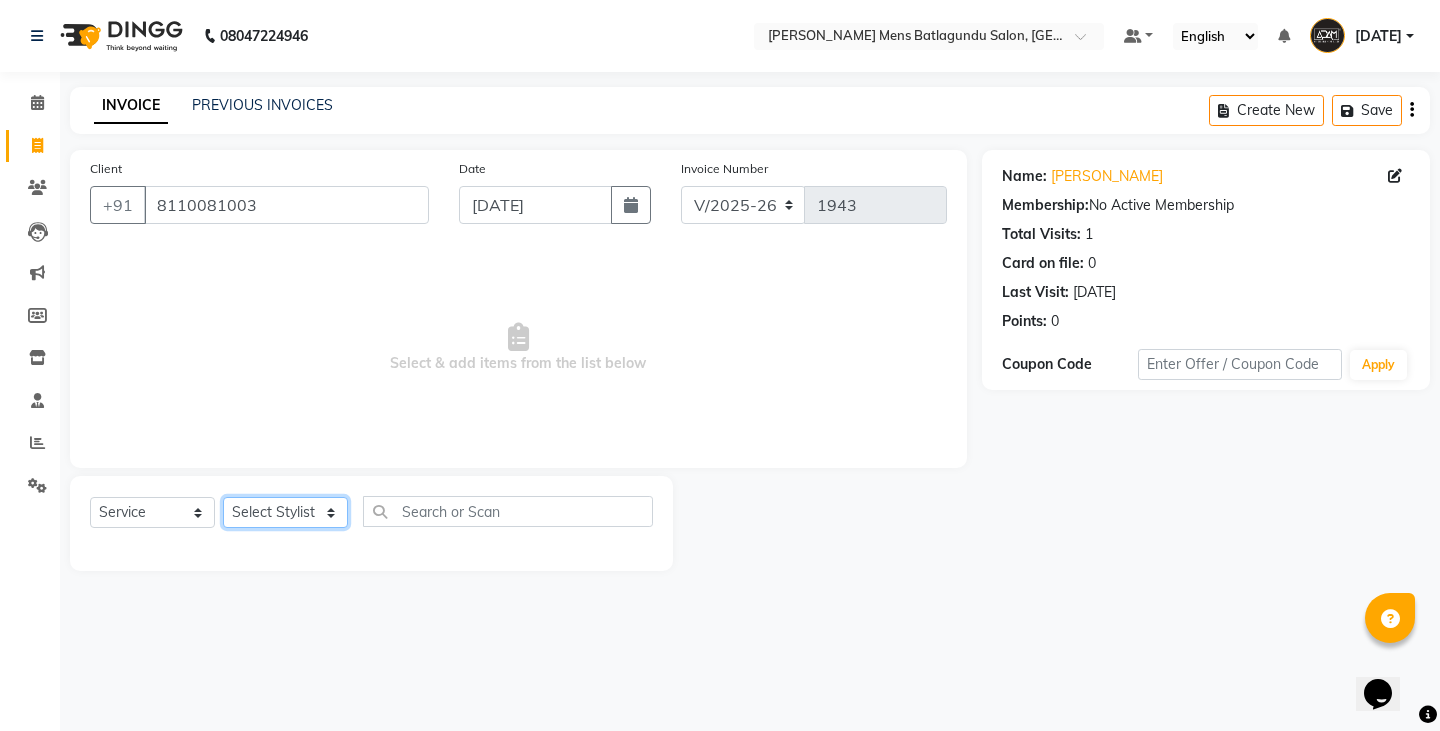 click on "Select Stylist Admin [PERSON_NAME]  [PERSON_NAME] [PERSON_NAME][DATE] [PERSON_NAME] [PERSON_NAME]" 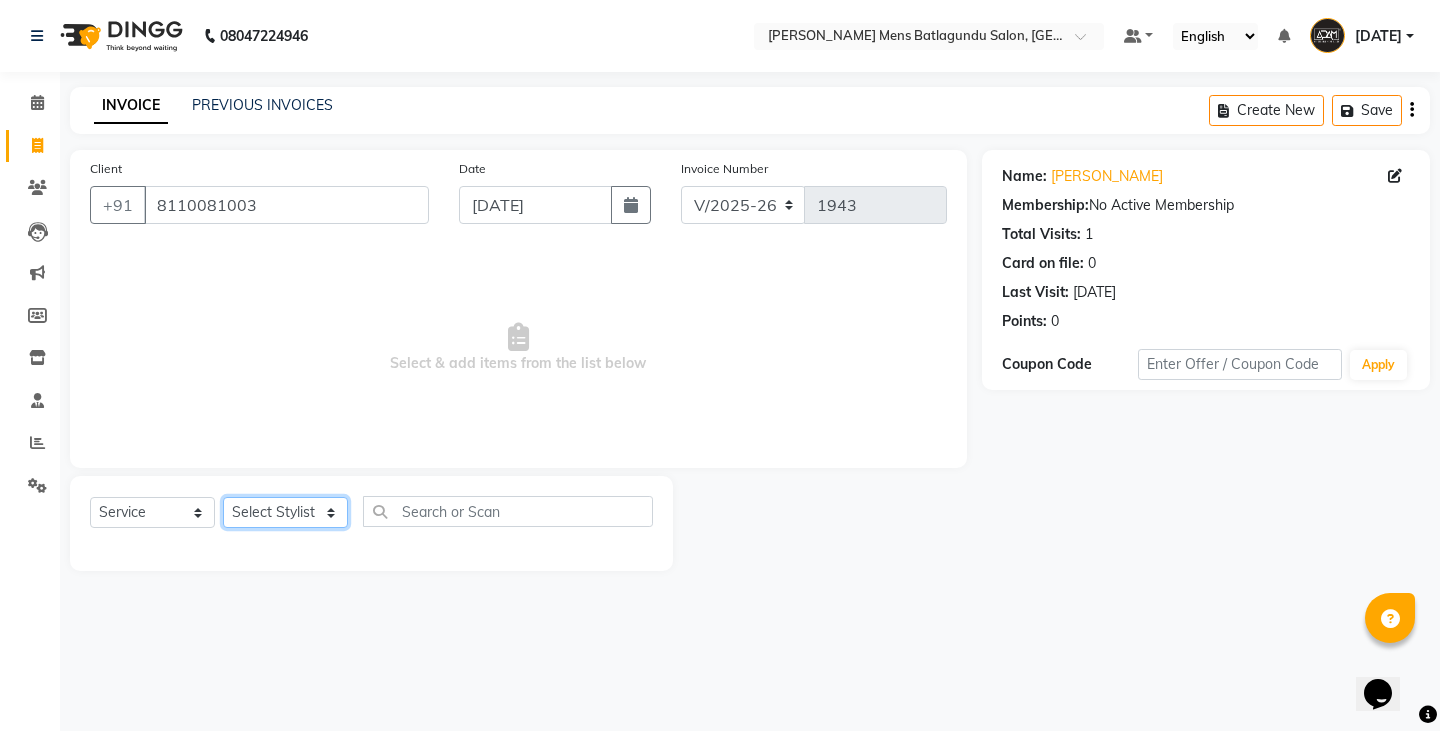 select on "84458" 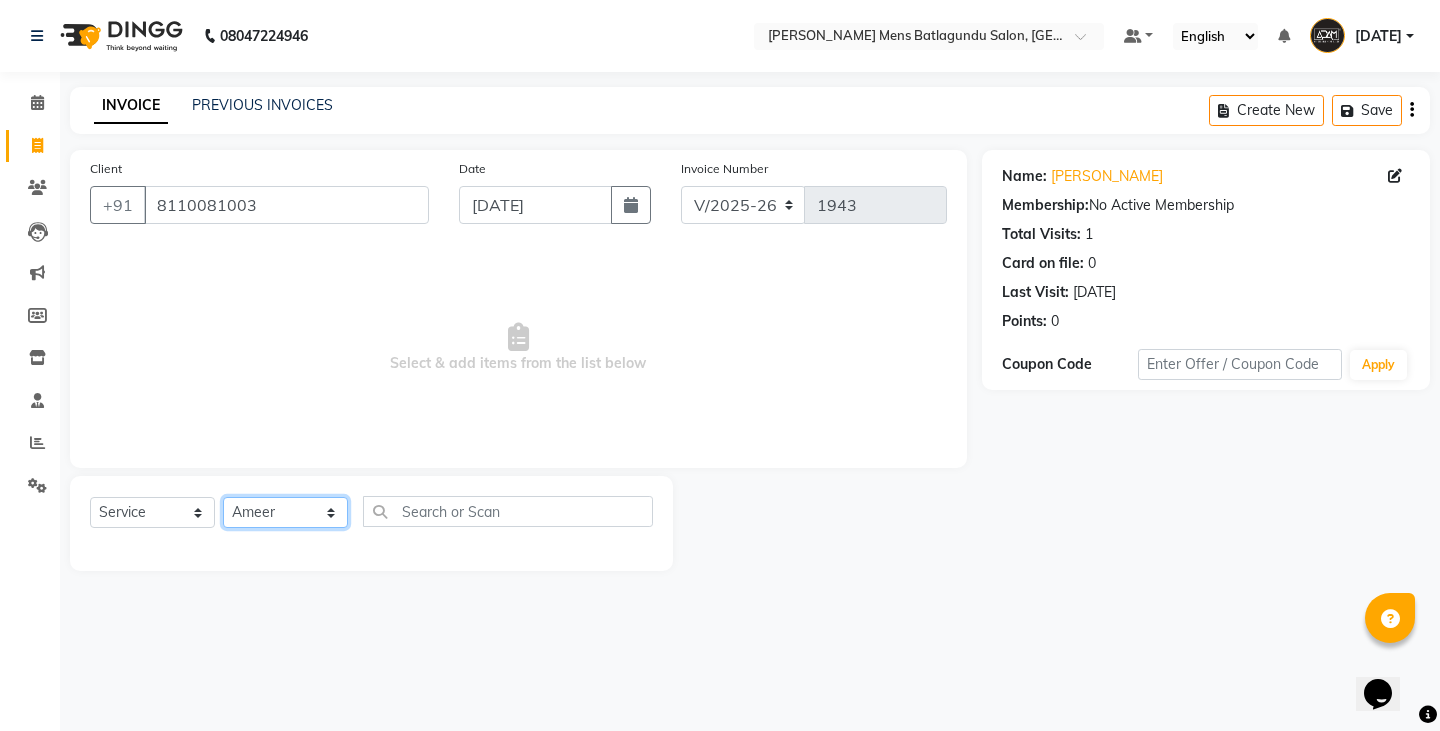 click on "Select Stylist Admin [PERSON_NAME]  [PERSON_NAME] [PERSON_NAME][DATE] [PERSON_NAME] [PERSON_NAME]" 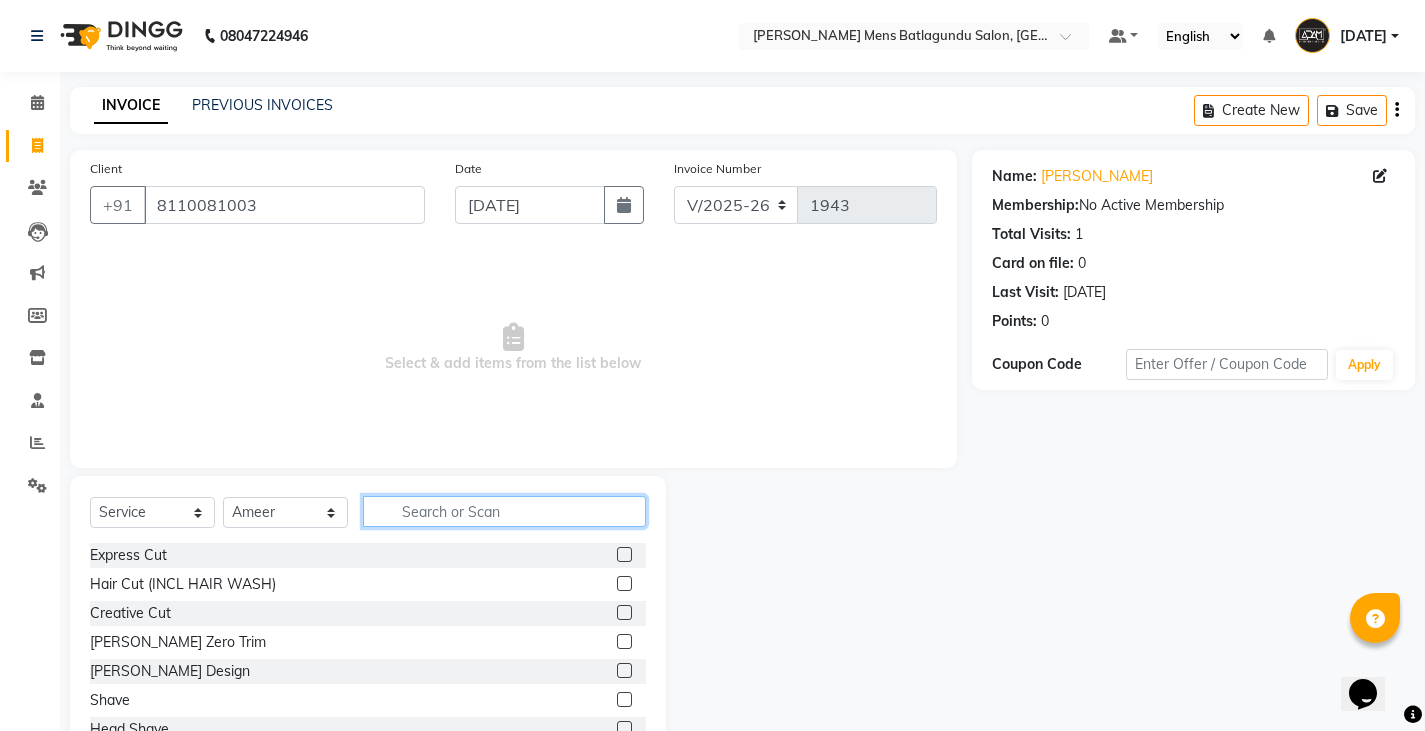 click 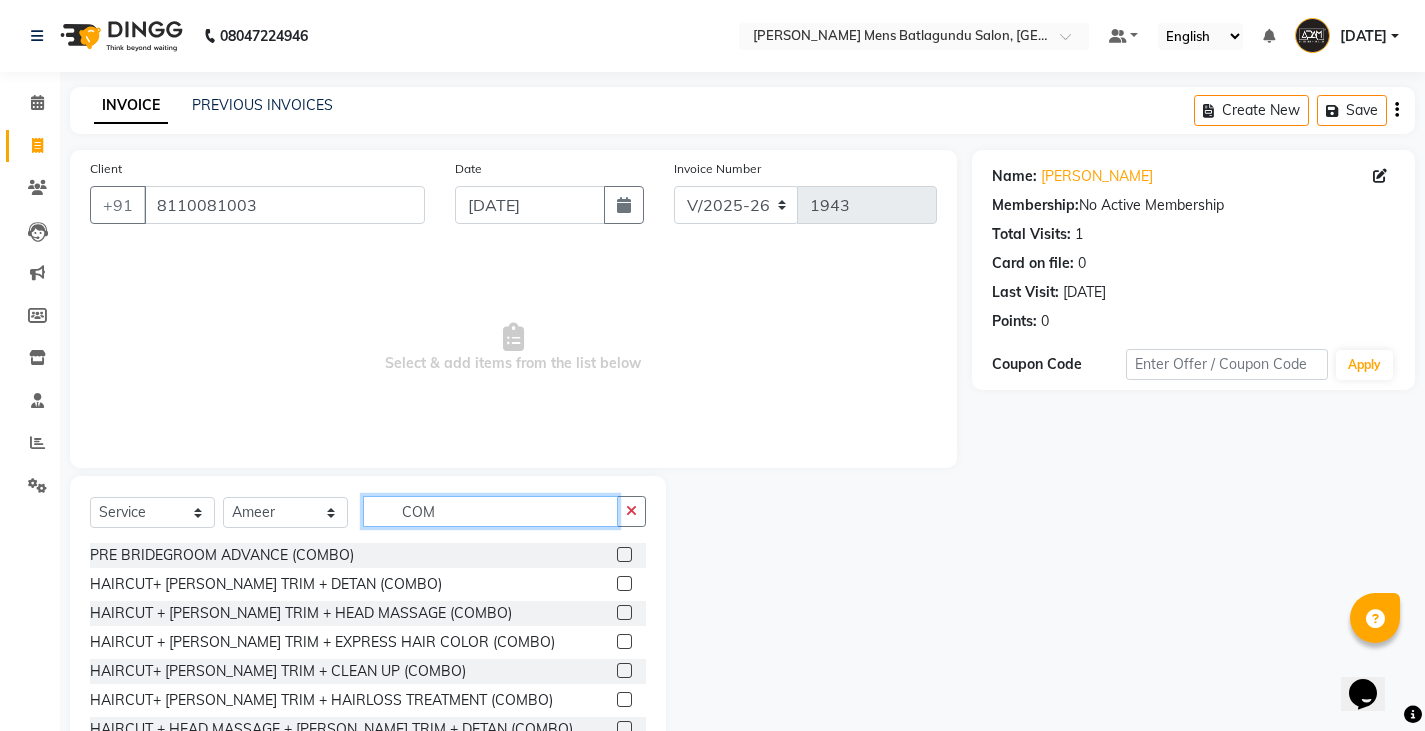 type on "COM" 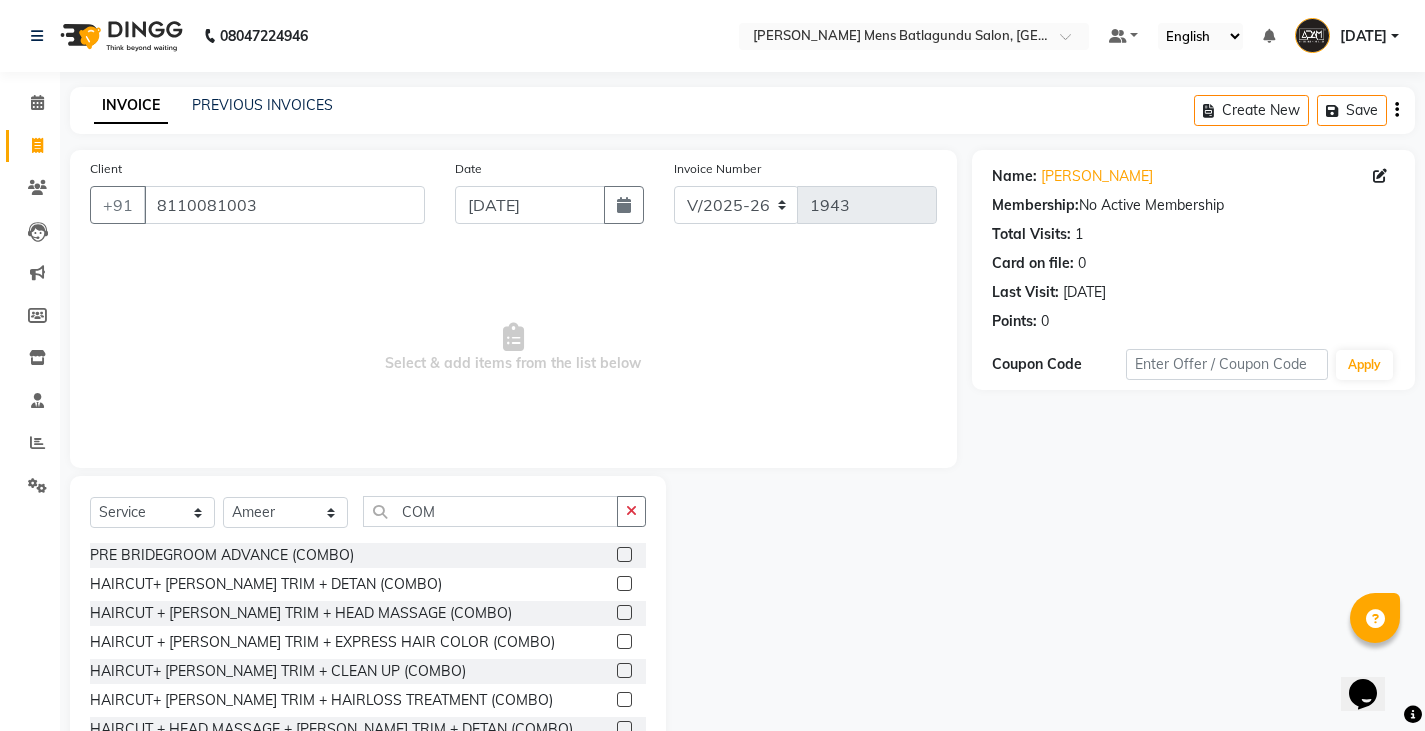 click 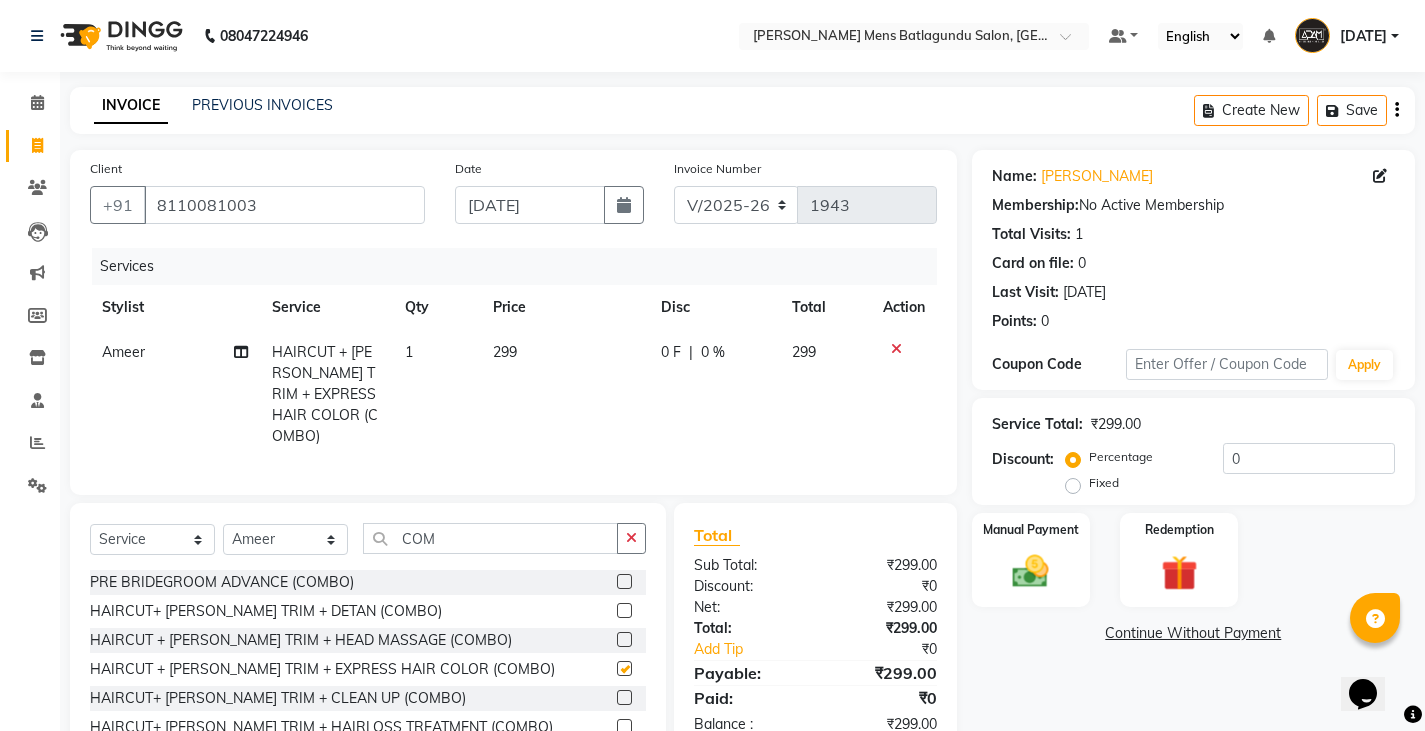 checkbox on "false" 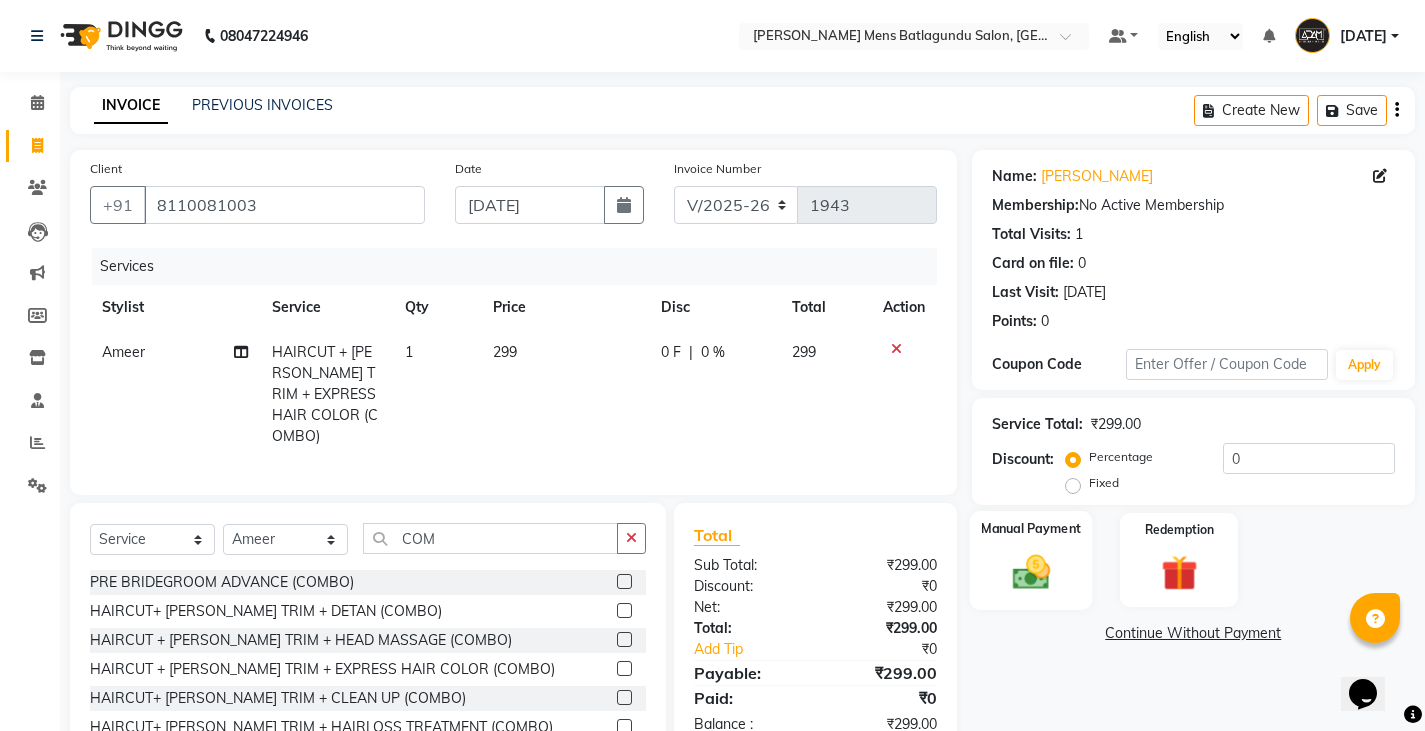 click 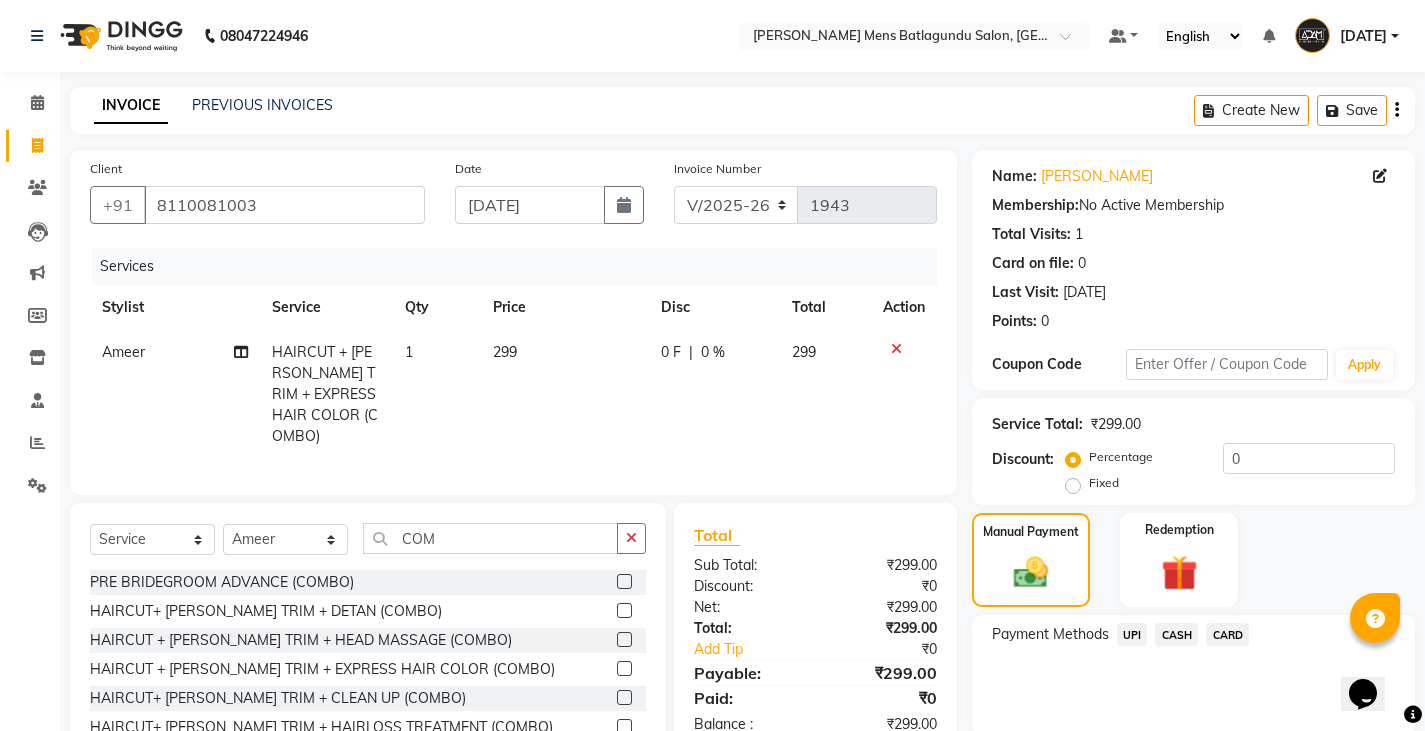 click on "UPI" 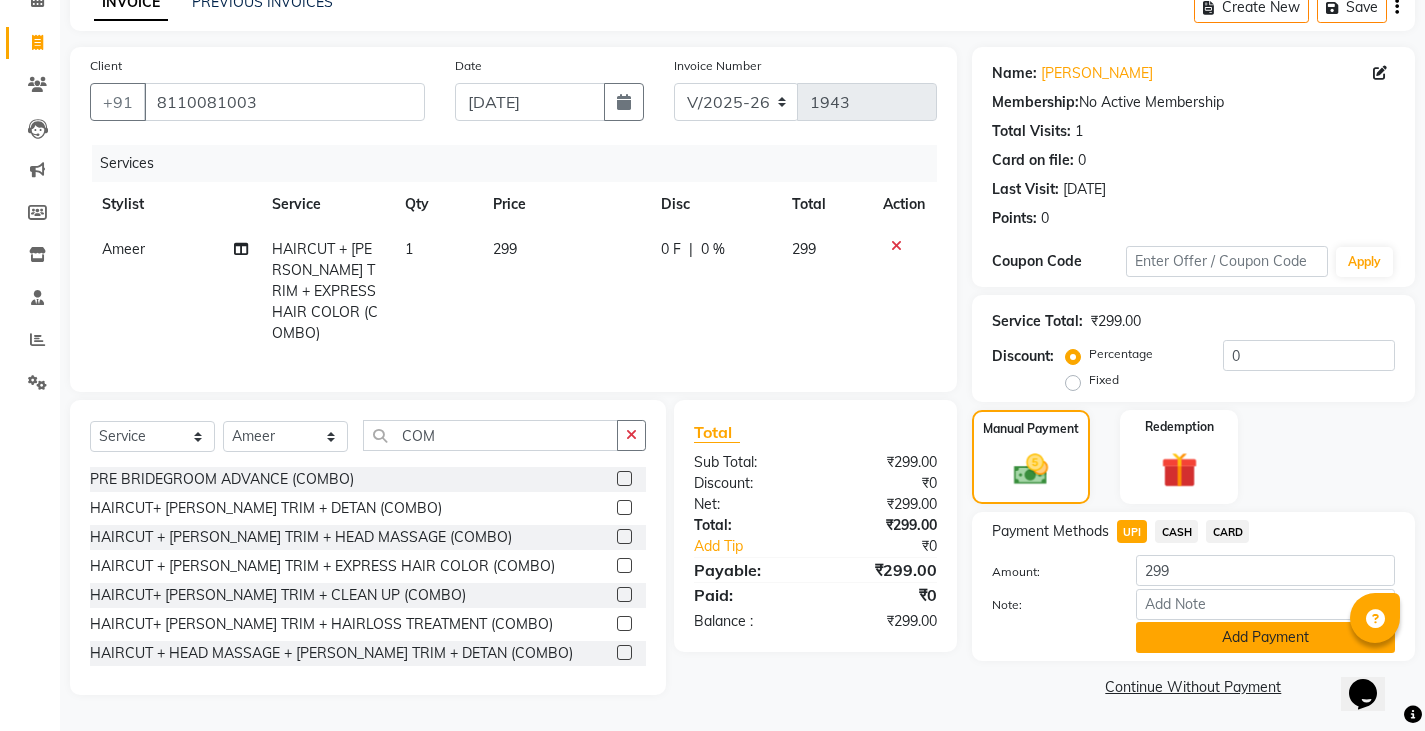 scroll, scrollTop: 104, scrollLeft: 0, axis: vertical 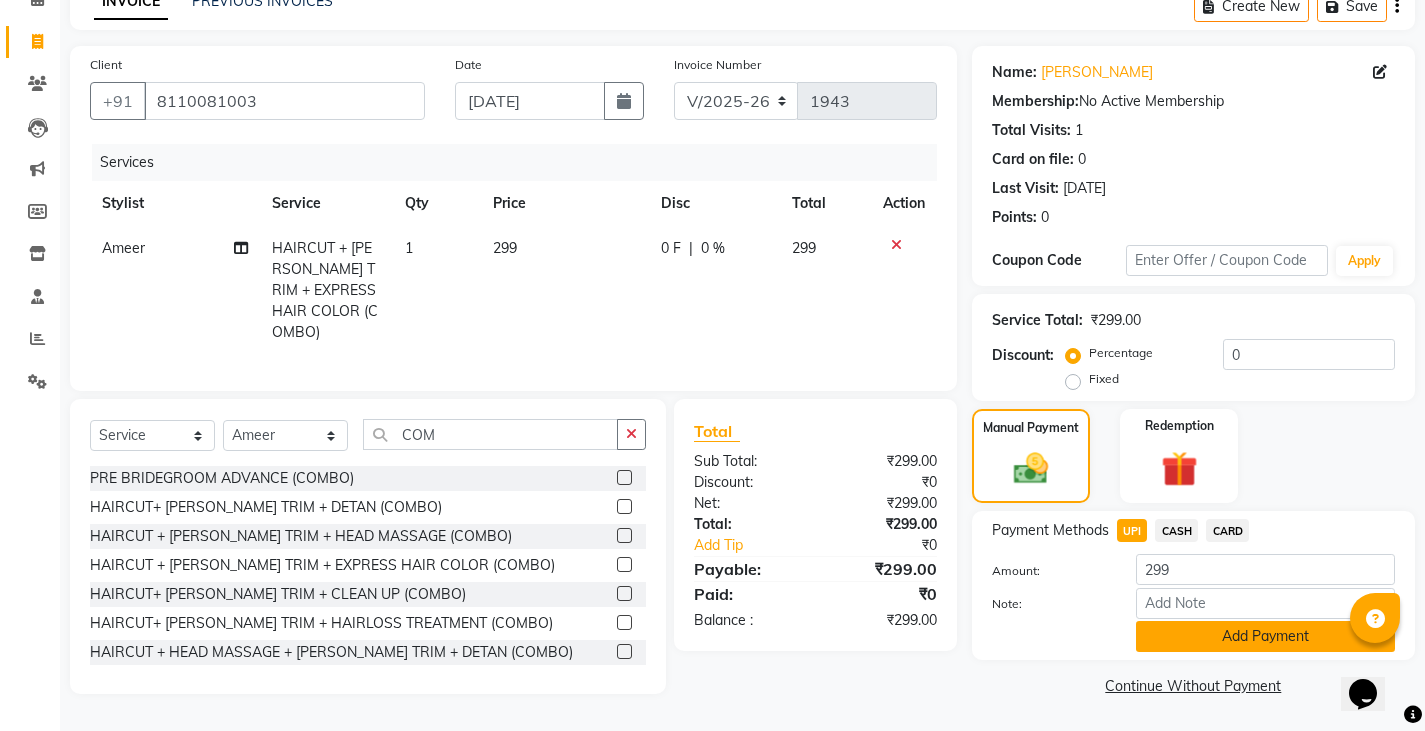 click on "Add Payment" 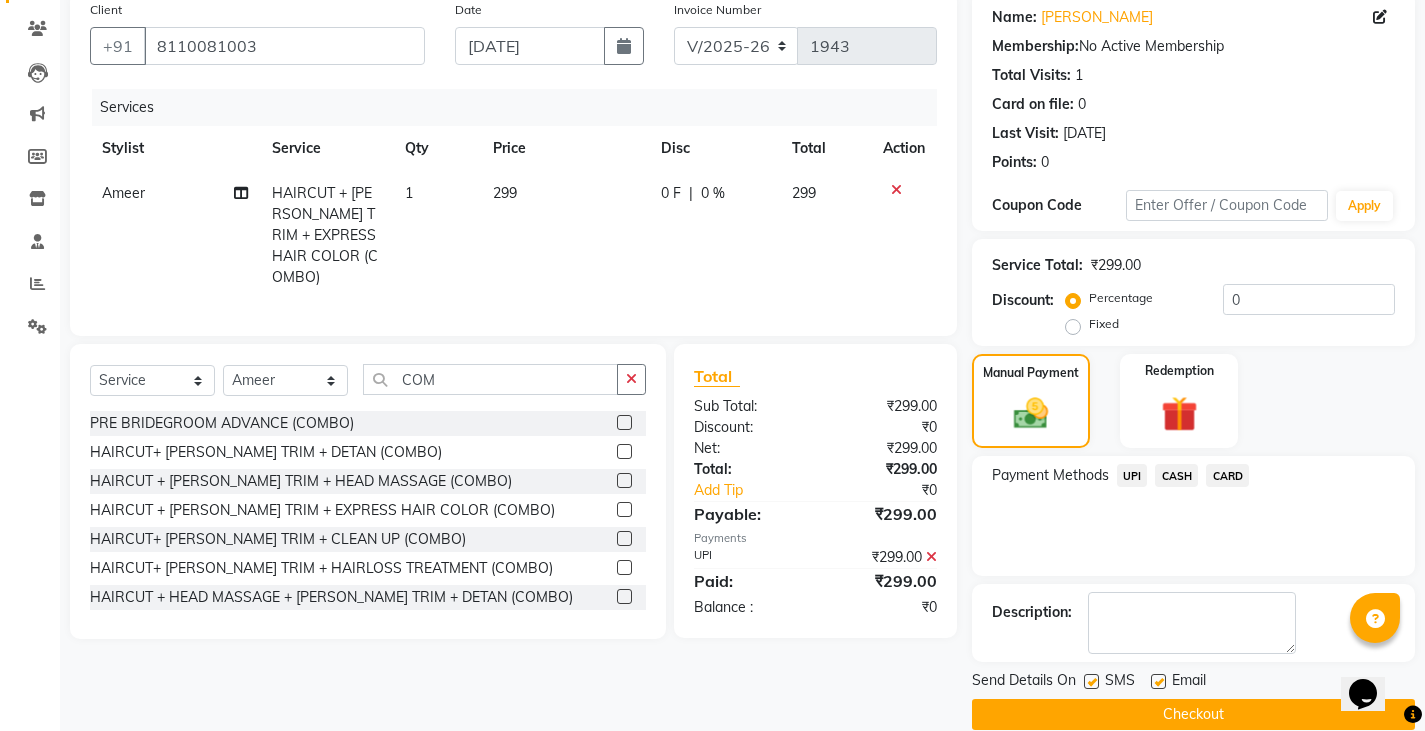 scroll, scrollTop: 188, scrollLeft: 0, axis: vertical 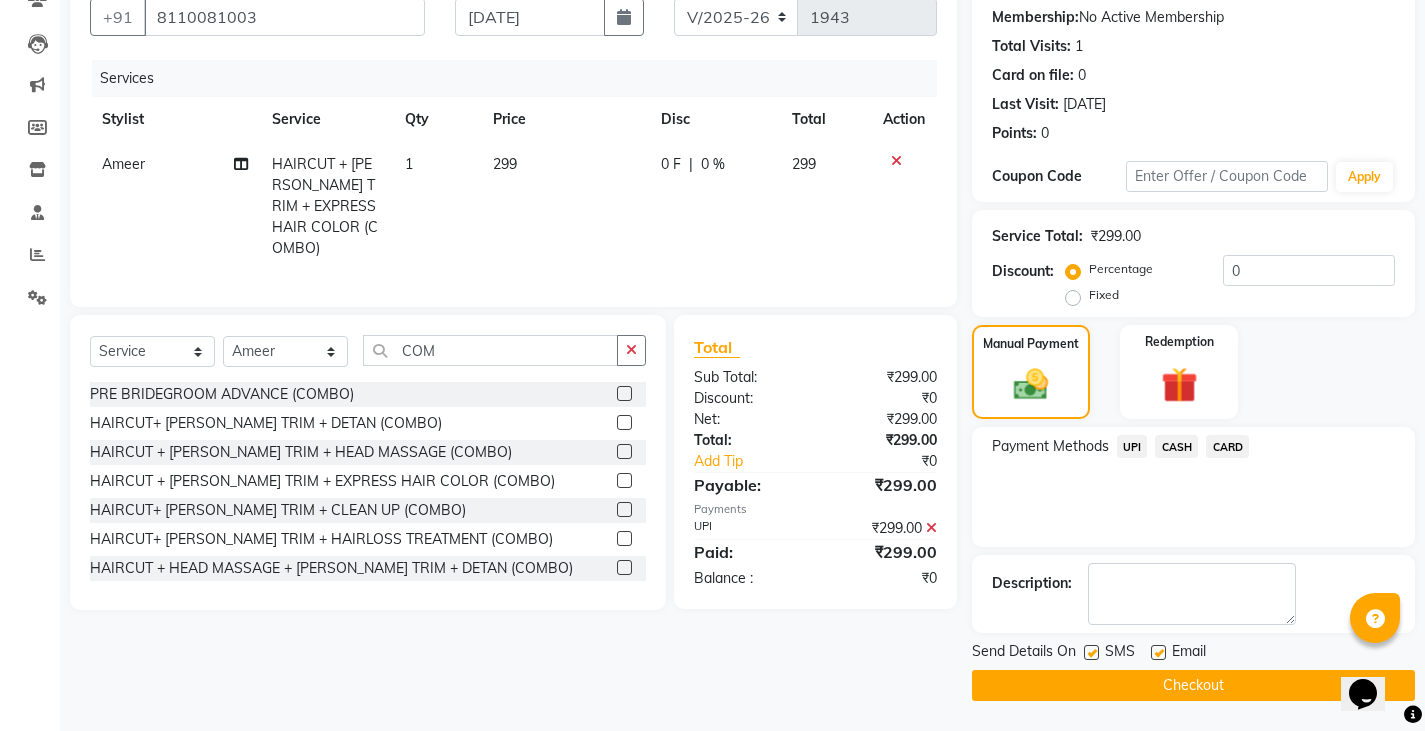 click on "Checkout" 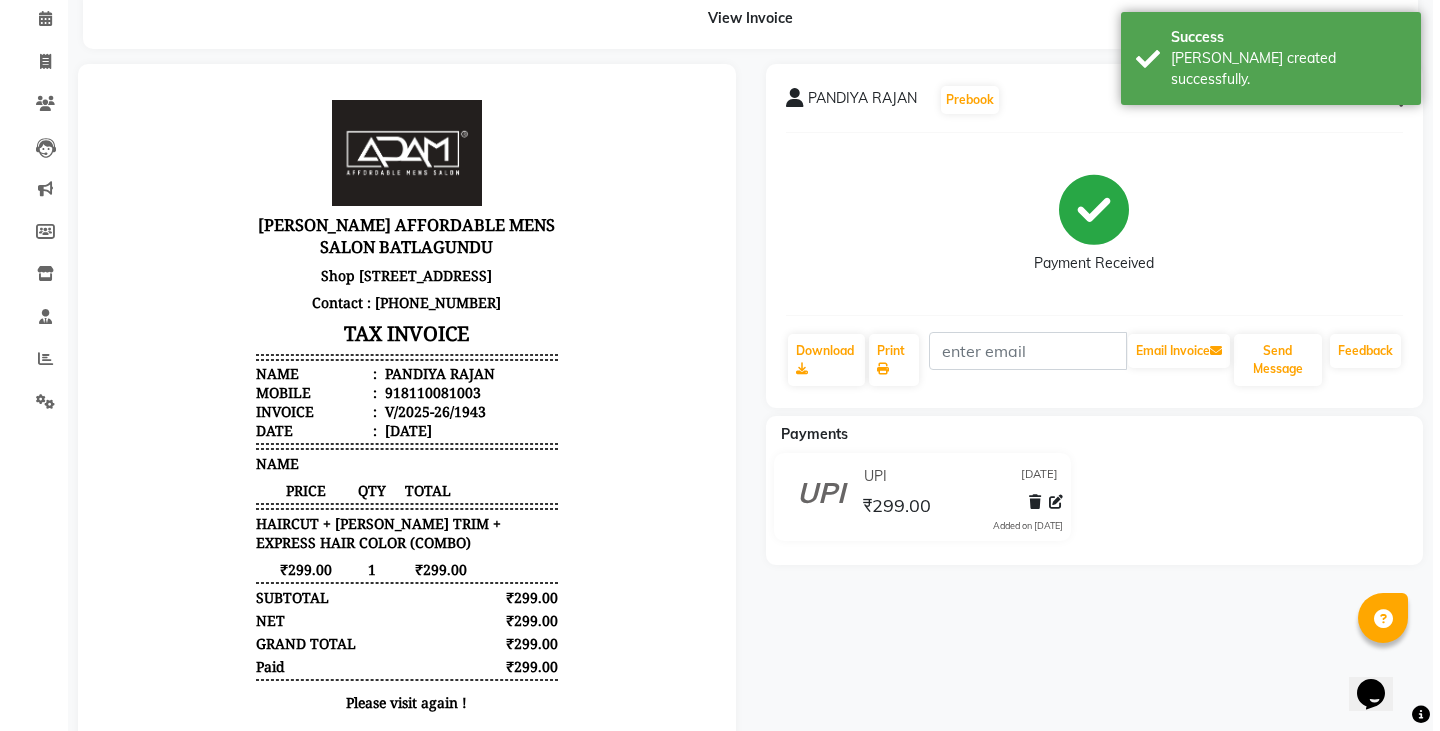 scroll, scrollTop: 0, scrollLeft: 0, axis: both 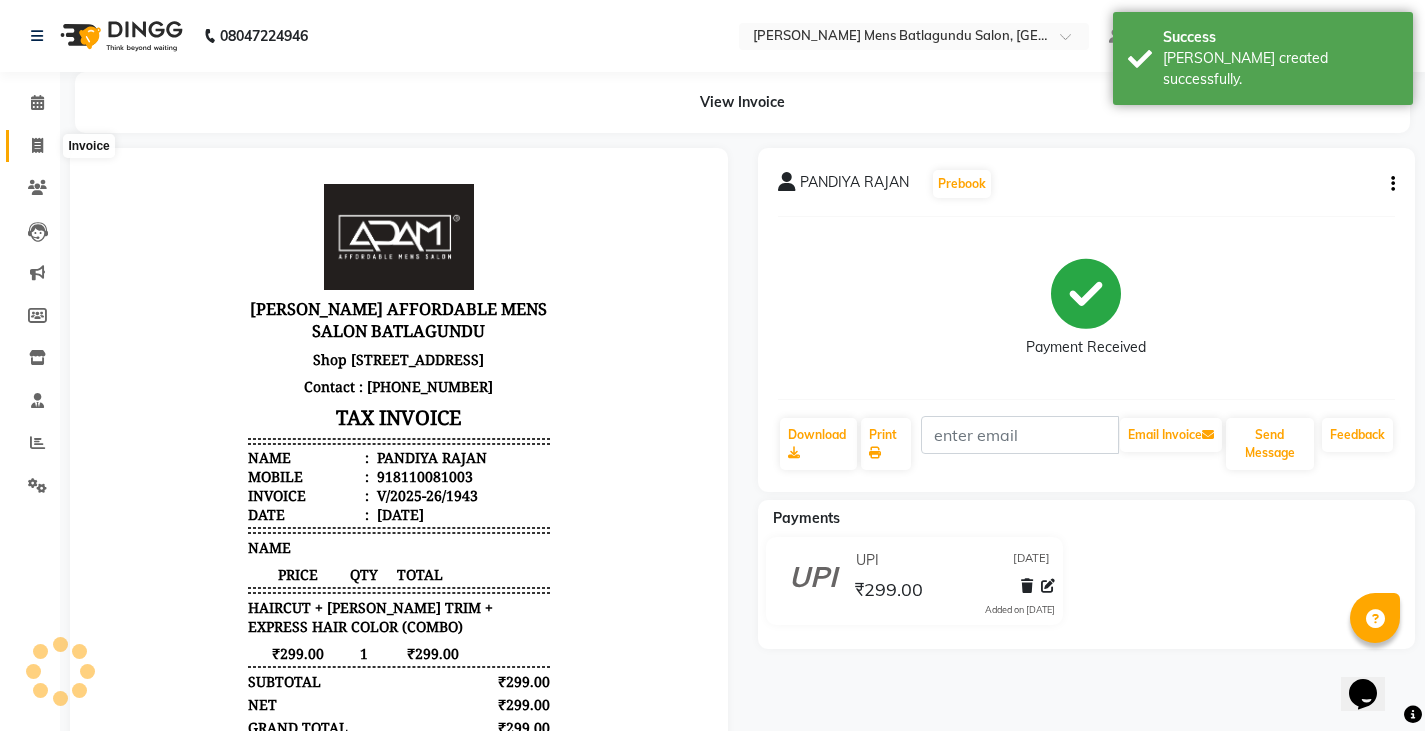 click 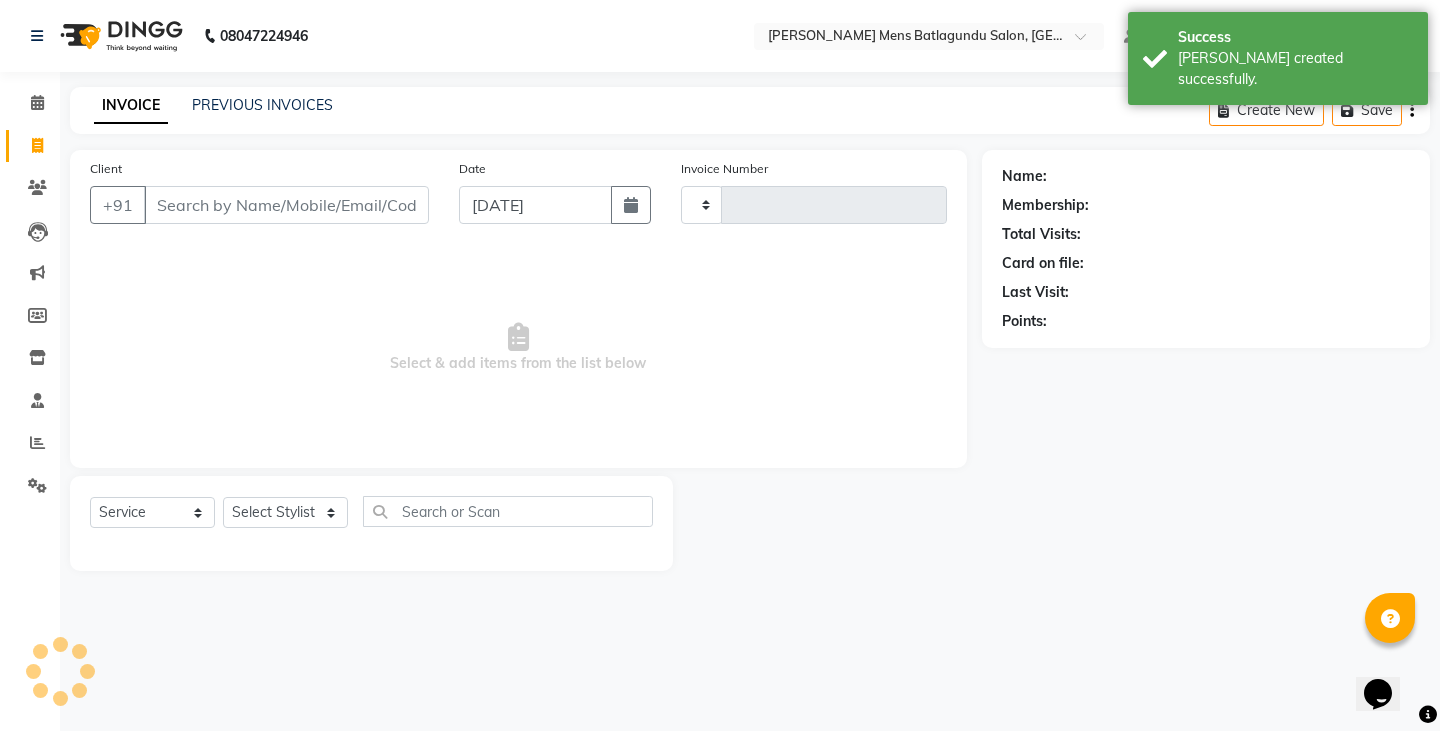 type on "1944" 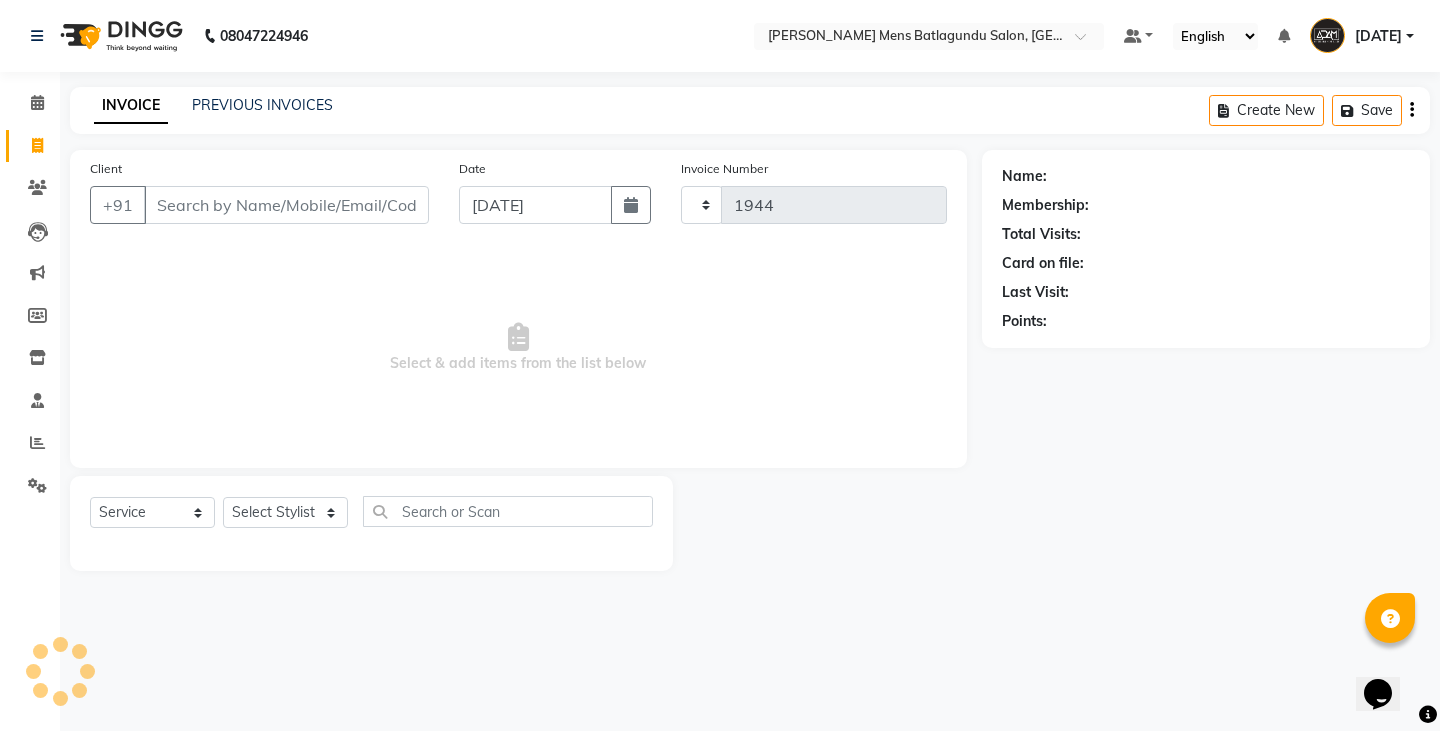 select on "8213" 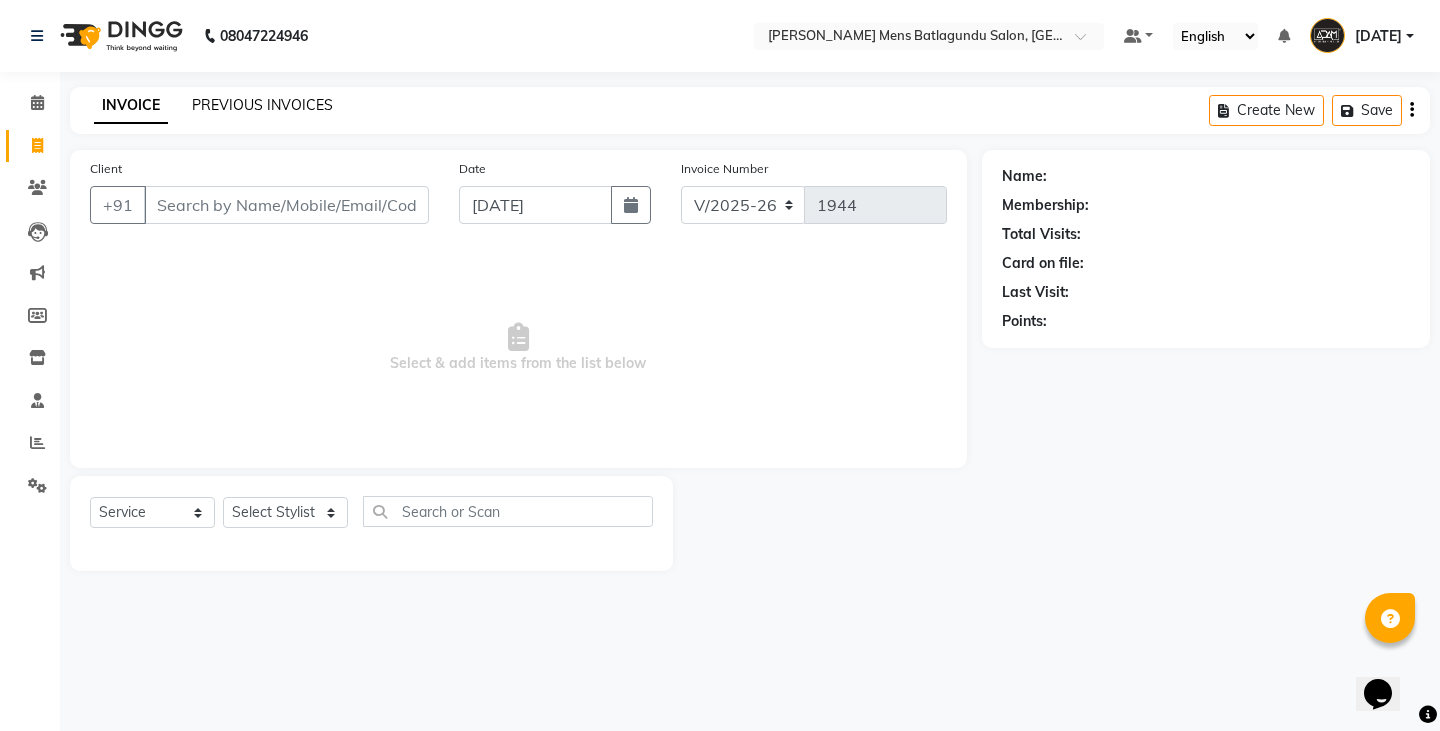 click on "PREVIOUS INVOICES" 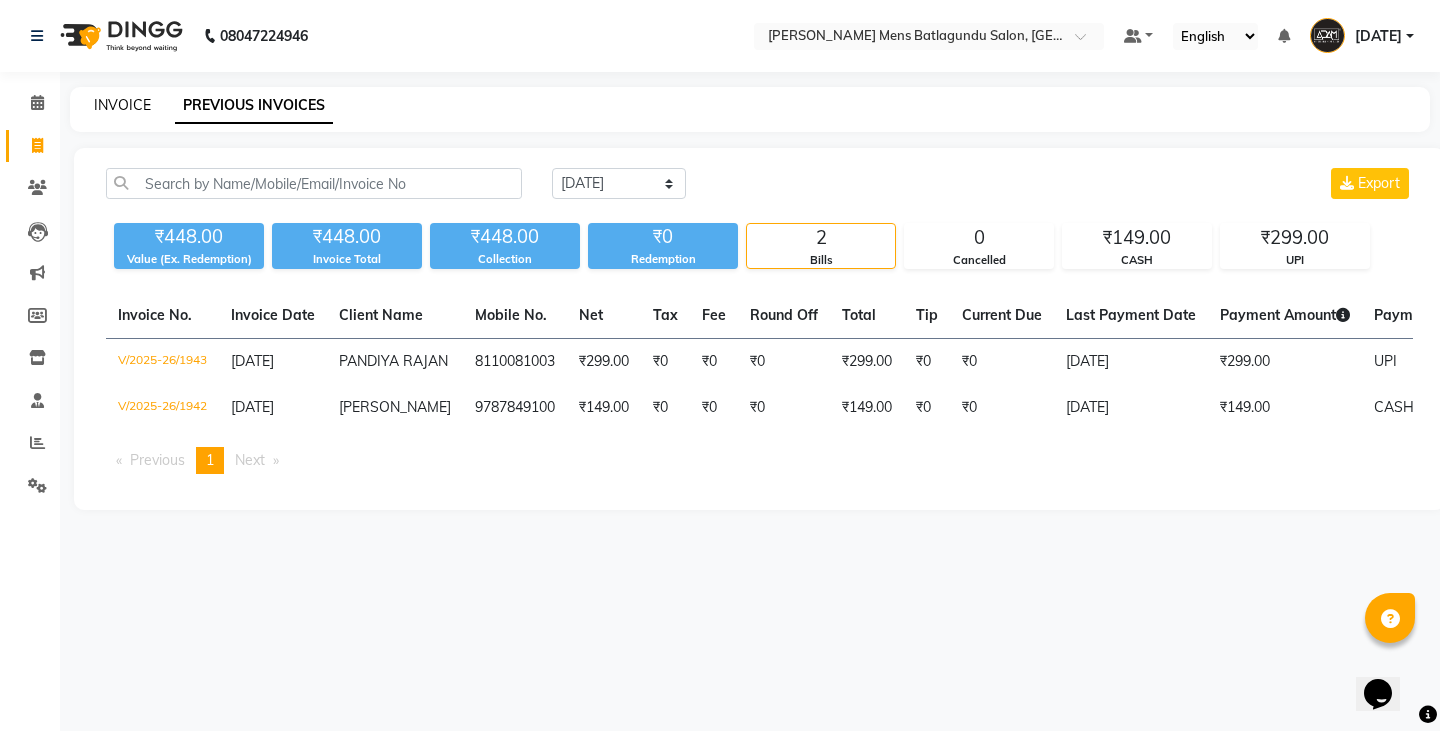 click on "INVOICE" 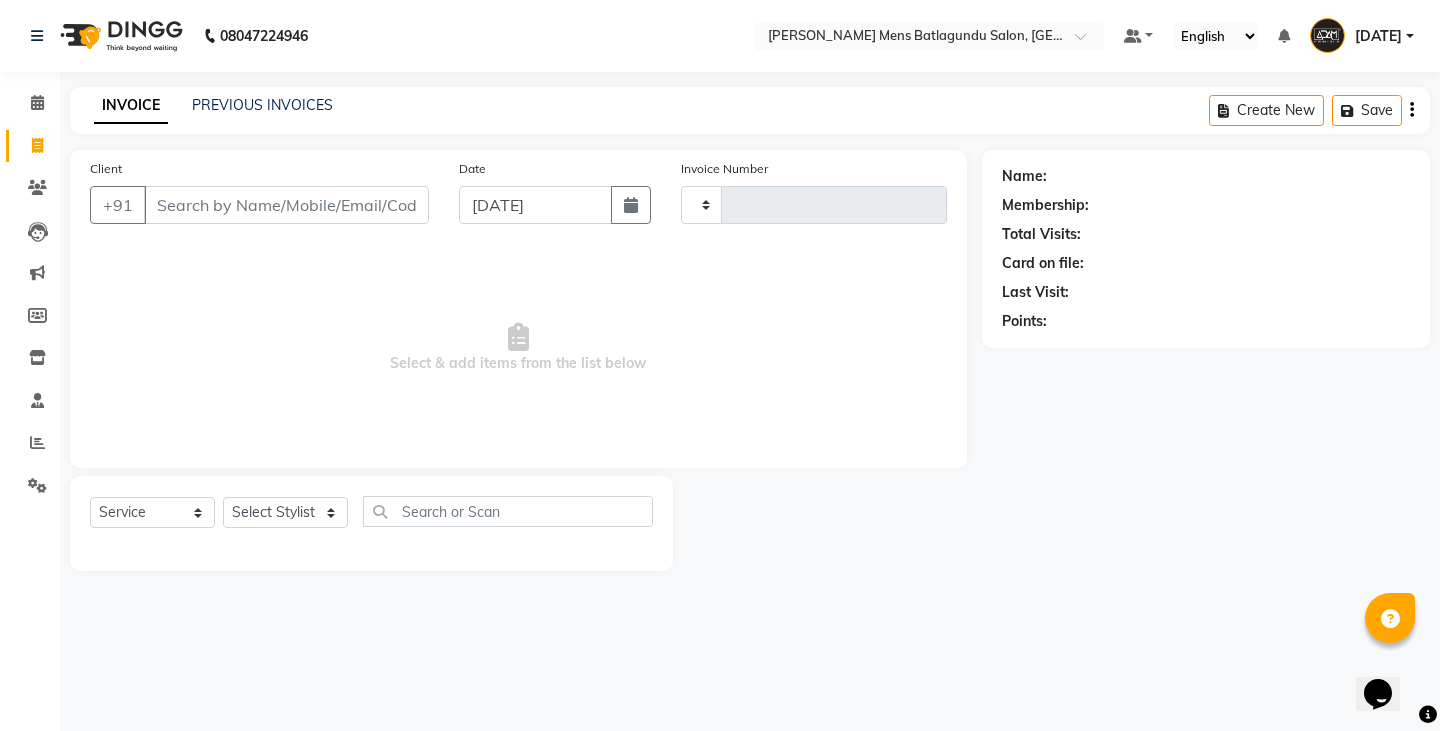 type on "1944" 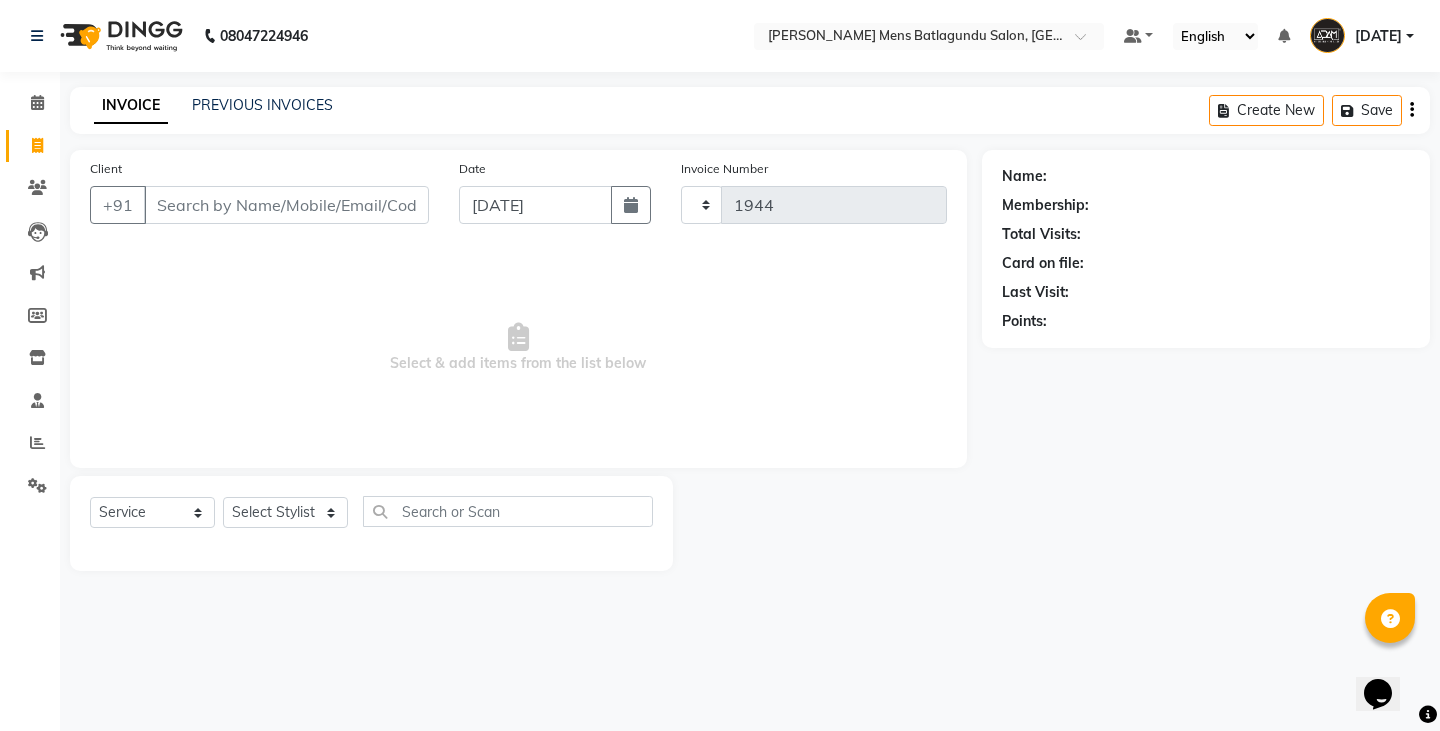 select on "8213" 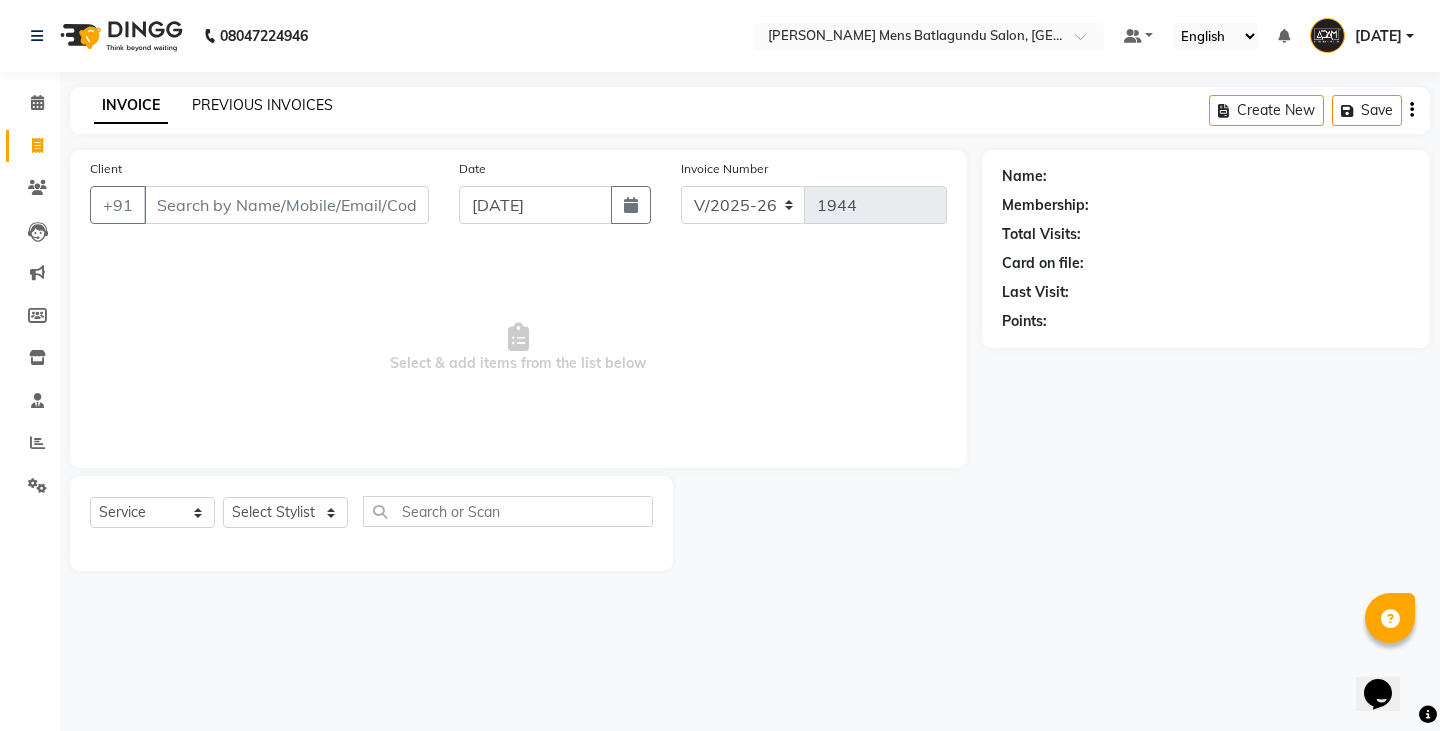 click on "PREVIOUS INVOICES" 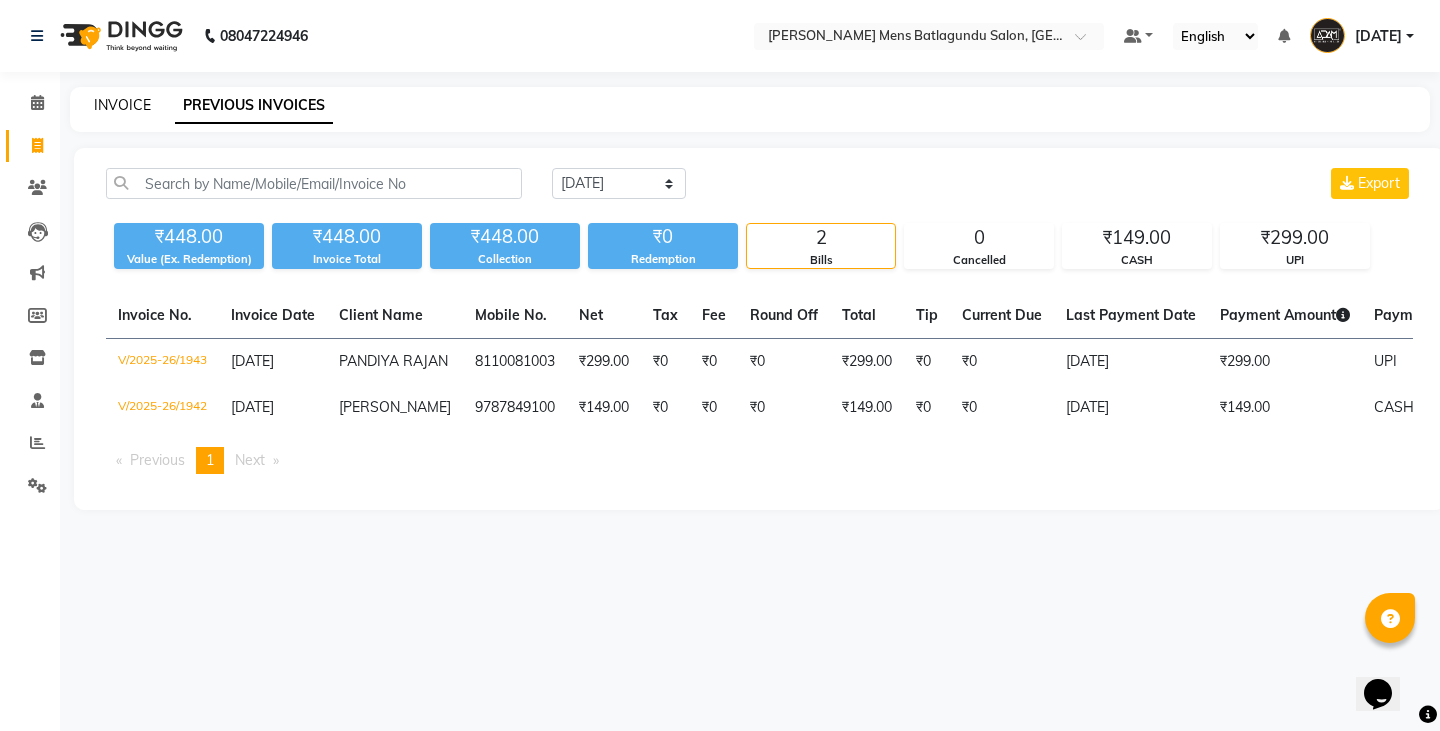 click on "INVOICE" 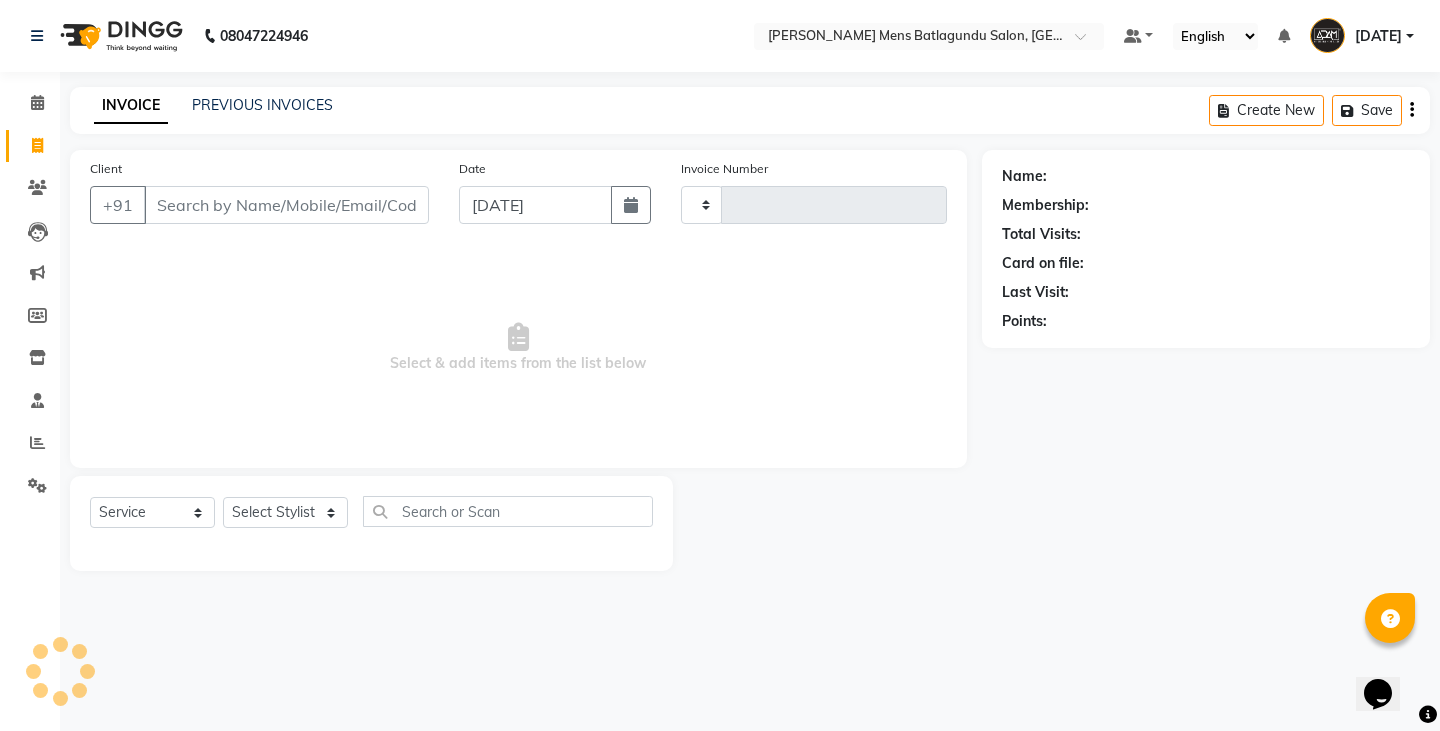 type on "1944" 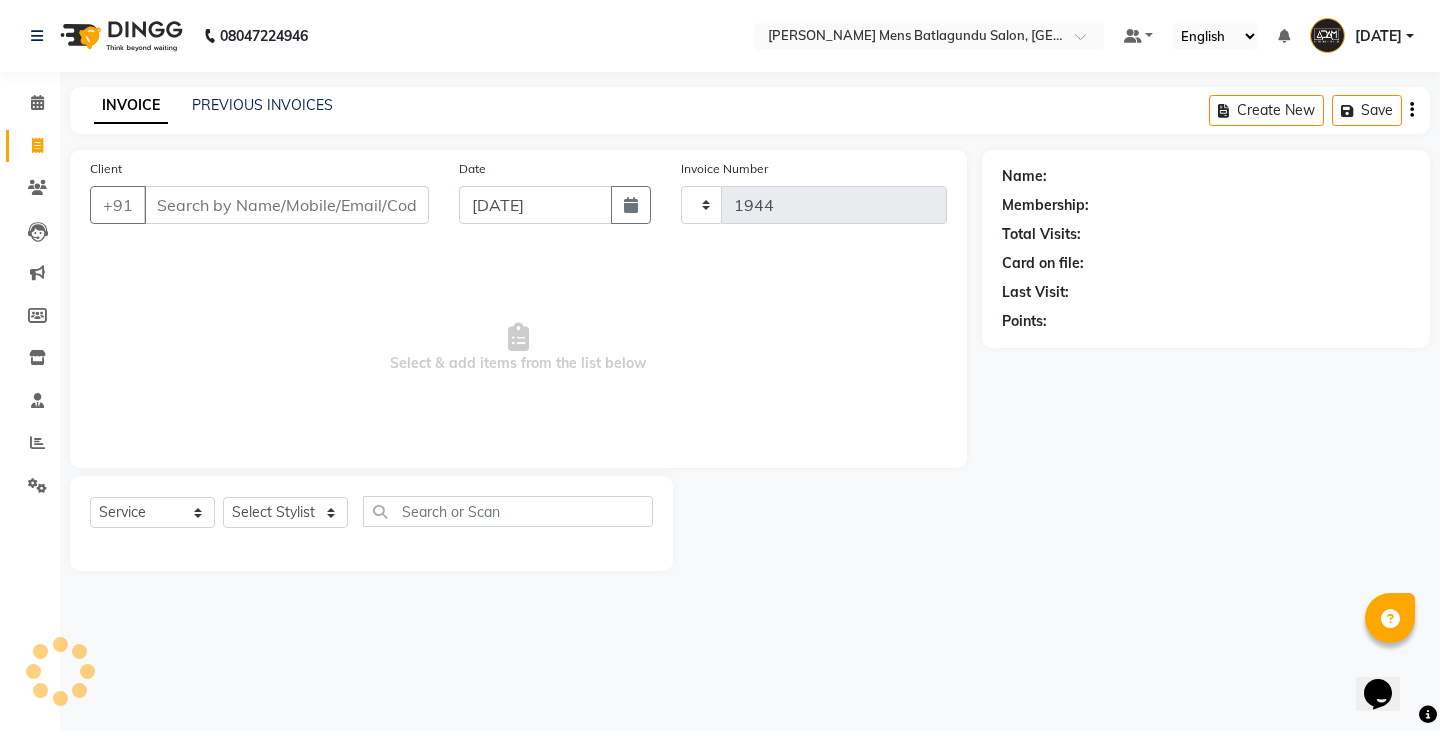 select on "8213" 